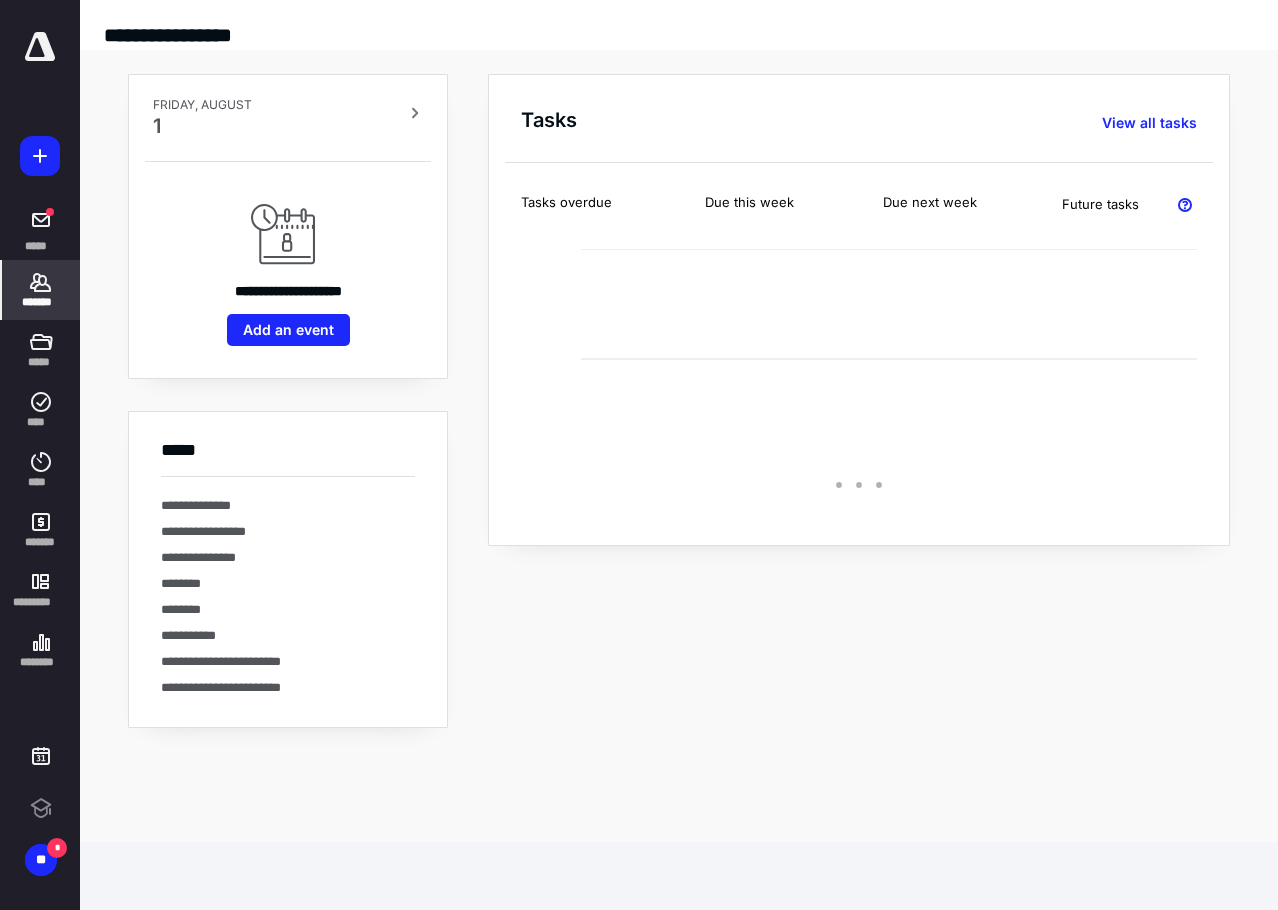 scroll, scrollTop: 0, scrollLeft: 0, axis: both 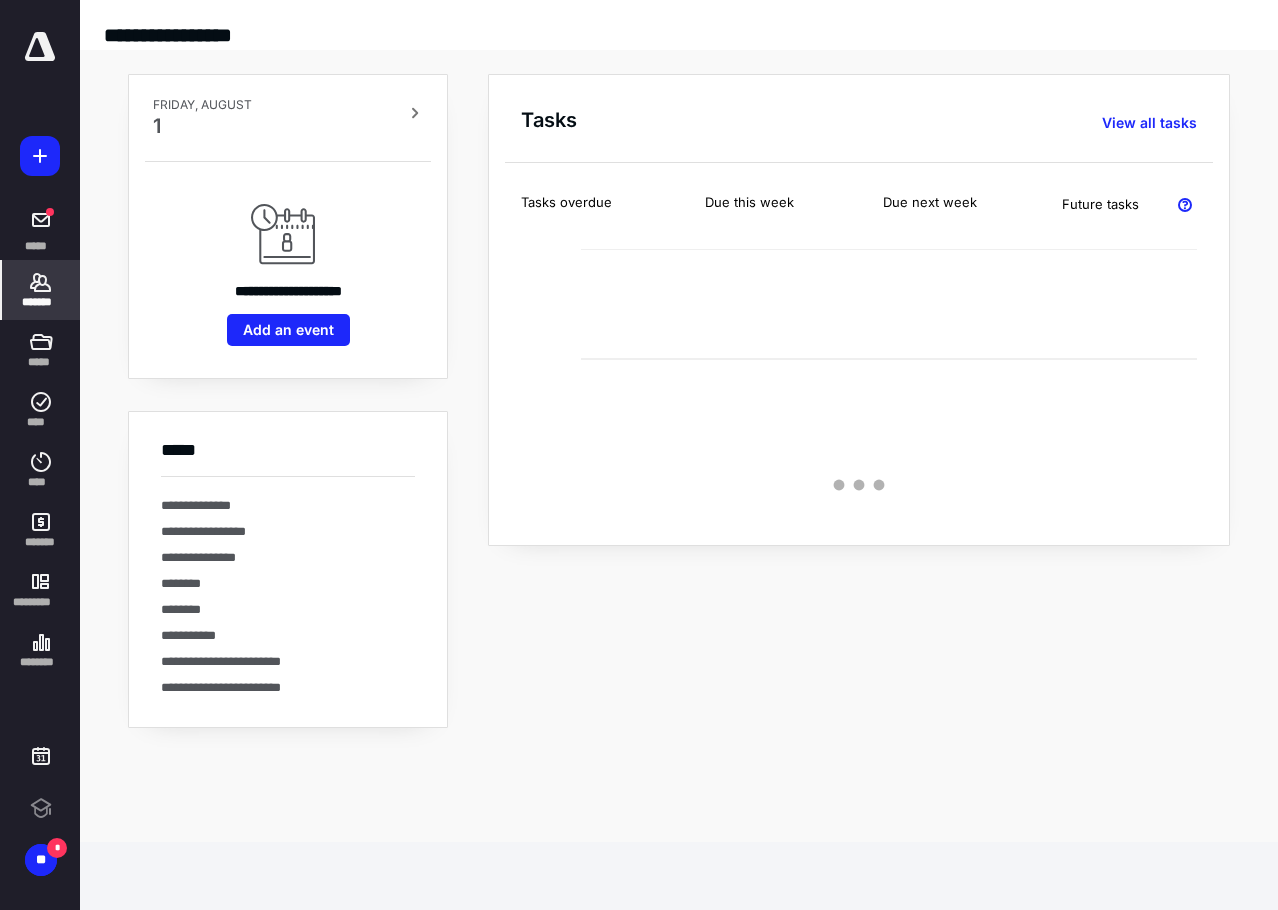 click on "*******" at bounding box center (41, 302) 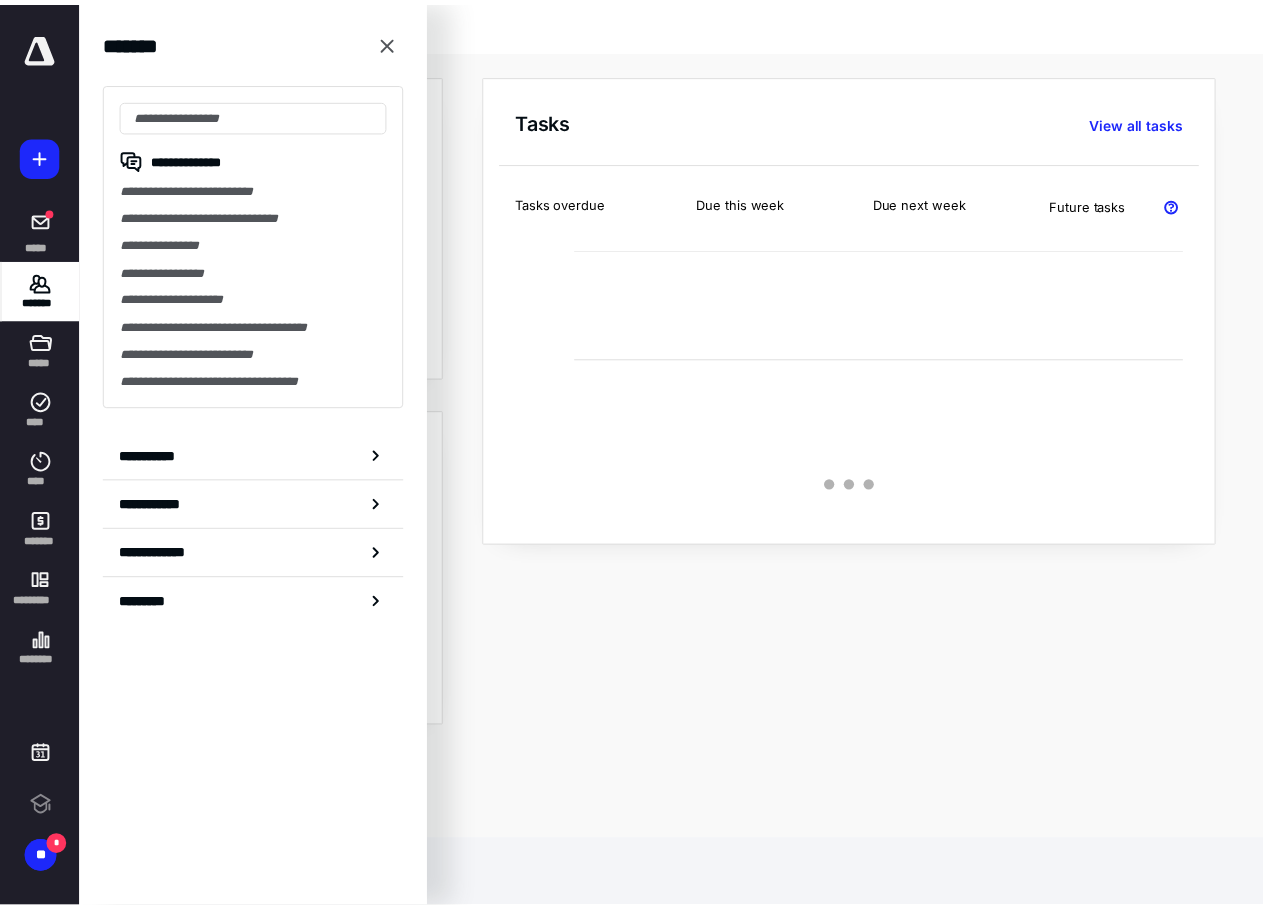 scroll, scrollTop: 0, scrollLeft: 0, axis: both 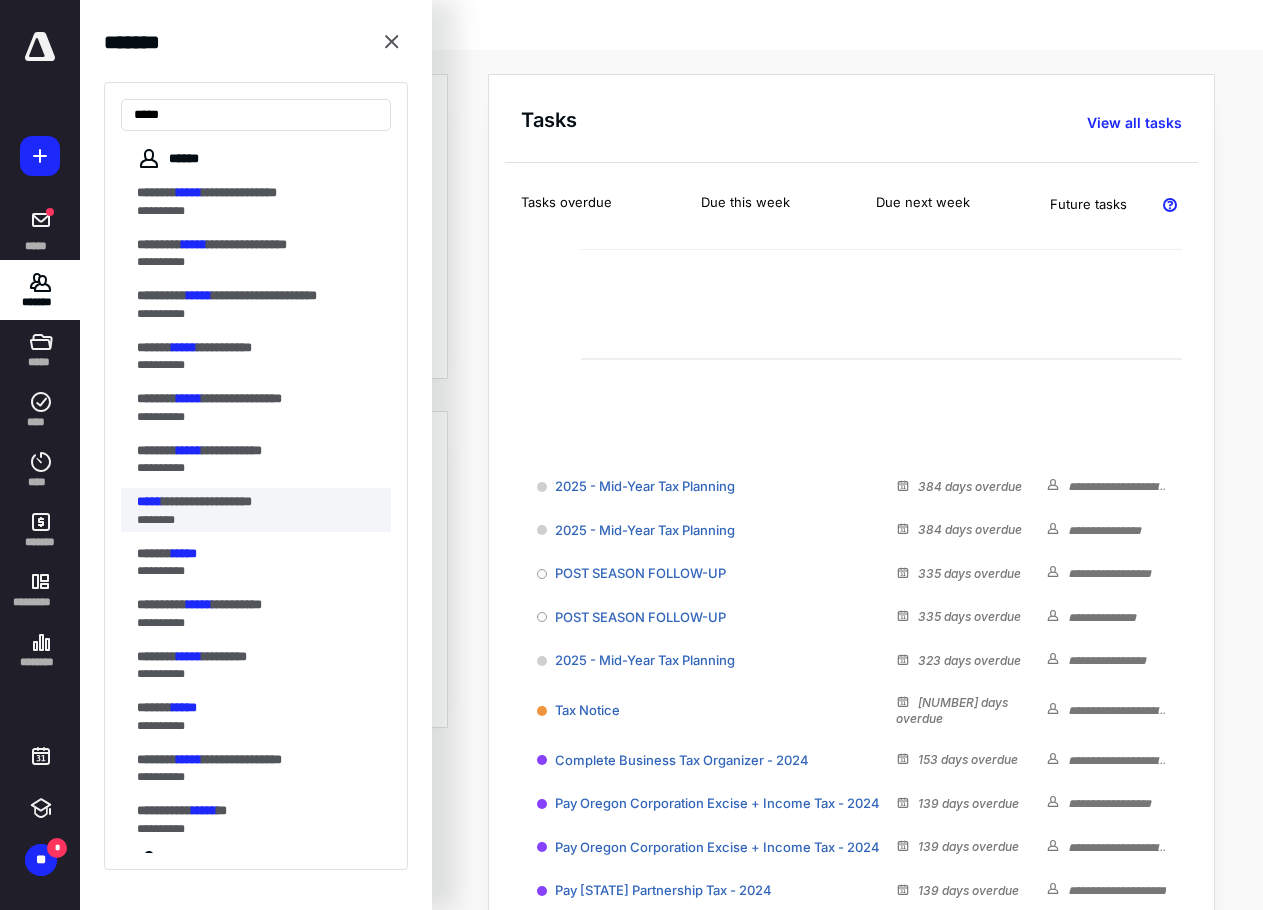 type on "*****" 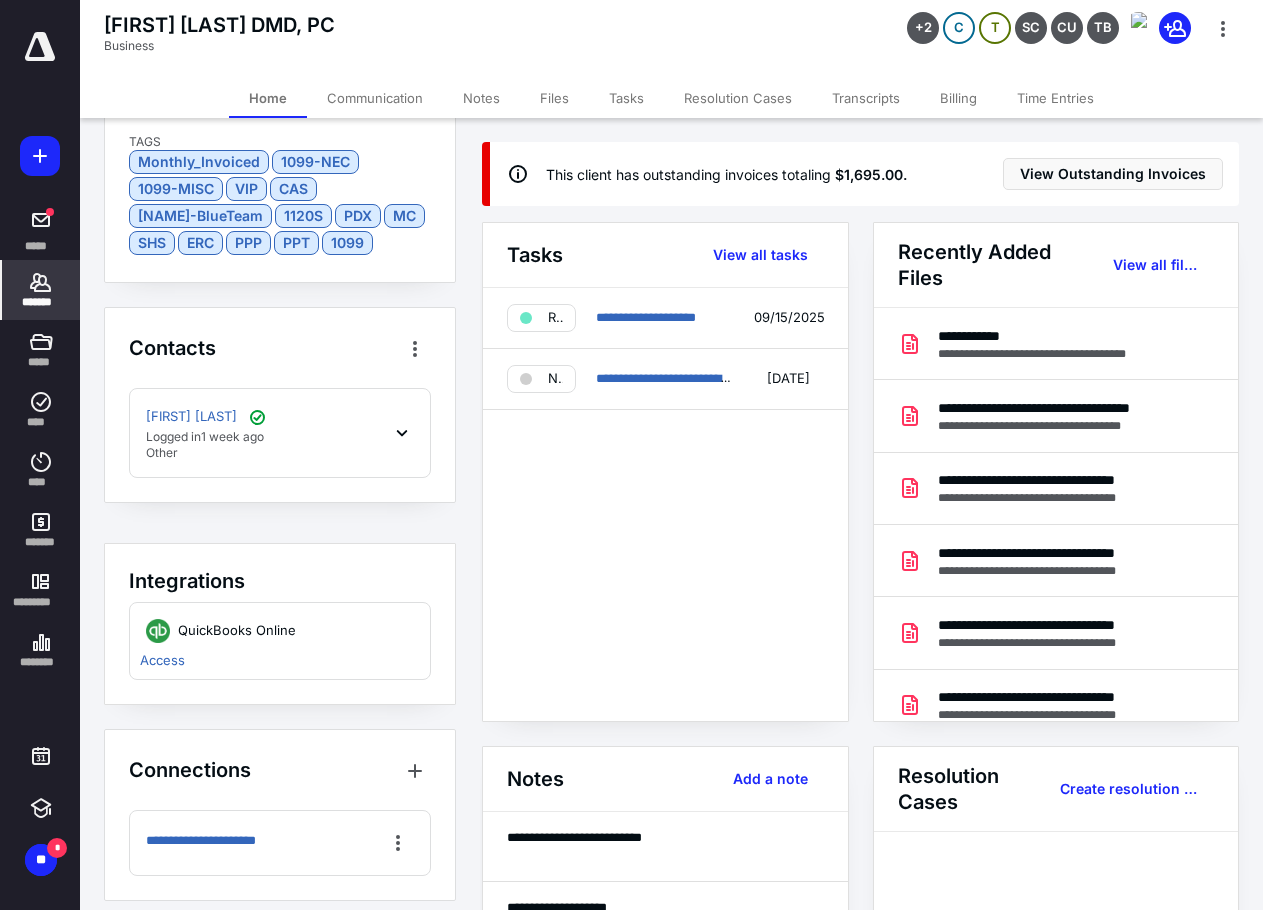 scroll, scrollTop: 1500, scrollLeft: 0, axis: vertical 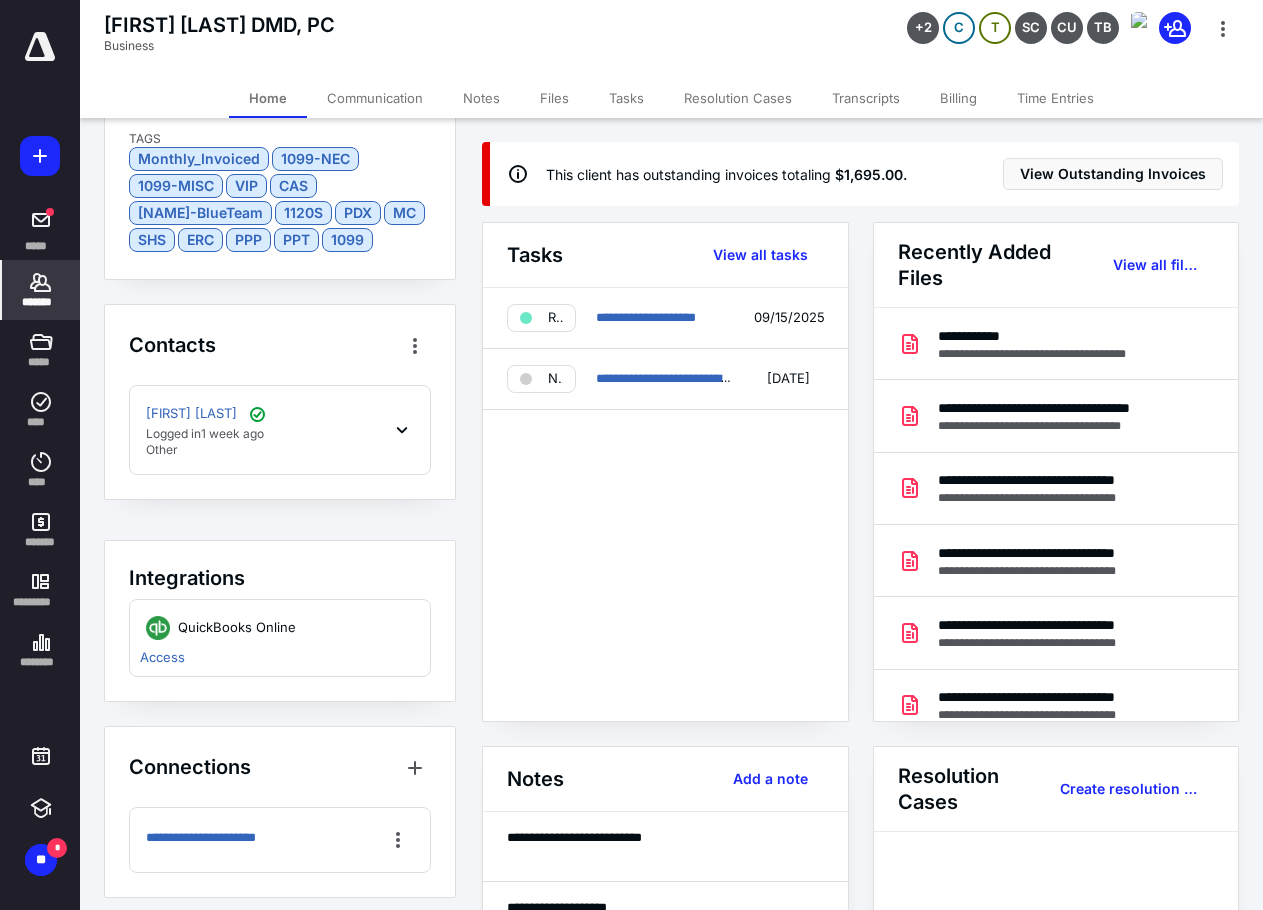 click 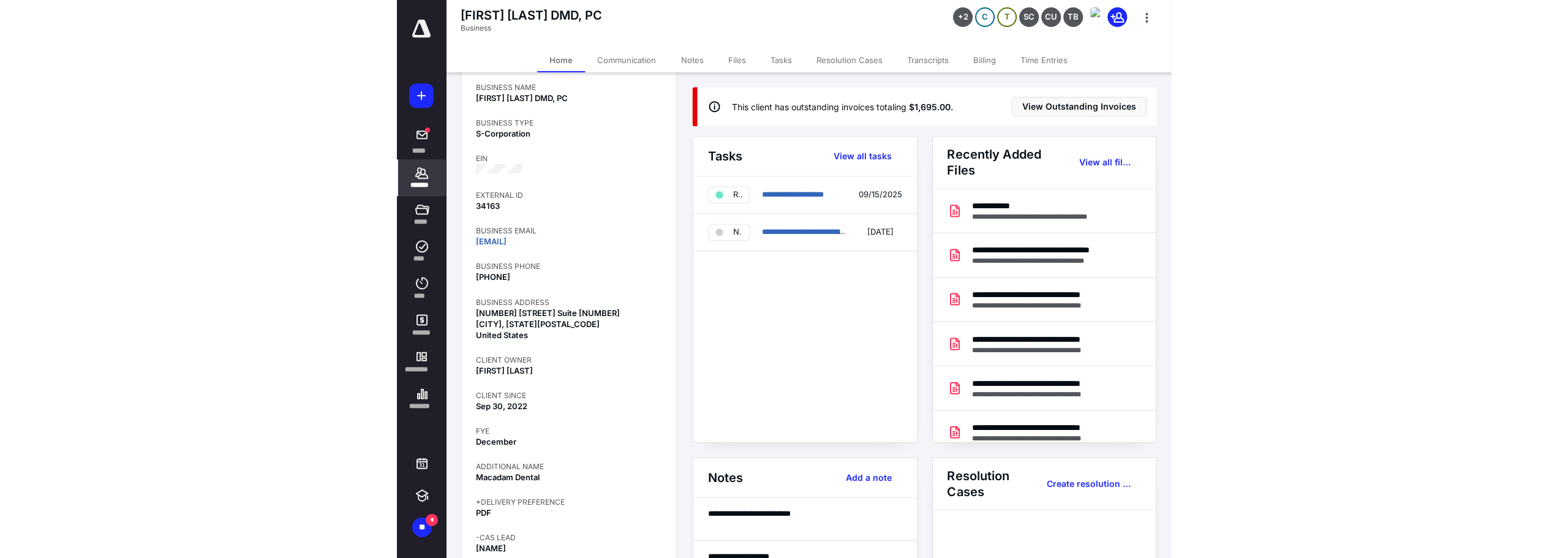 scroll, scrollTop: 0, scrollLeft: 0, axis: both 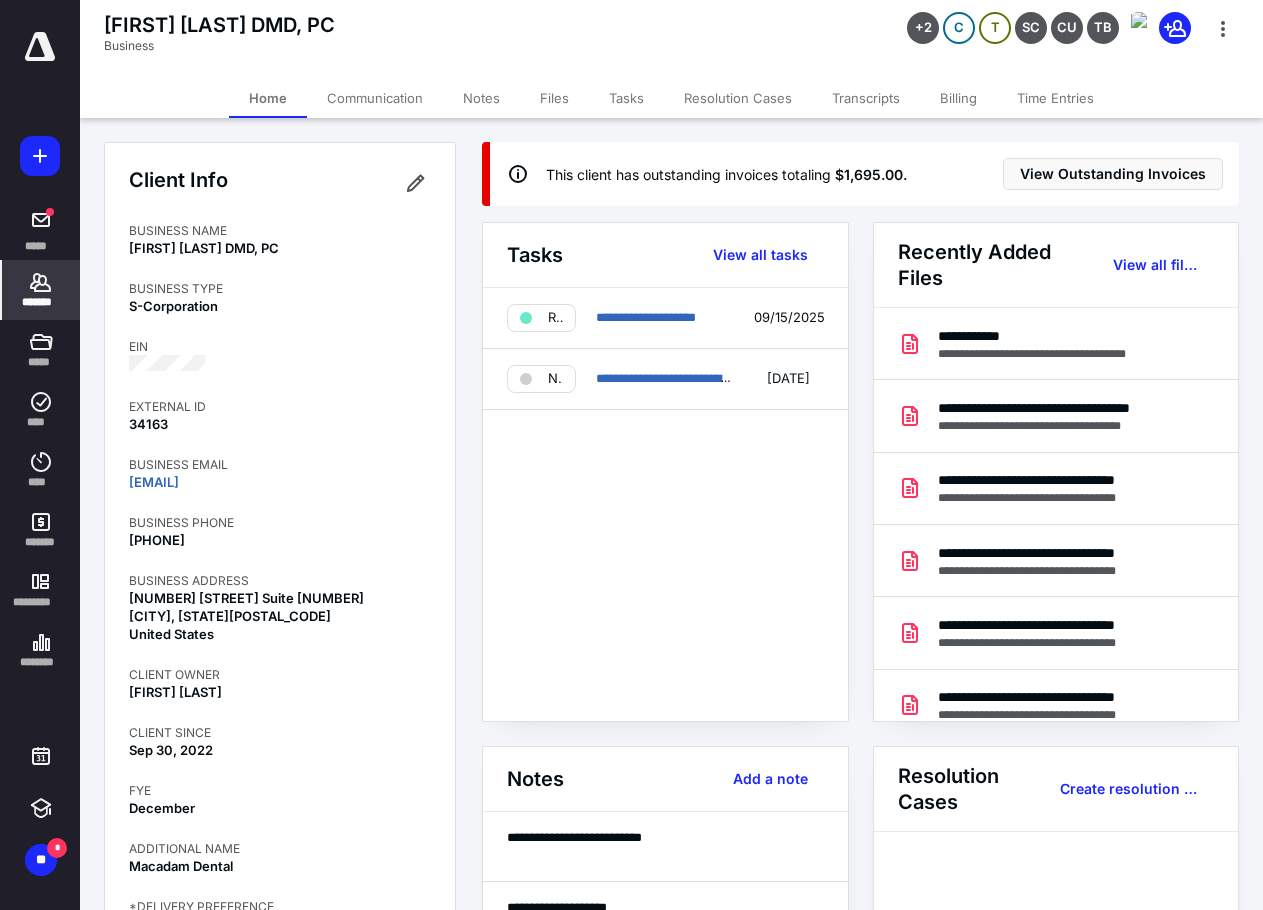 click on "Files" at bounding box center [554, 98] 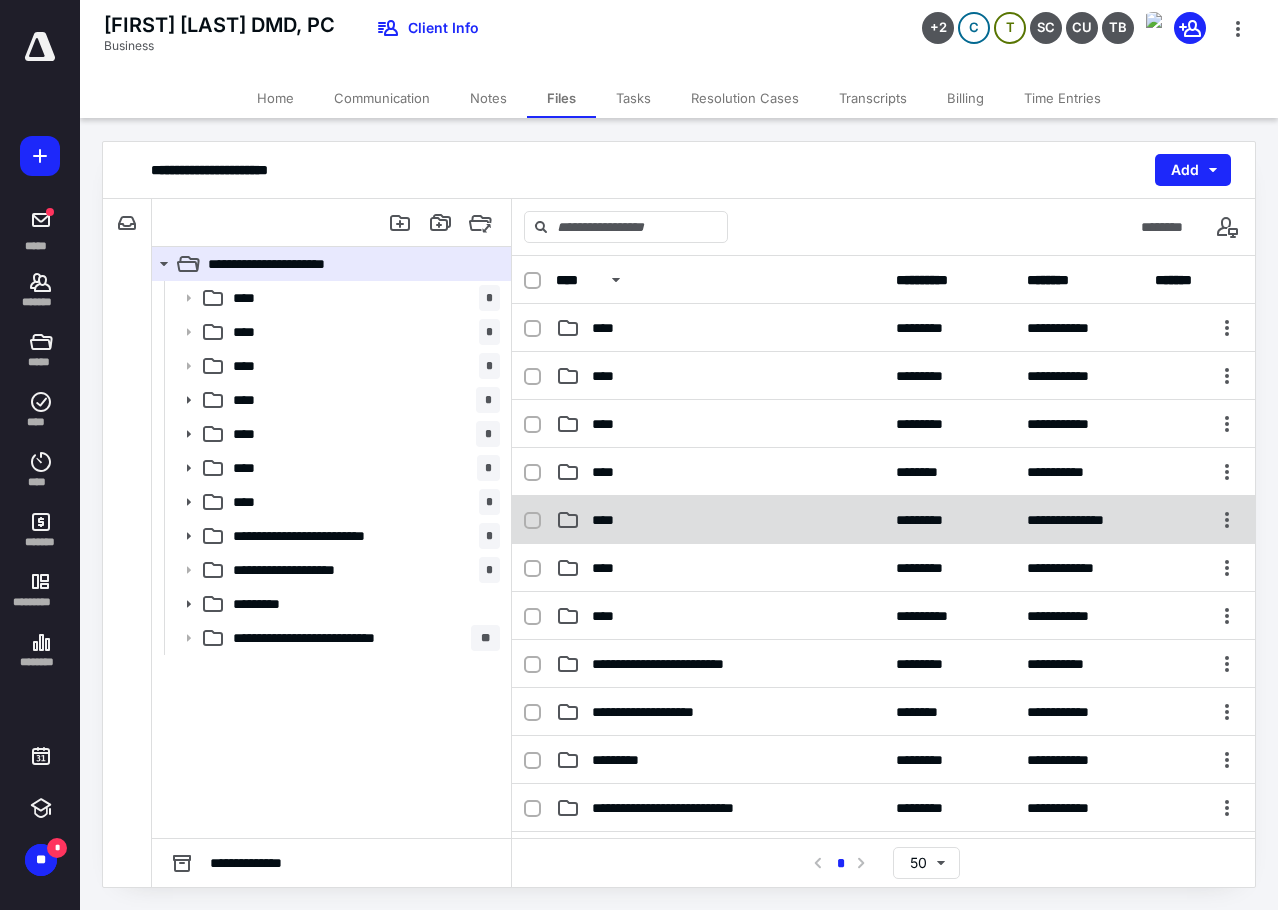click on "**********" at bounding box center (883, 520) 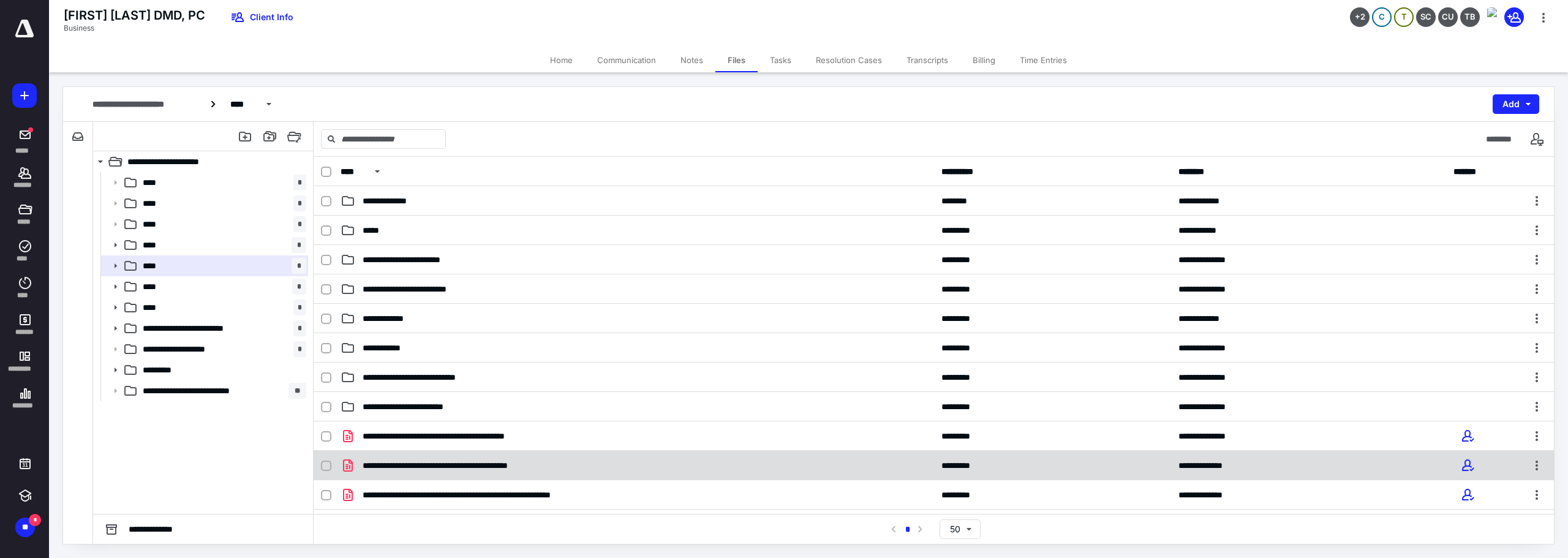 click on "**********" at bounding box center (475, 466) 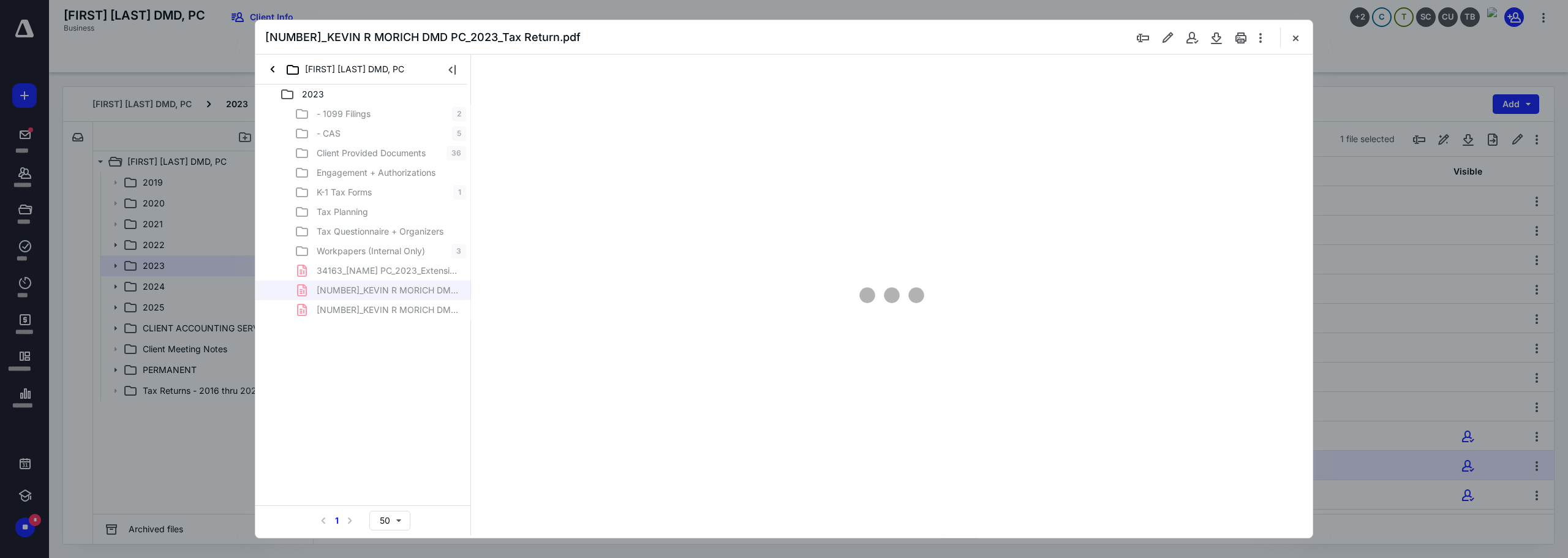 scroll, scrollTop: 0, scrollLeft: 0, axis: both 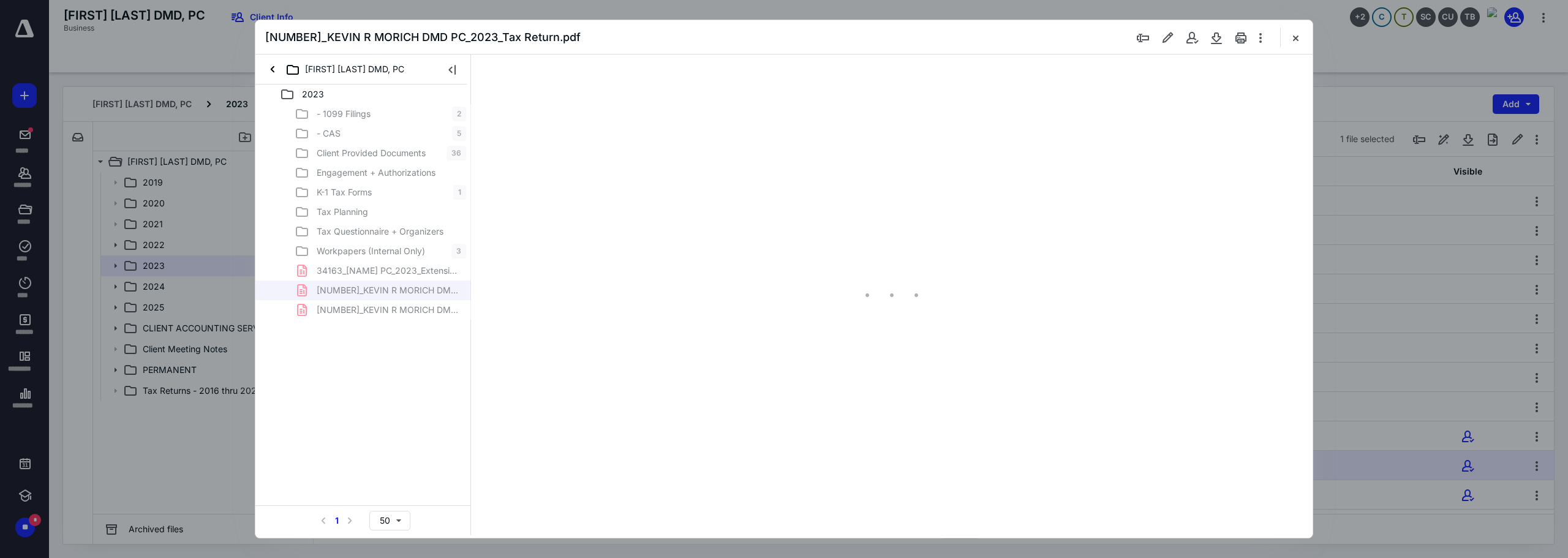 type on "89" 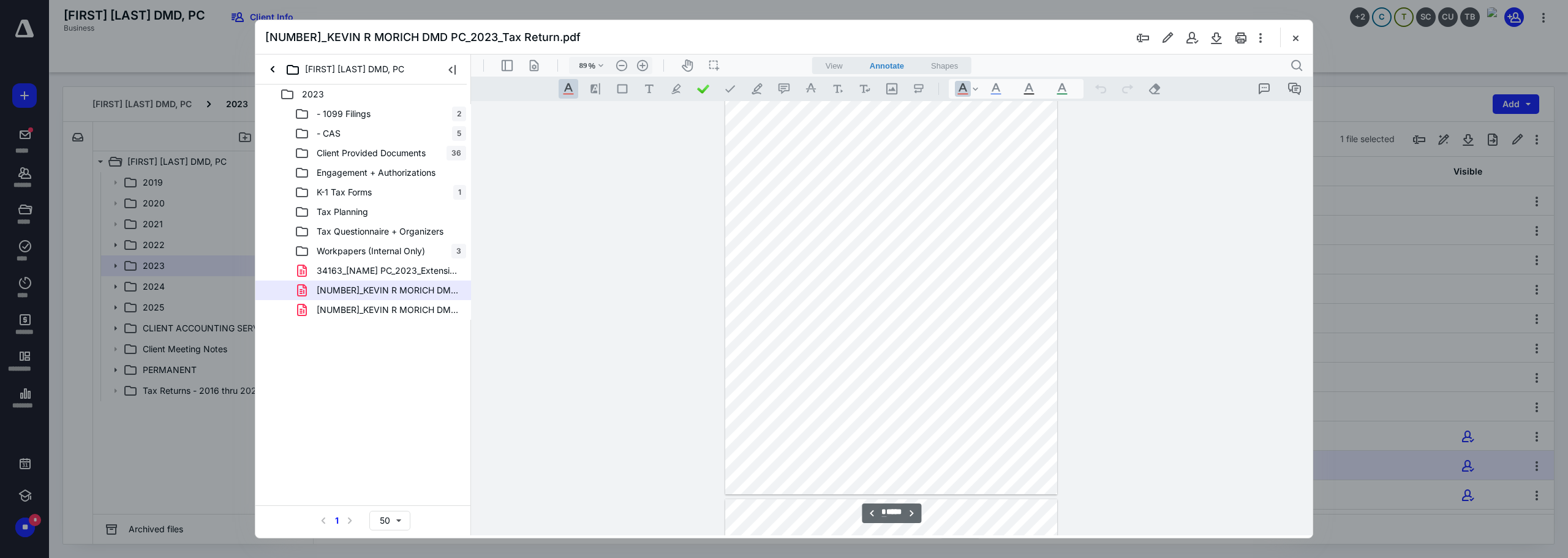 scroll, scrollTop: 2215, scrollLeft: 0, axis: vertical 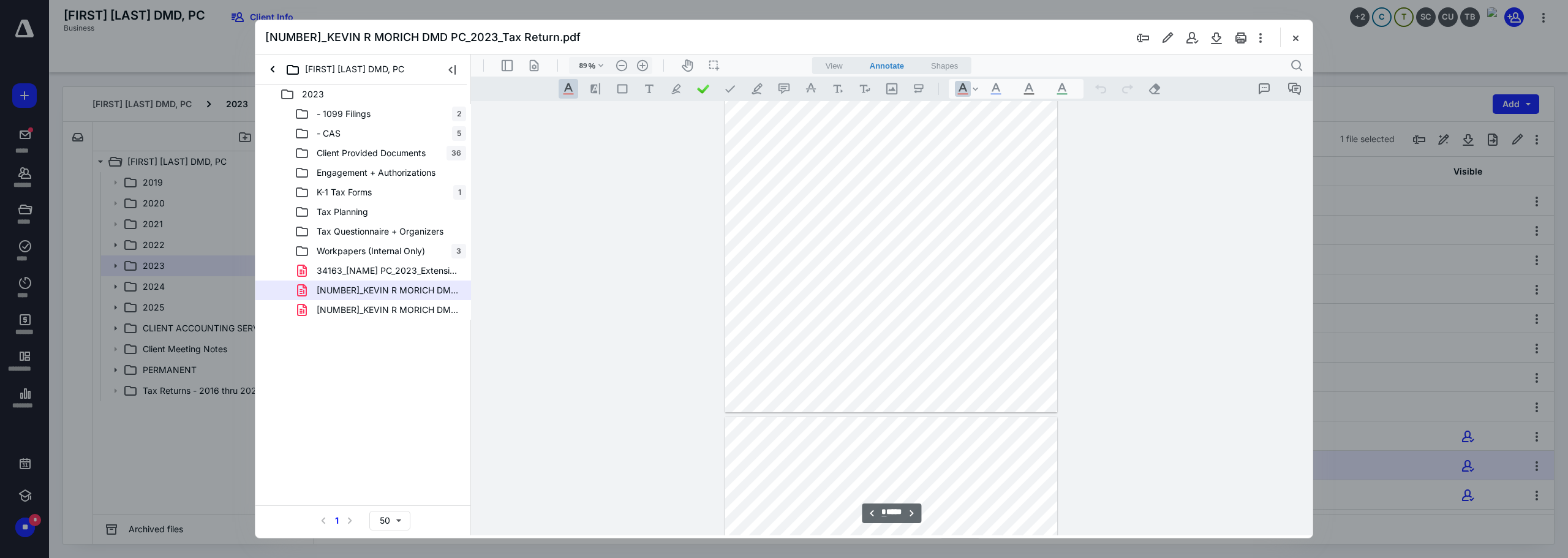 type on "*" 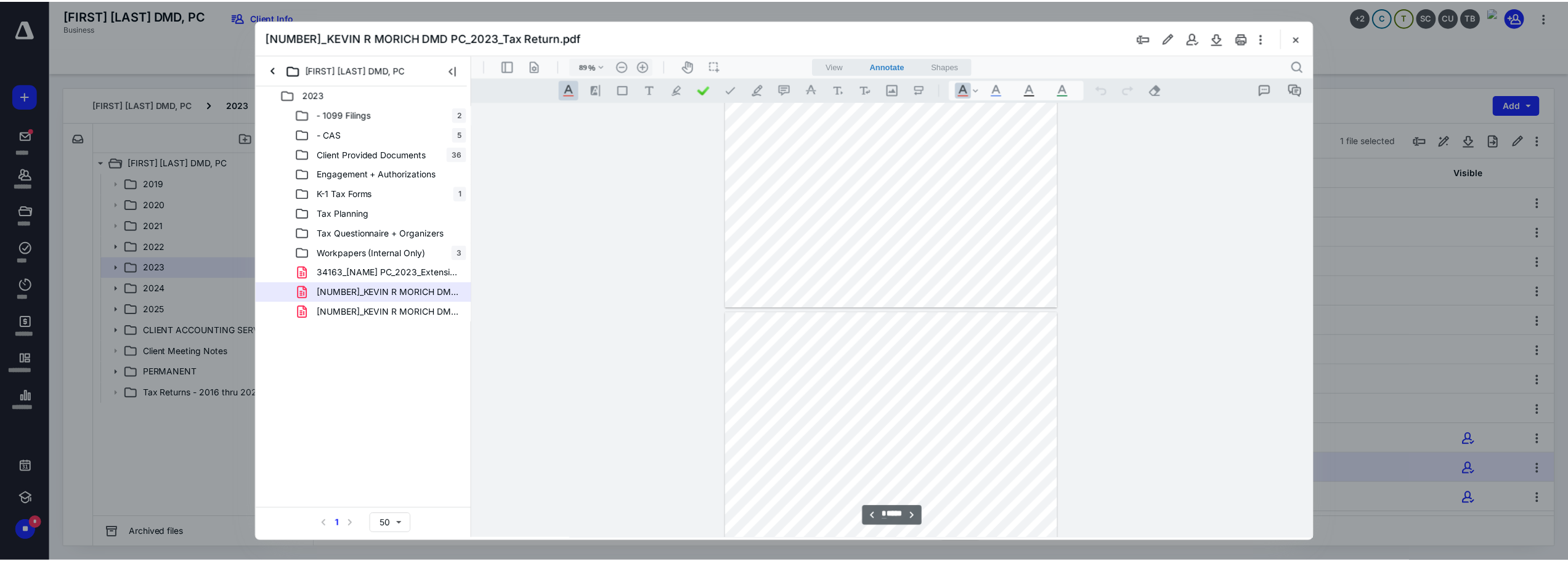scroll, scrollTop: 2473, scrollLeft: 0, axis: vertical 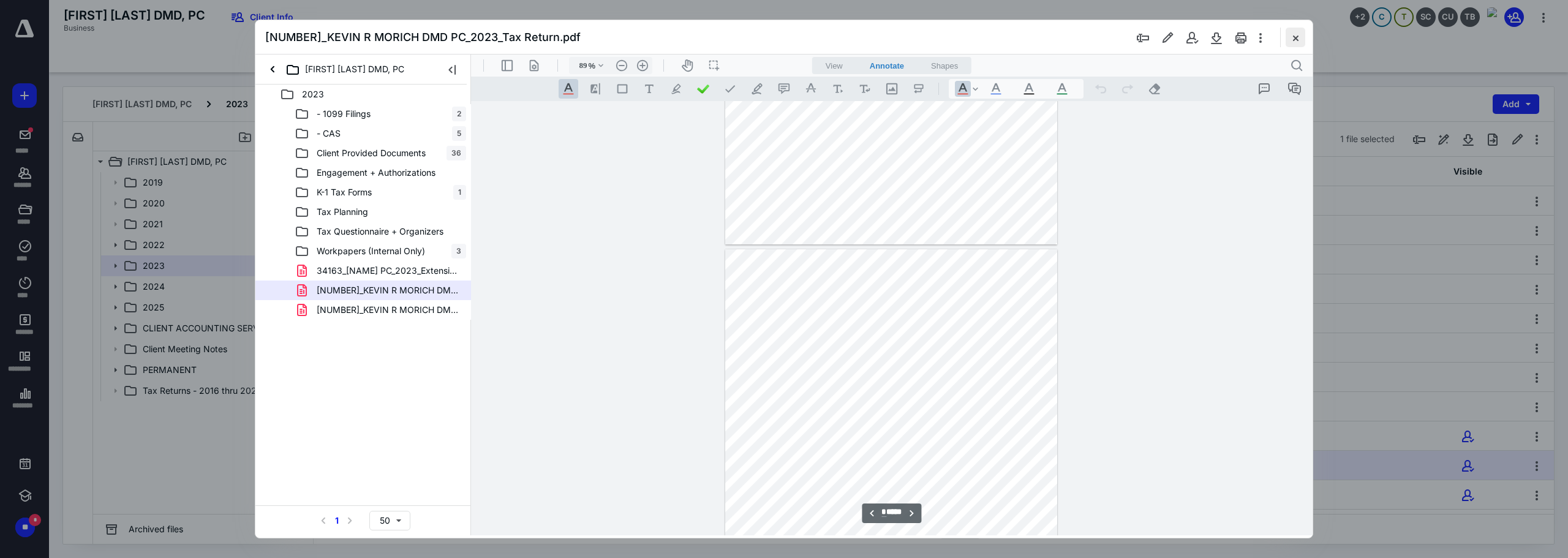 click at bounding box center (1295, 37) 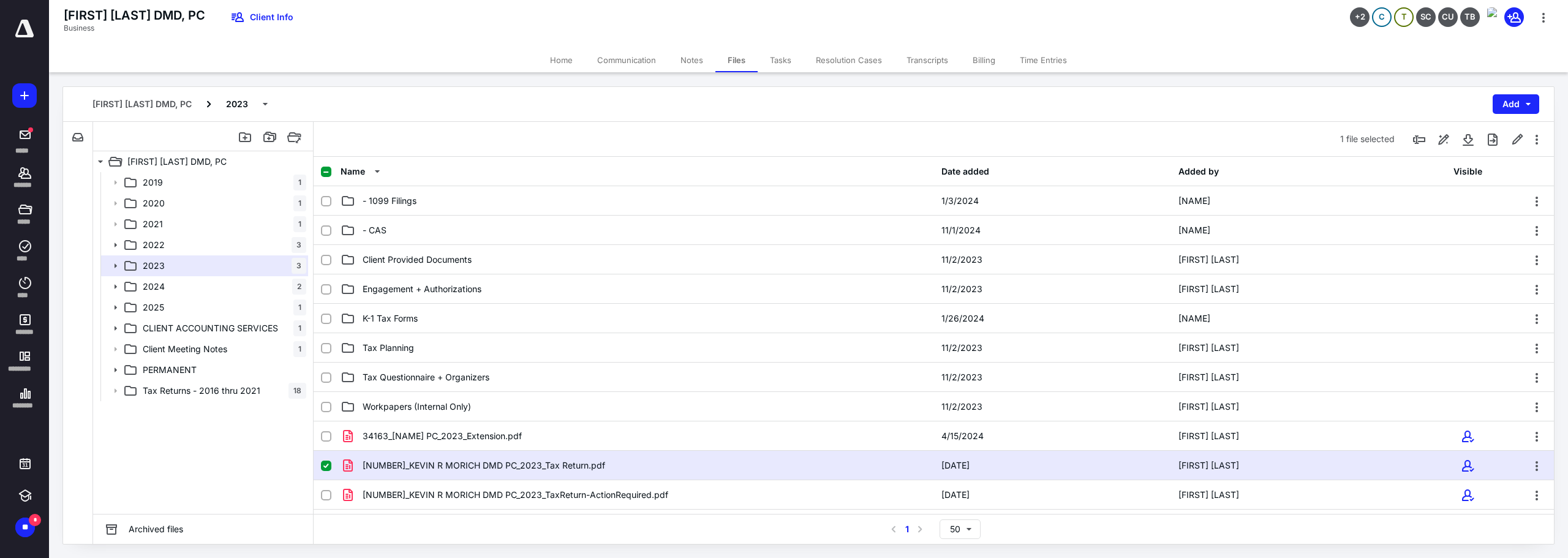 click on "Tasks" at bounding box center (780, 60) 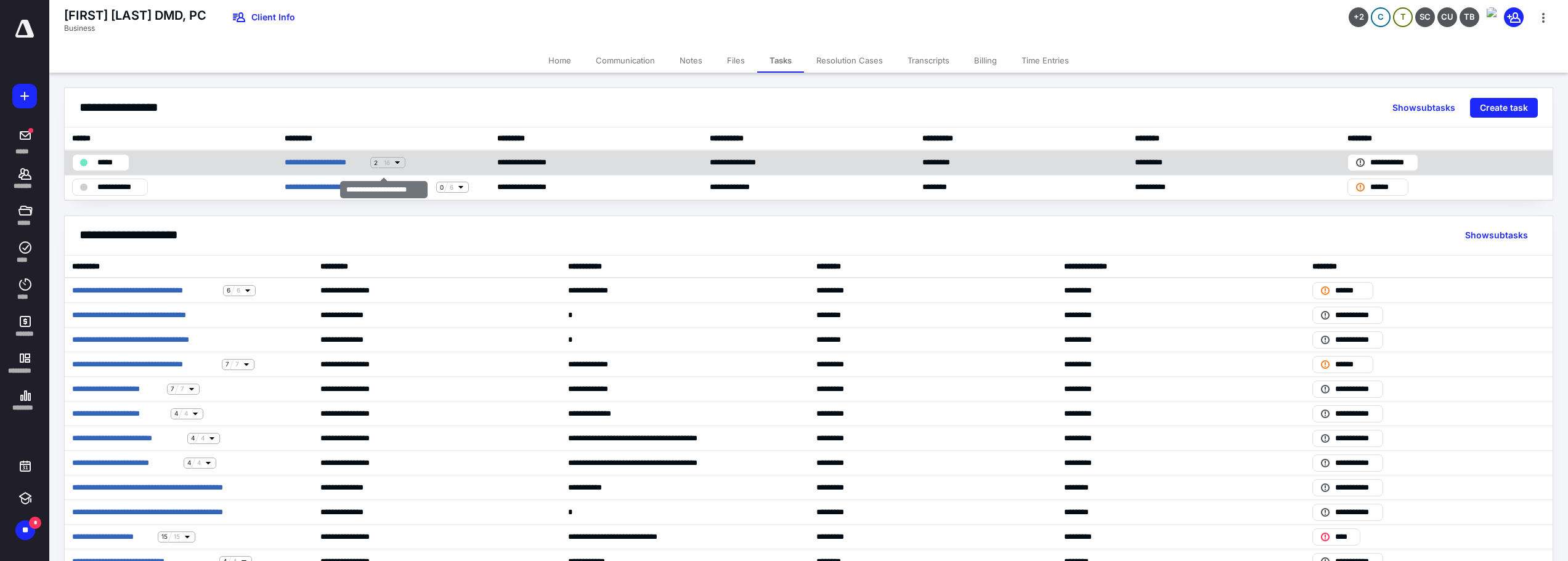 click 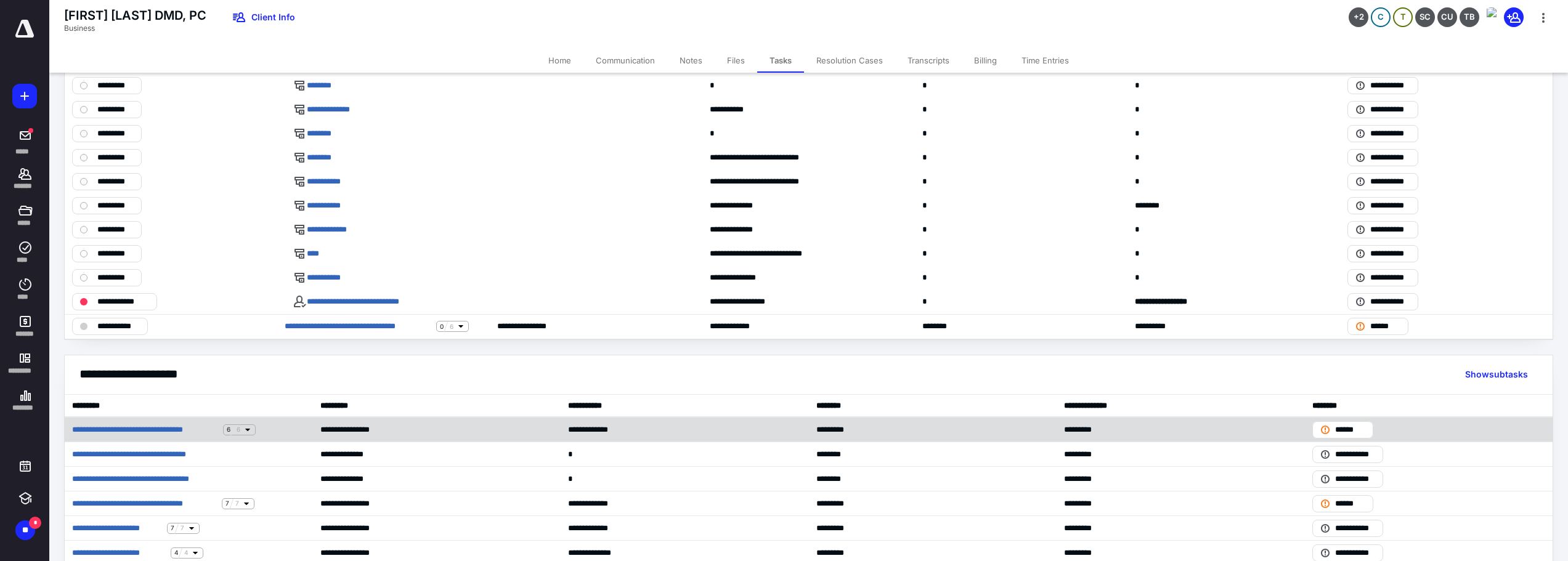 scroll, scrollTop: 246, scrollLeft: 0, axis: vertical 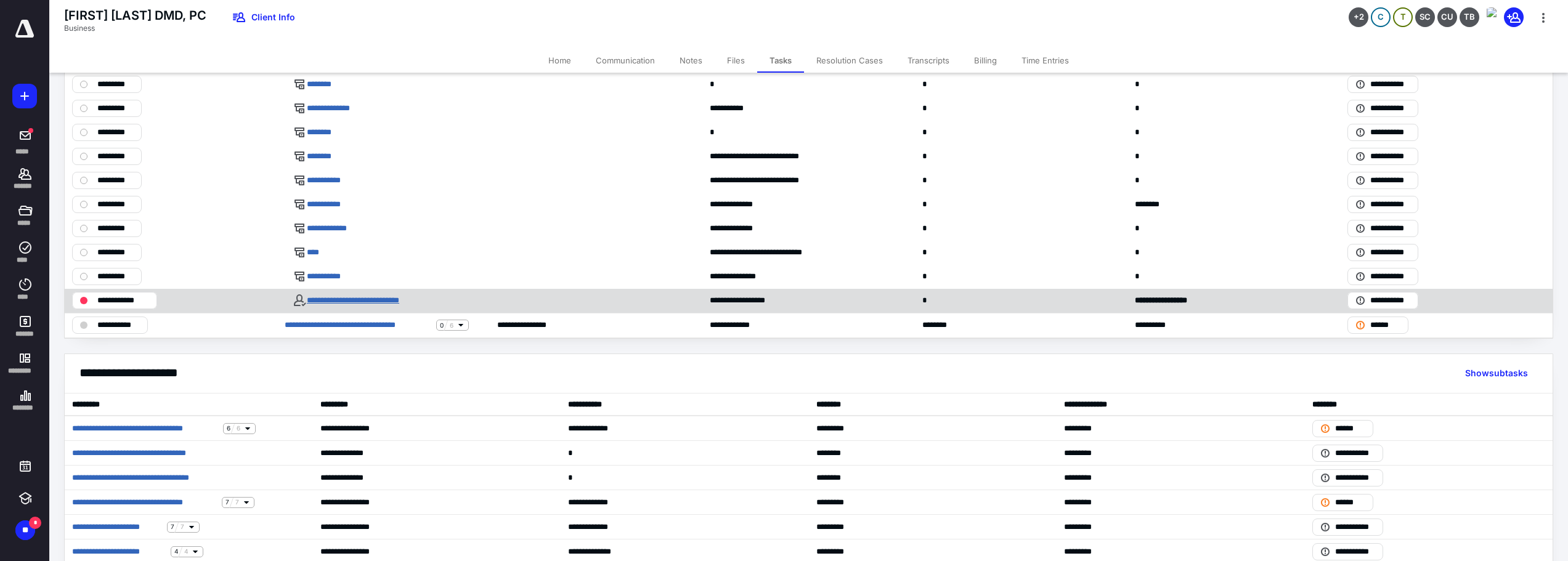 click on "**********" at bounding box center (368, 301) 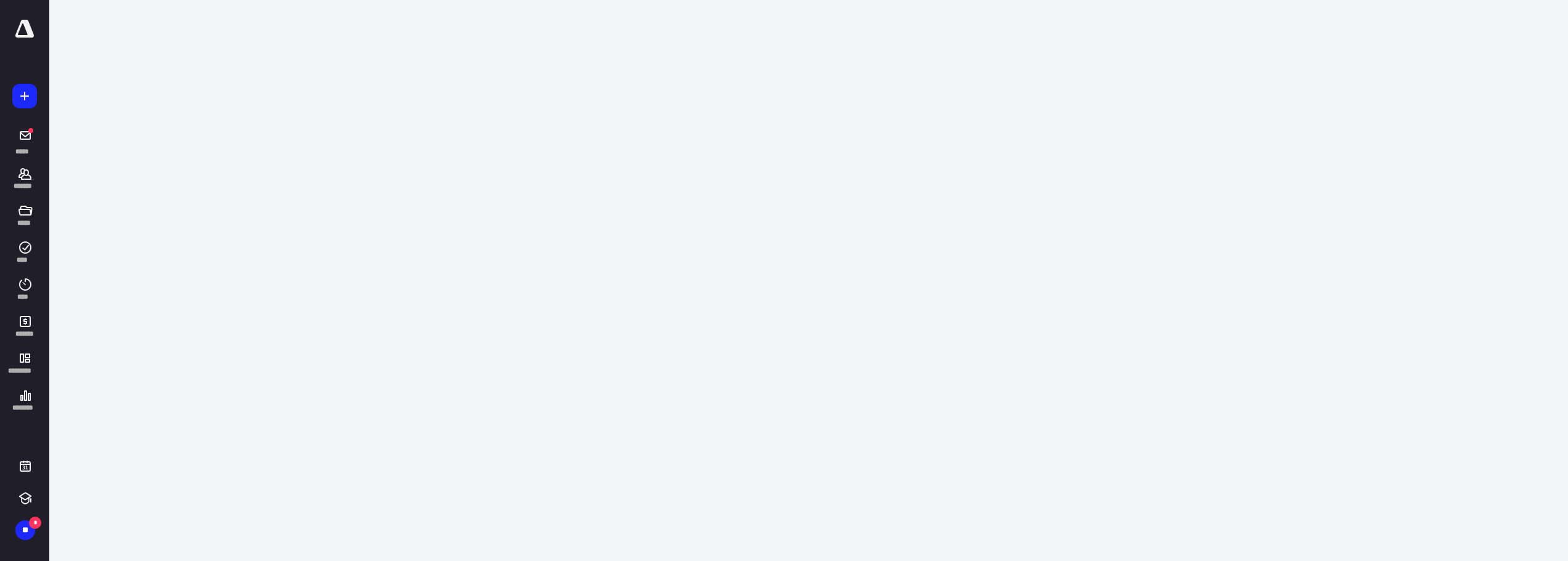 scroll, scrollTop: 0, scrollLeft: 0, axis: both 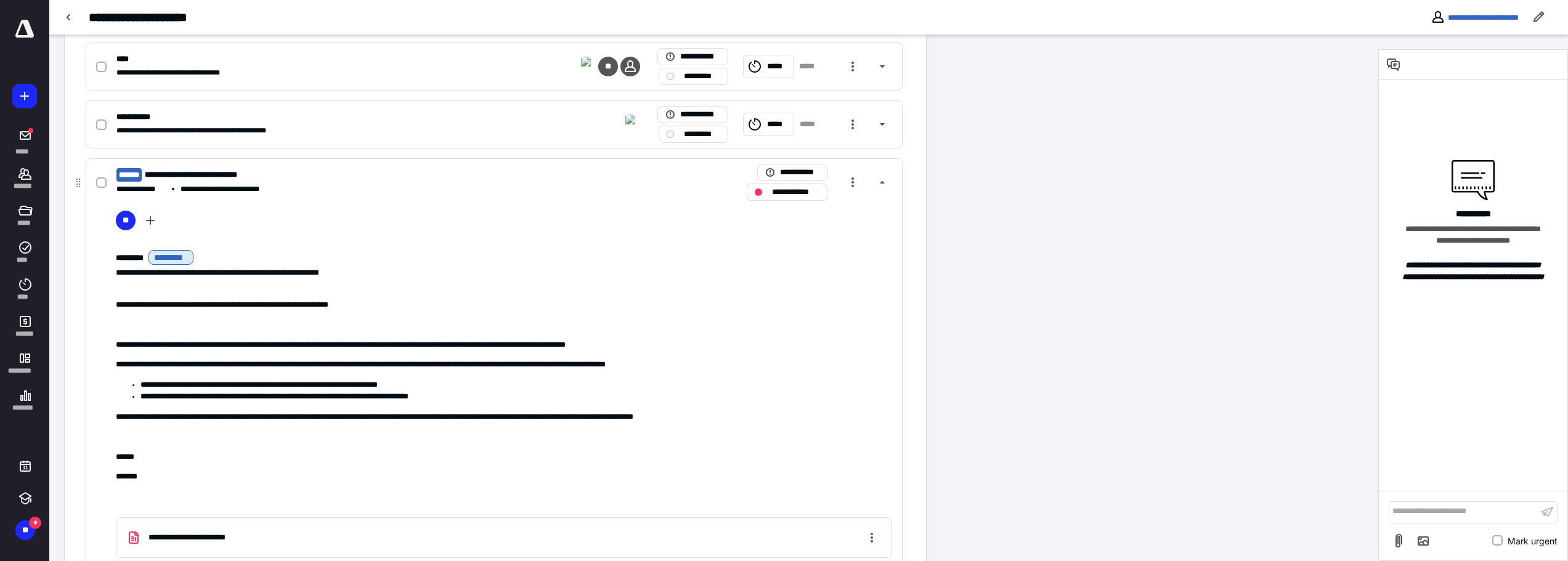 click on "**********" at bounding box center (796, 192) 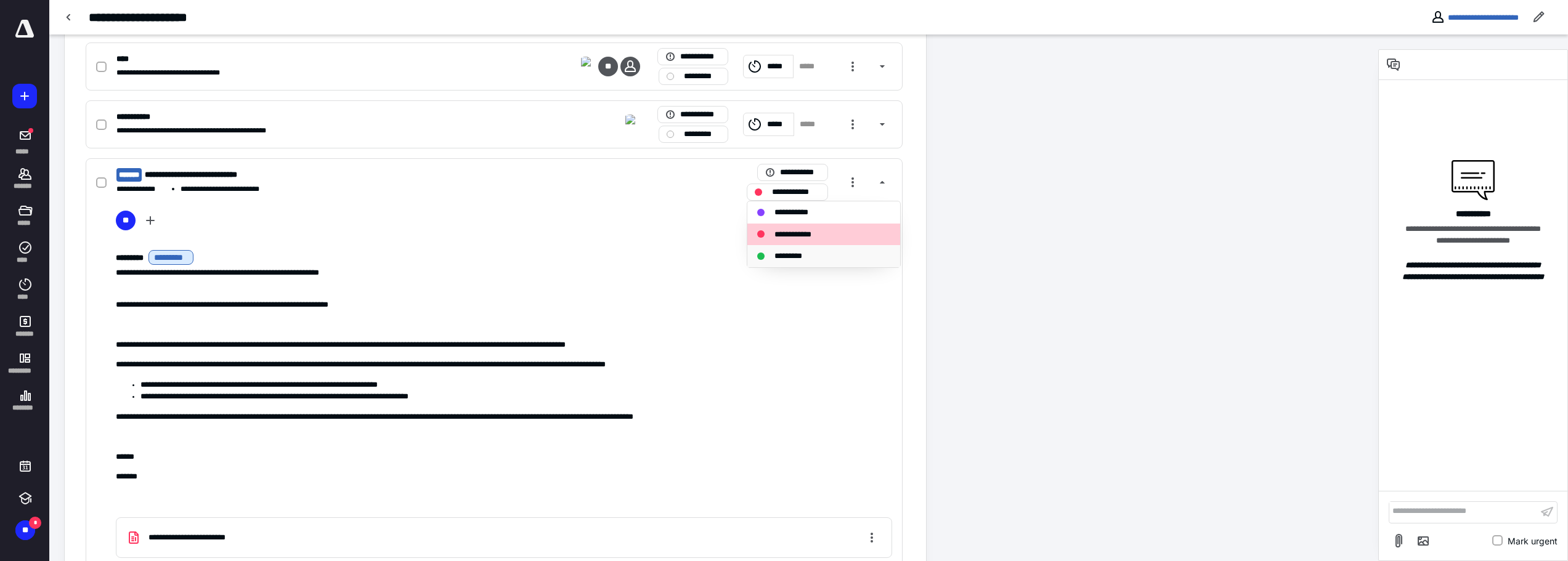 click on "*********" at bounding box center (795, 256) 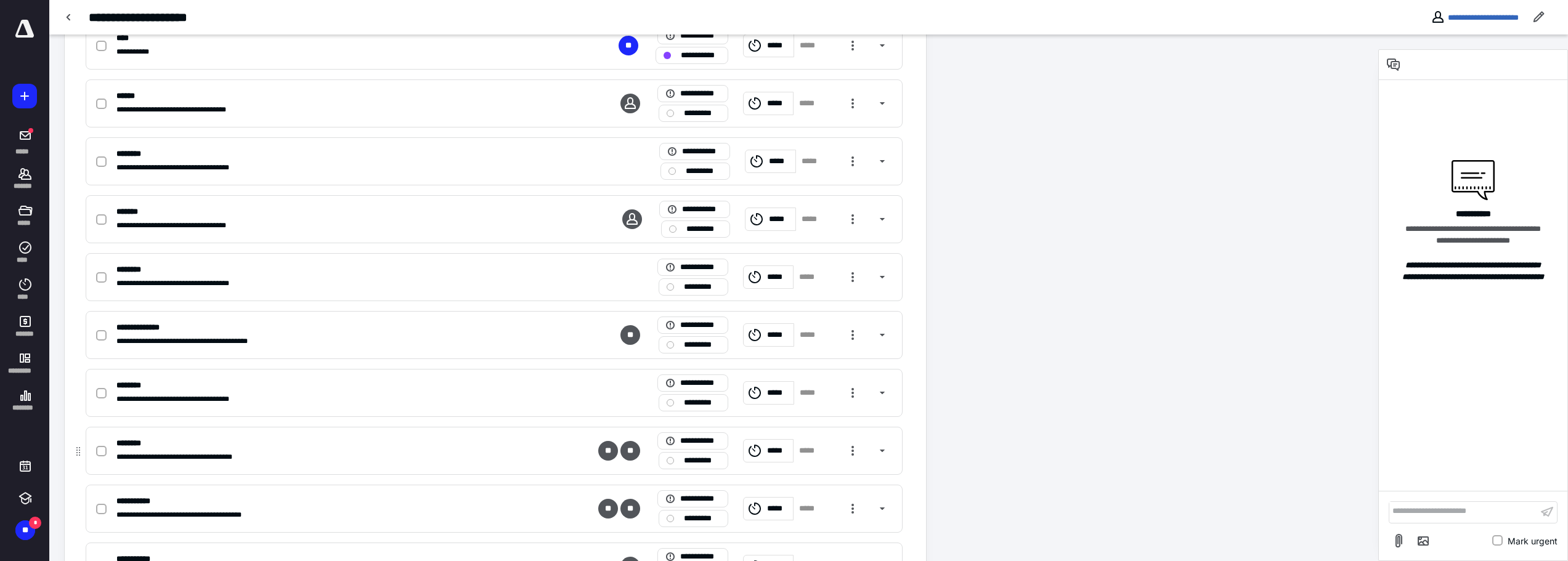 scroll, scrollTop: 204, scrollLeft: 0, axis: vertical 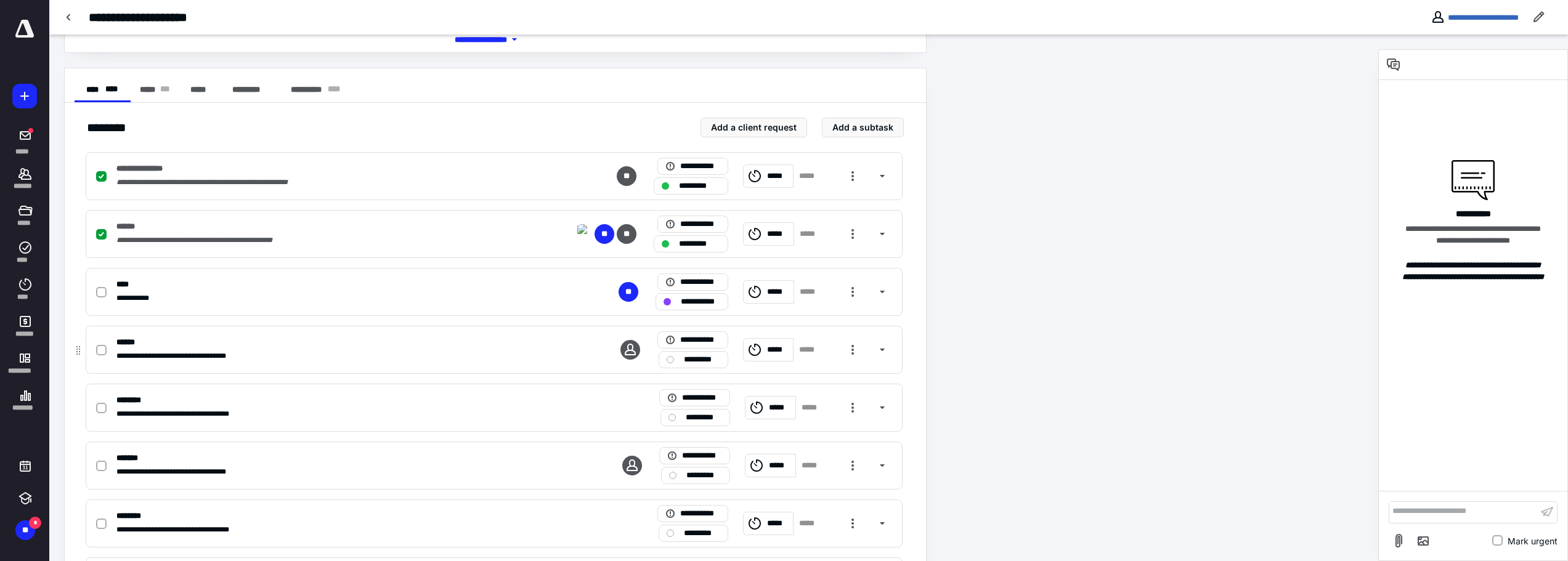 click on "******" at bounding box center (332, 342) 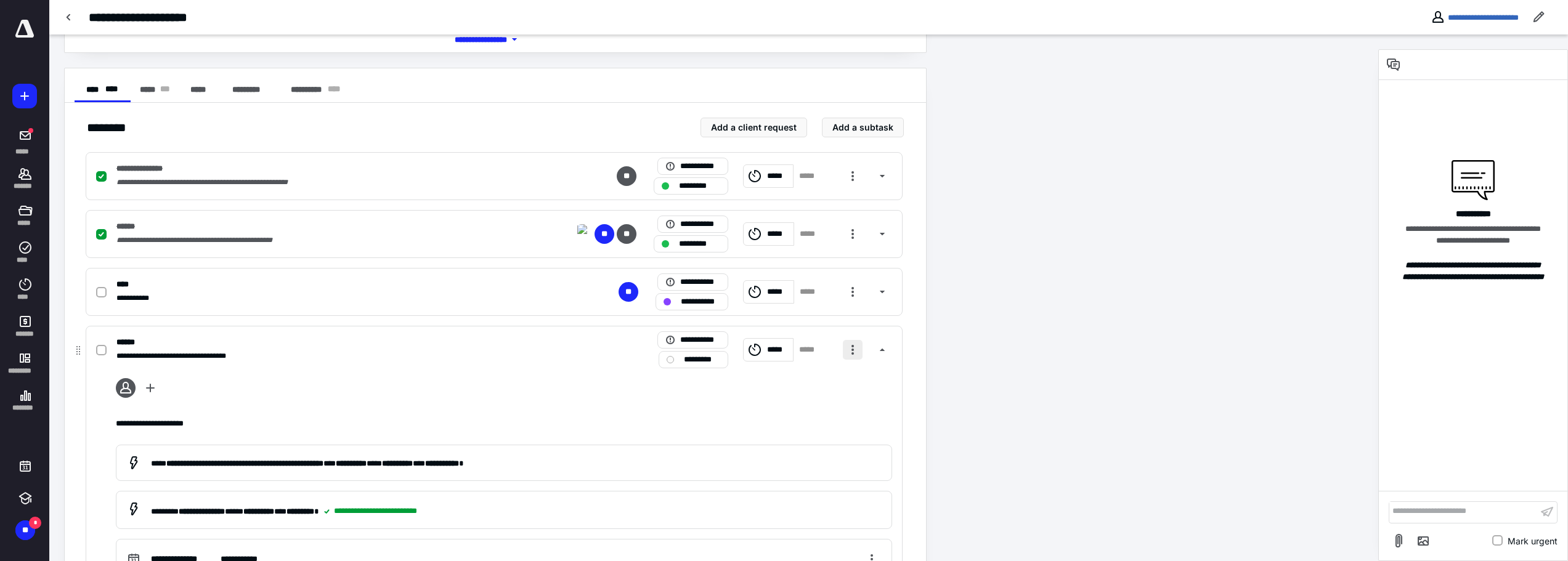 click at bounding box center (853, 350) 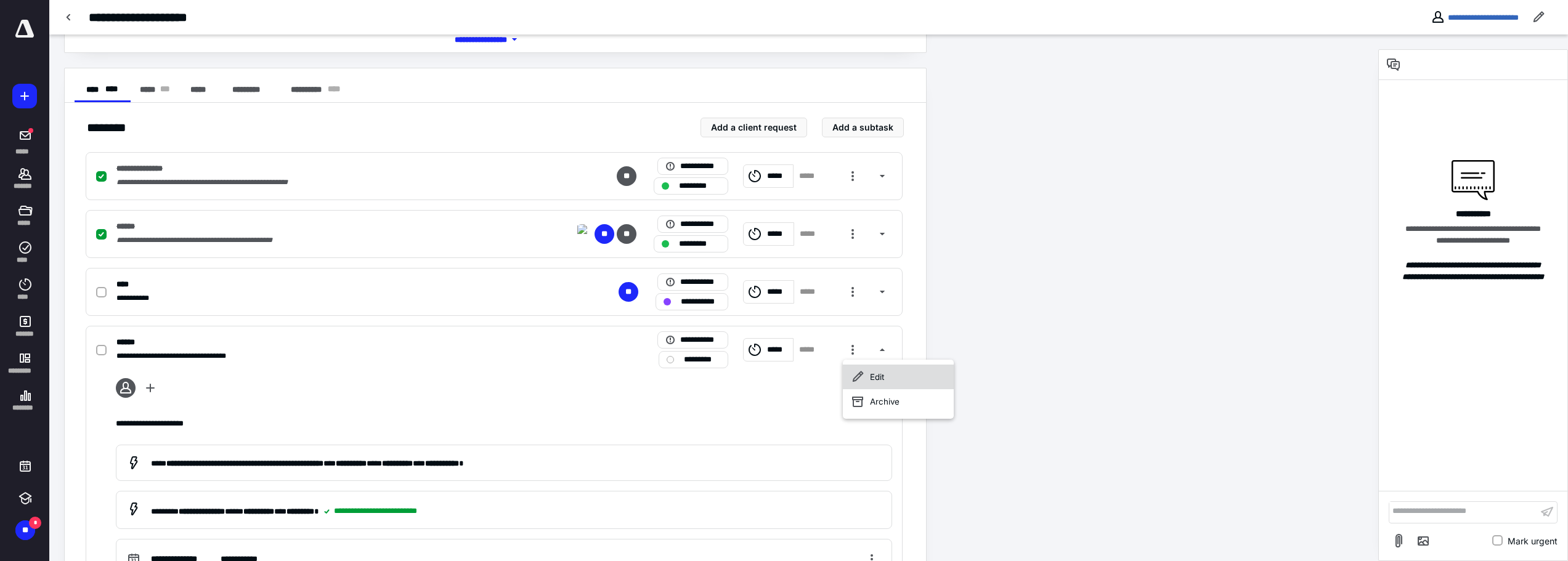click on "Edit" at bounding box center [898, 377] 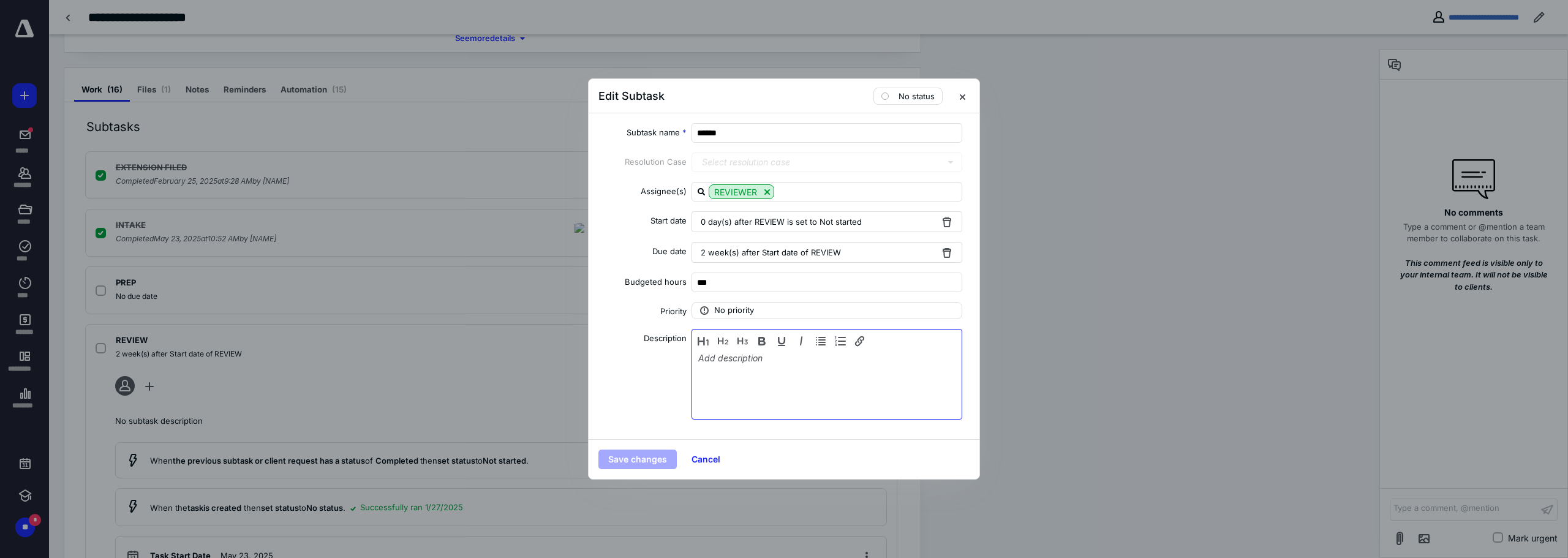 click at bounding box center [827, 383] 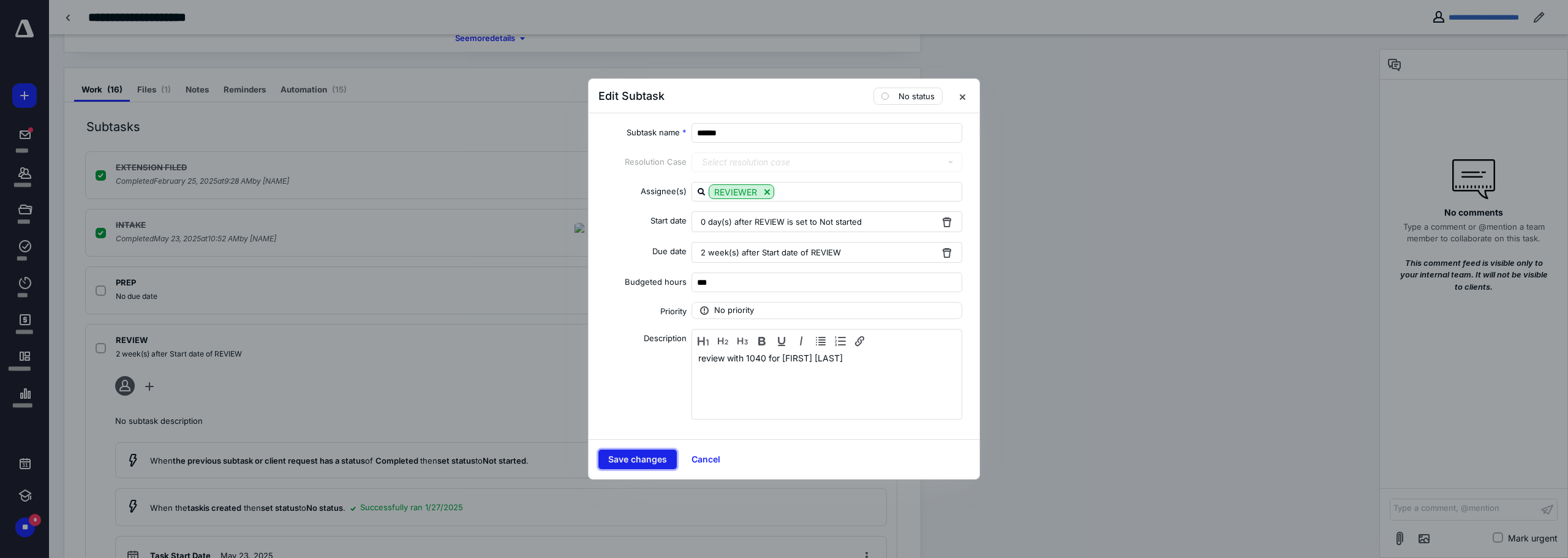 click on "Save changes" at bounding box center [638, 459] 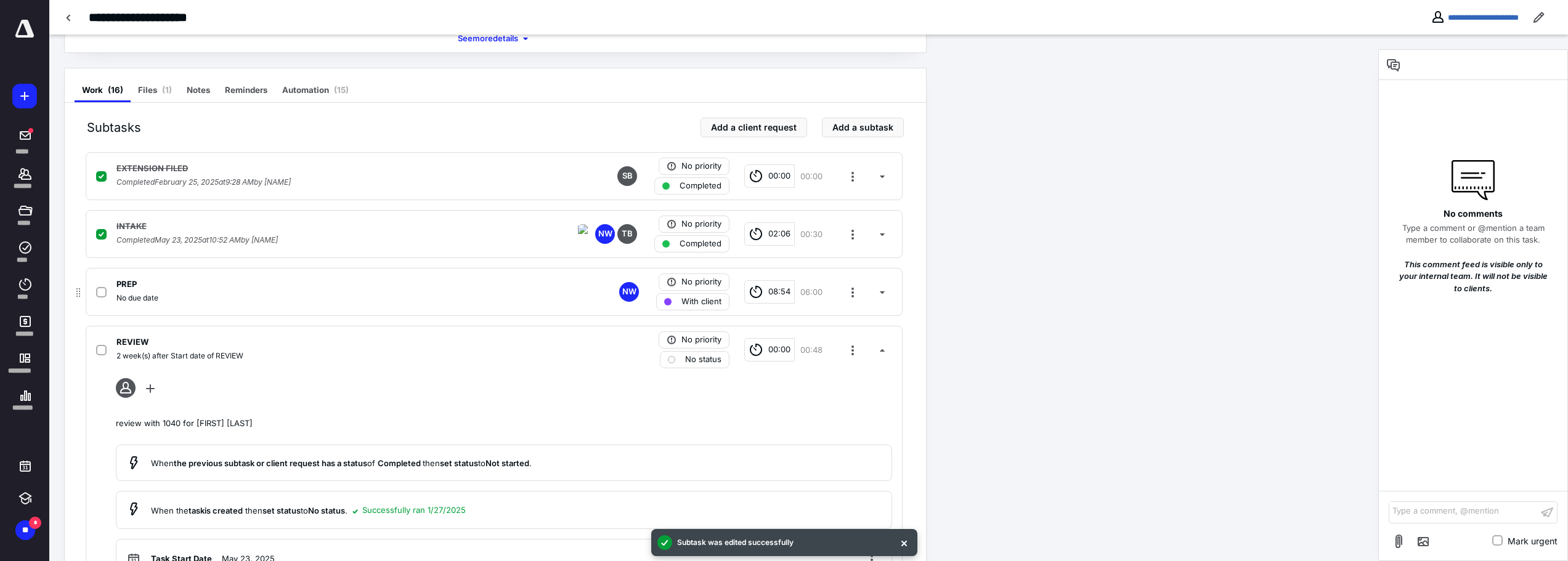 click on "With client" at bounding box center (701, 302) 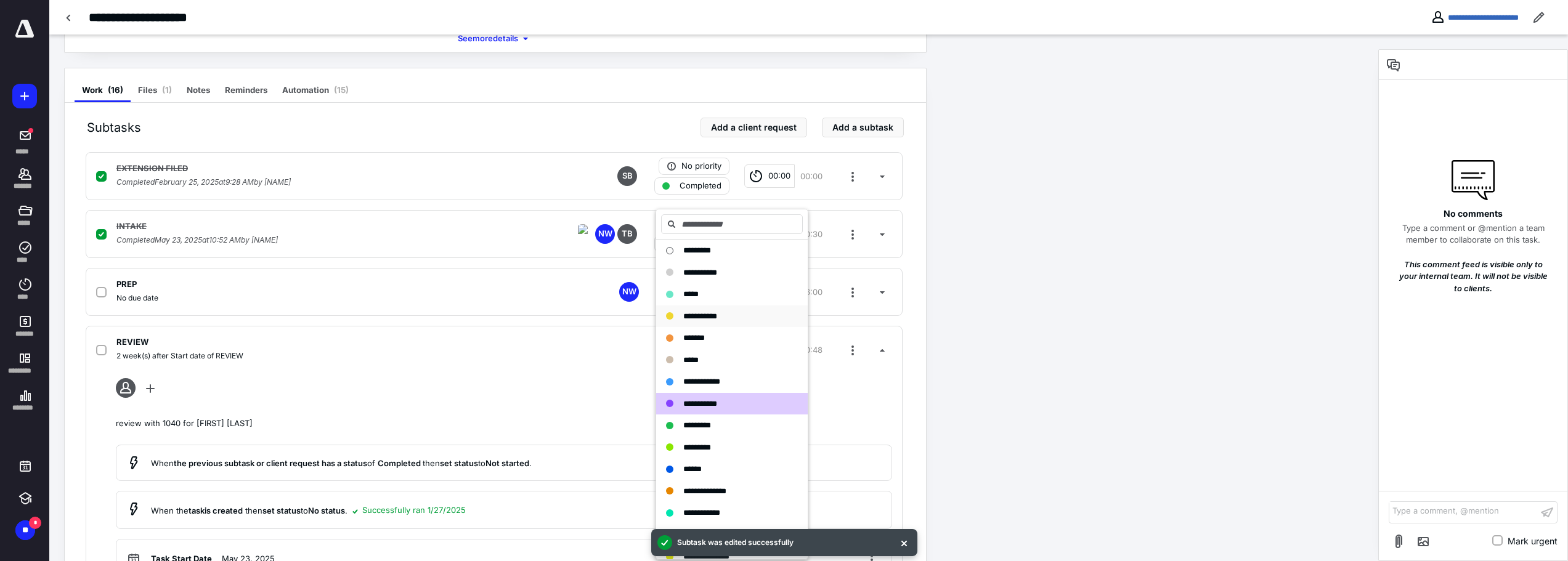 click on "**********" at bounding box center (700, 316) 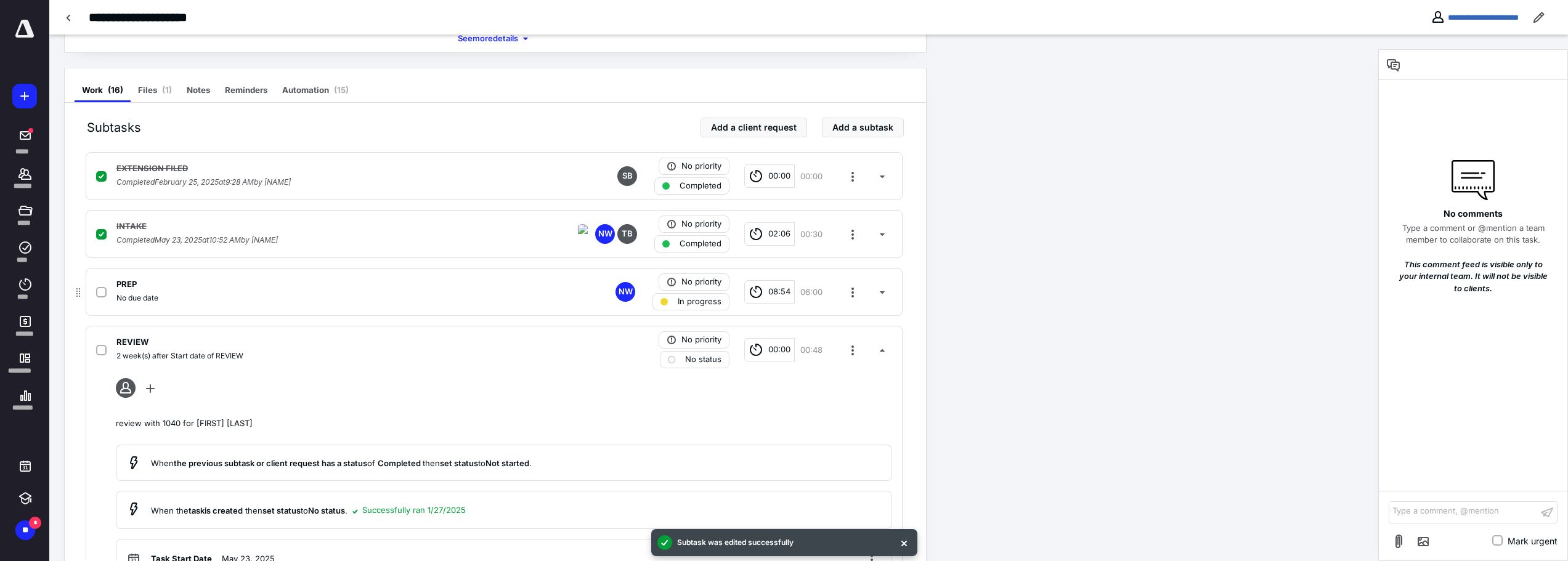 click on "No due date" at bounding box center [332, 298] 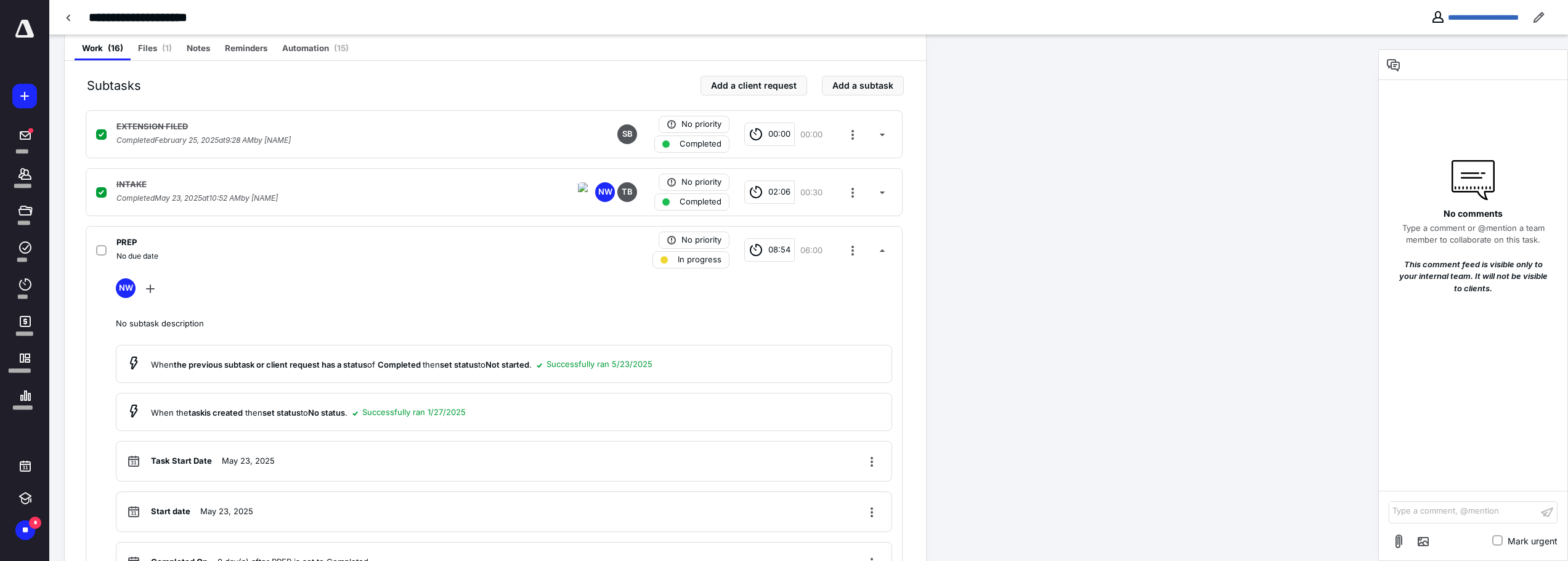 scroll, scrollTop: 265, scrollLeft: 0, axis: vertical 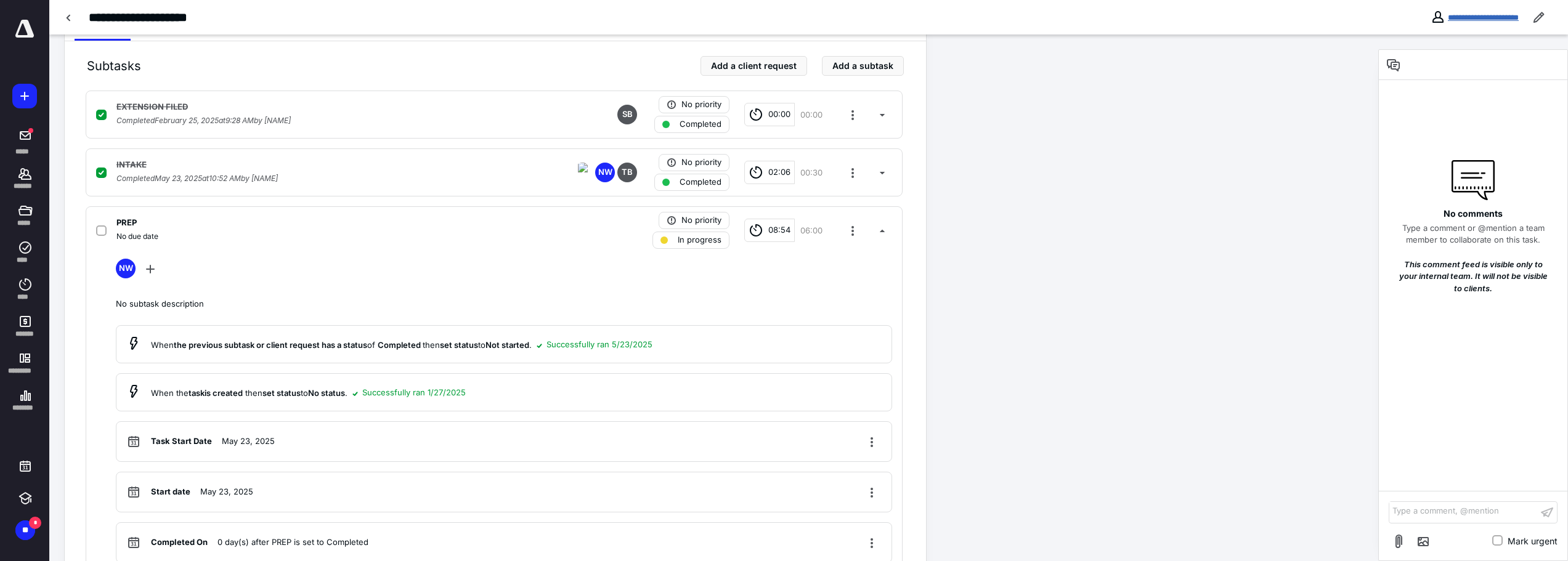 click on "**********" at bounding box center (1483, 17) 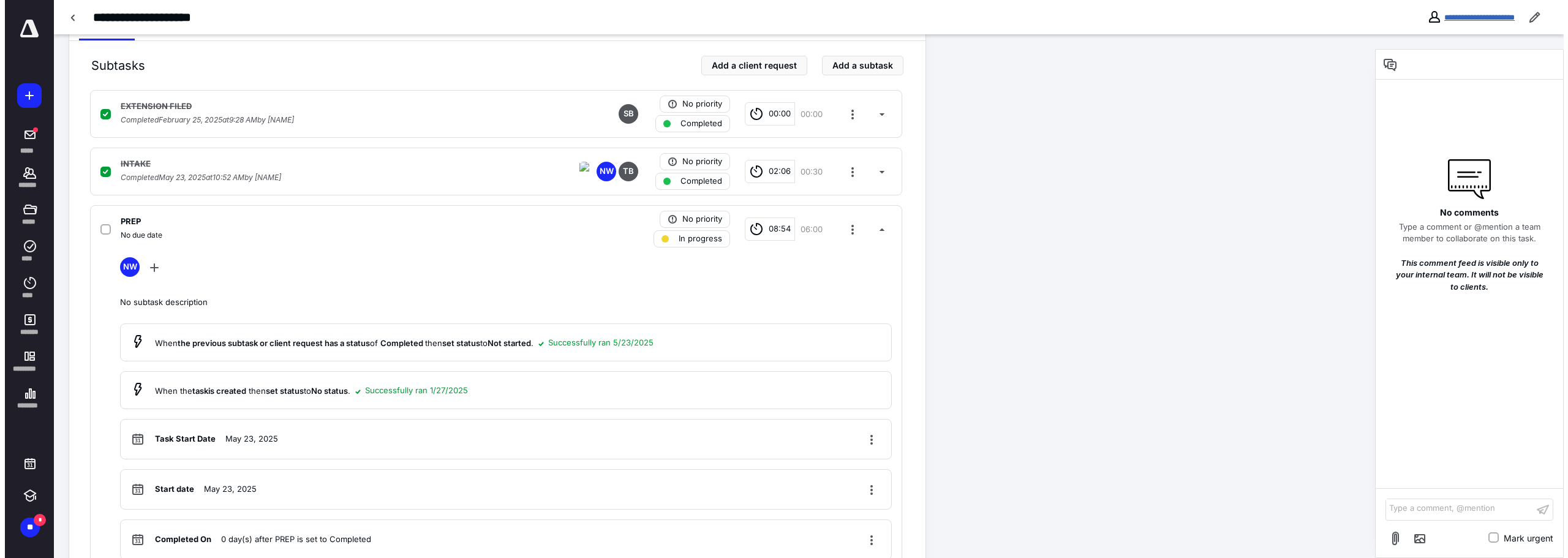 scroll, scrollTop: 0, scrollLeft: 0, axis: both 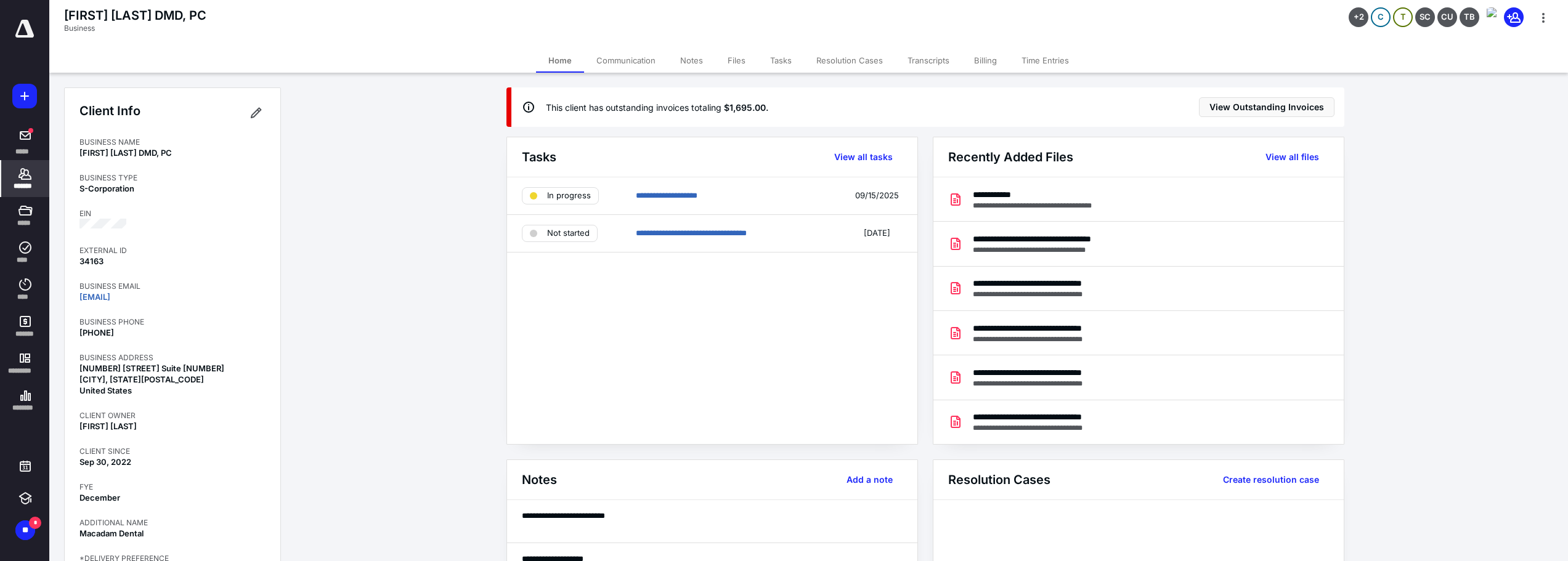 click on "Resolution Cases" at bounding box center [850, 60] 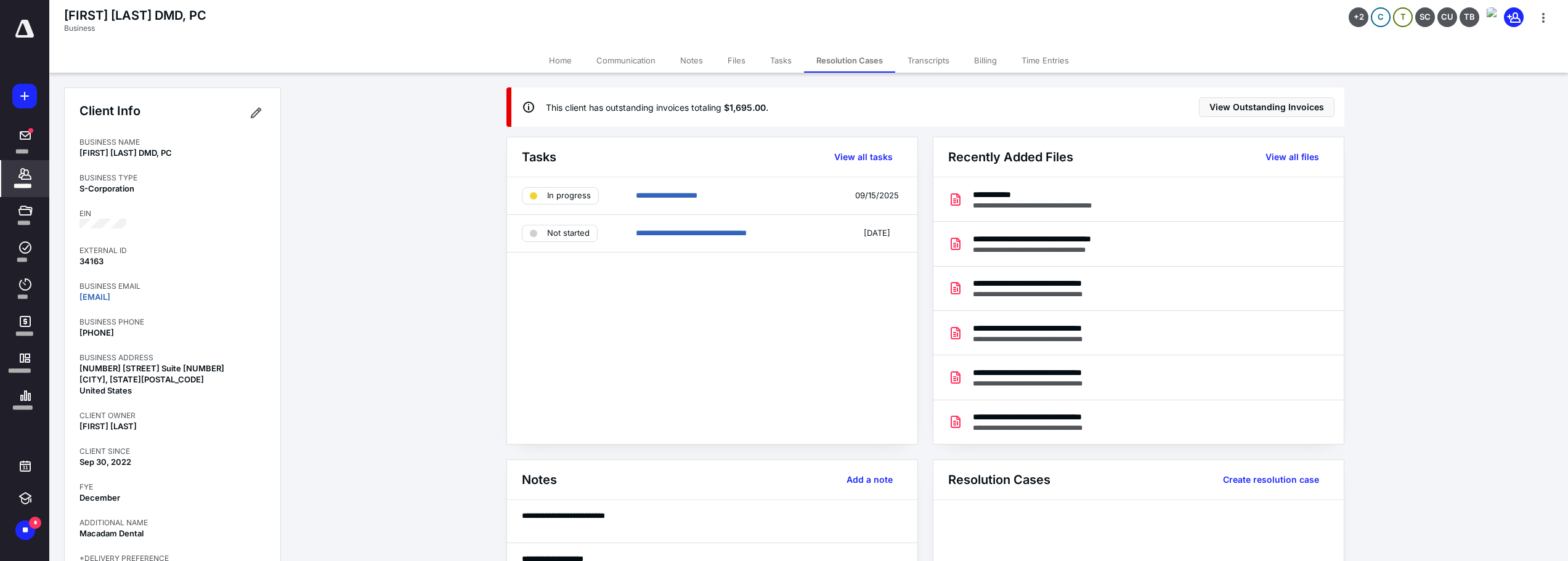 click on "Files" at bounding box center (736, 60) 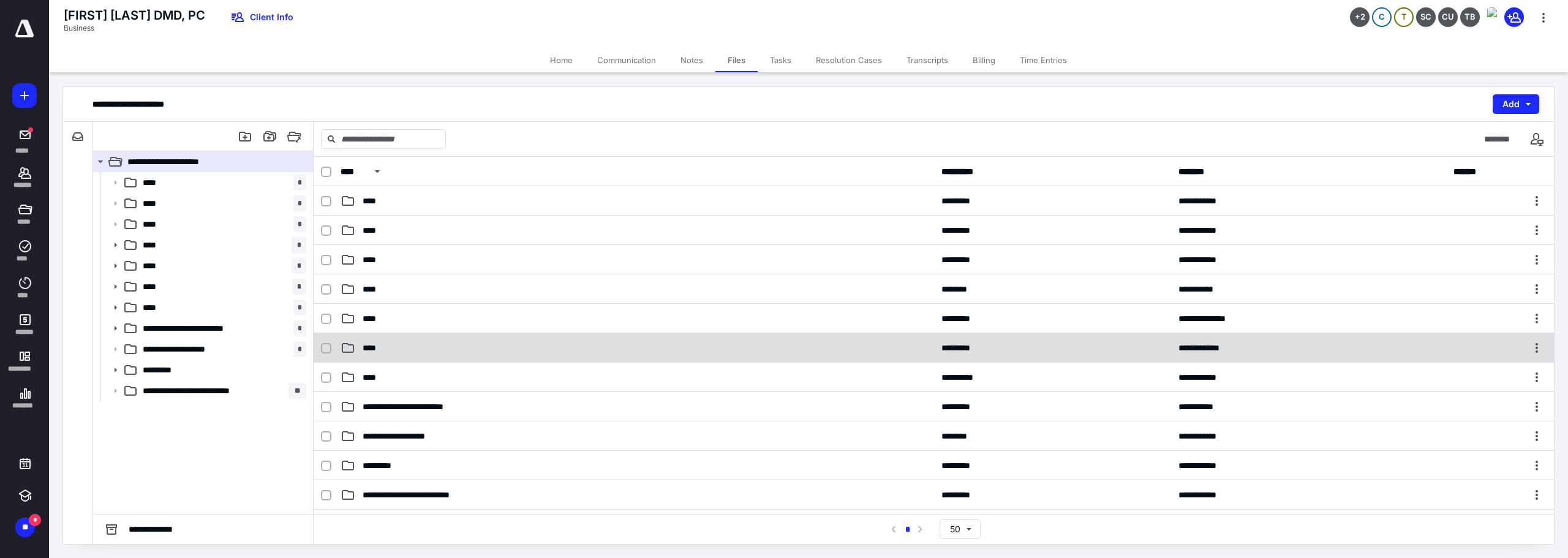 click on "****" at bounding box center (637, 348) 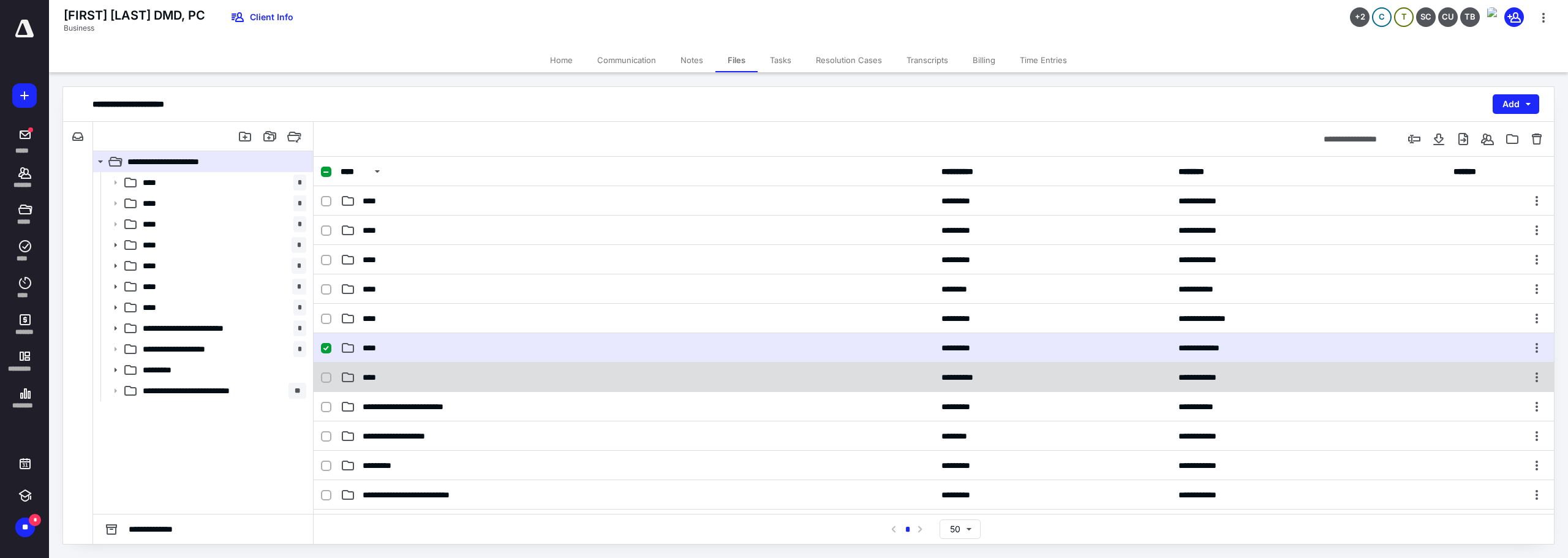 click on "****" at bounding box center (637, 377) 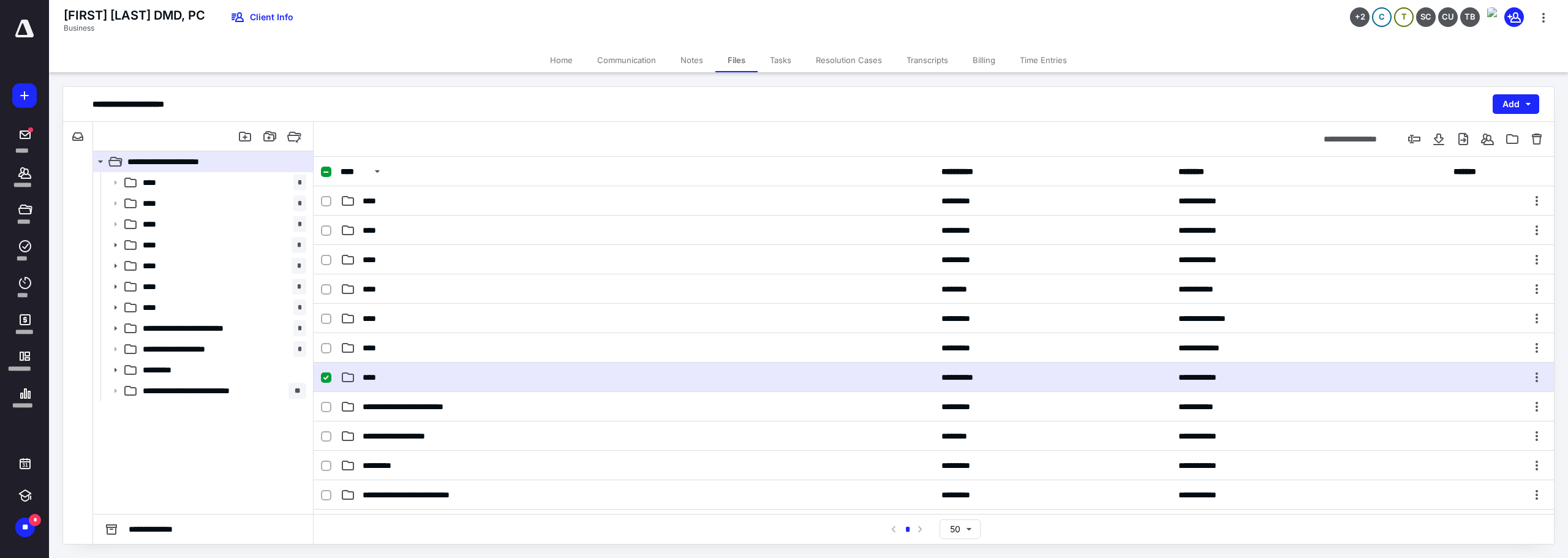click on "****" at bounding box center (637, 377) 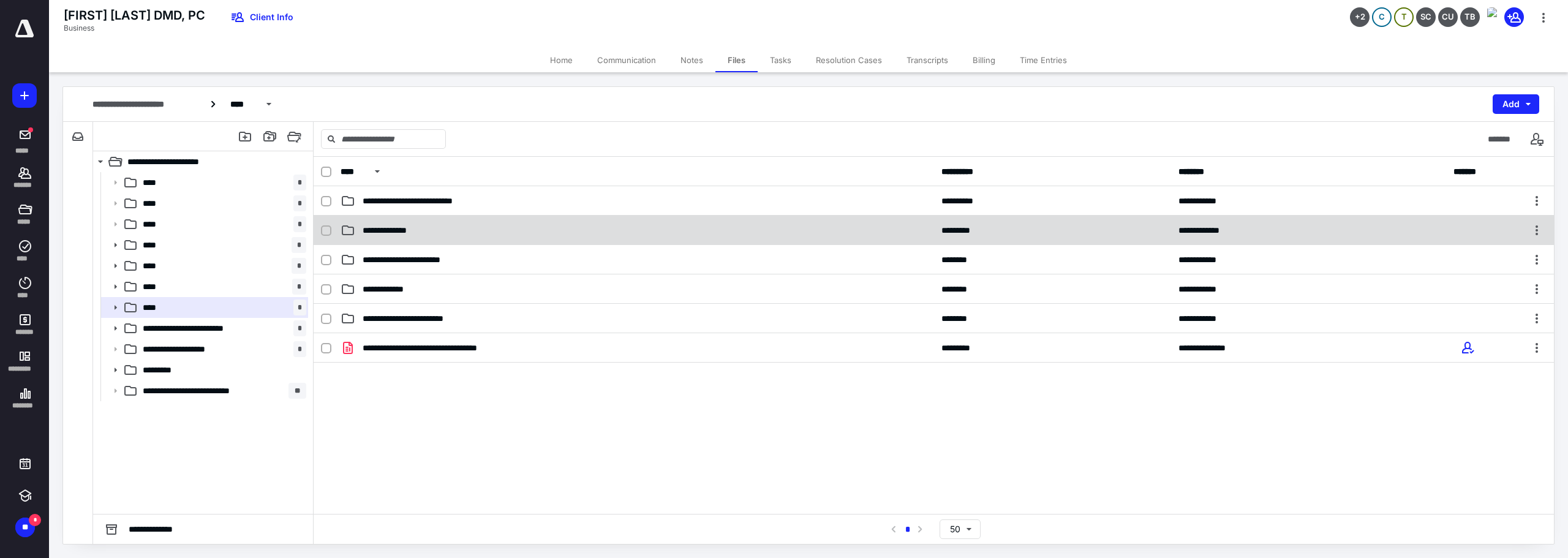 click on "**********" at bounding box center [933, 230] 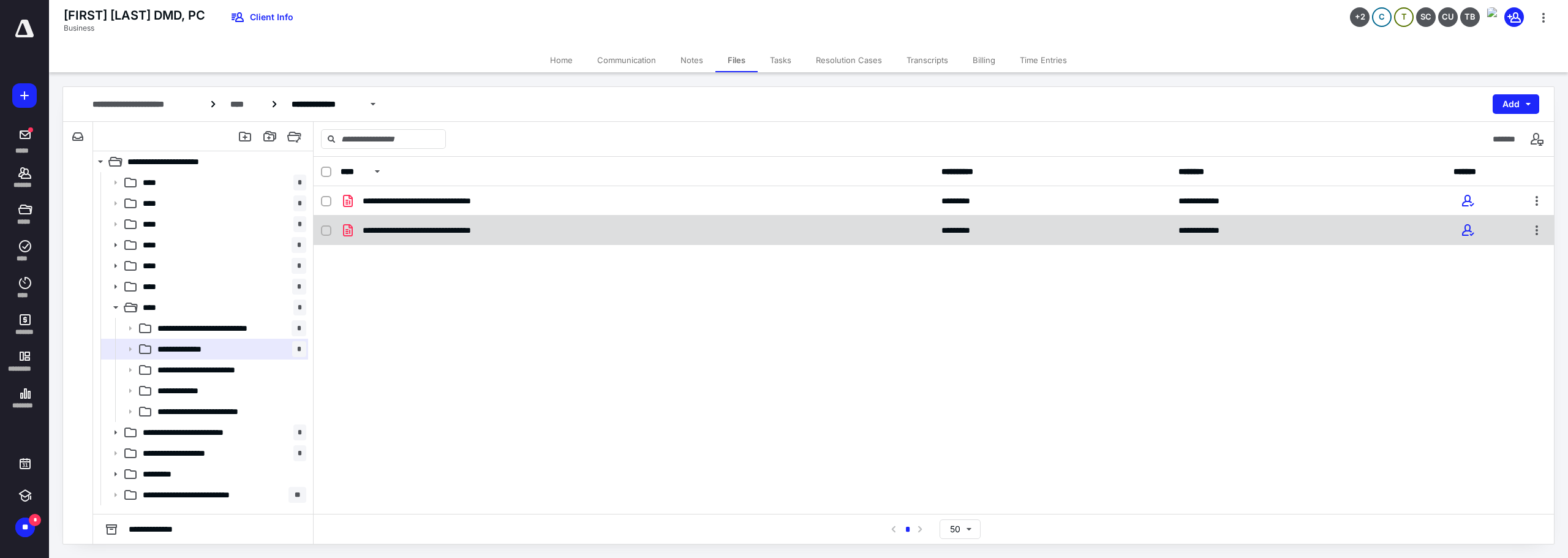 click on "**********" at bounding box center (637, 230) 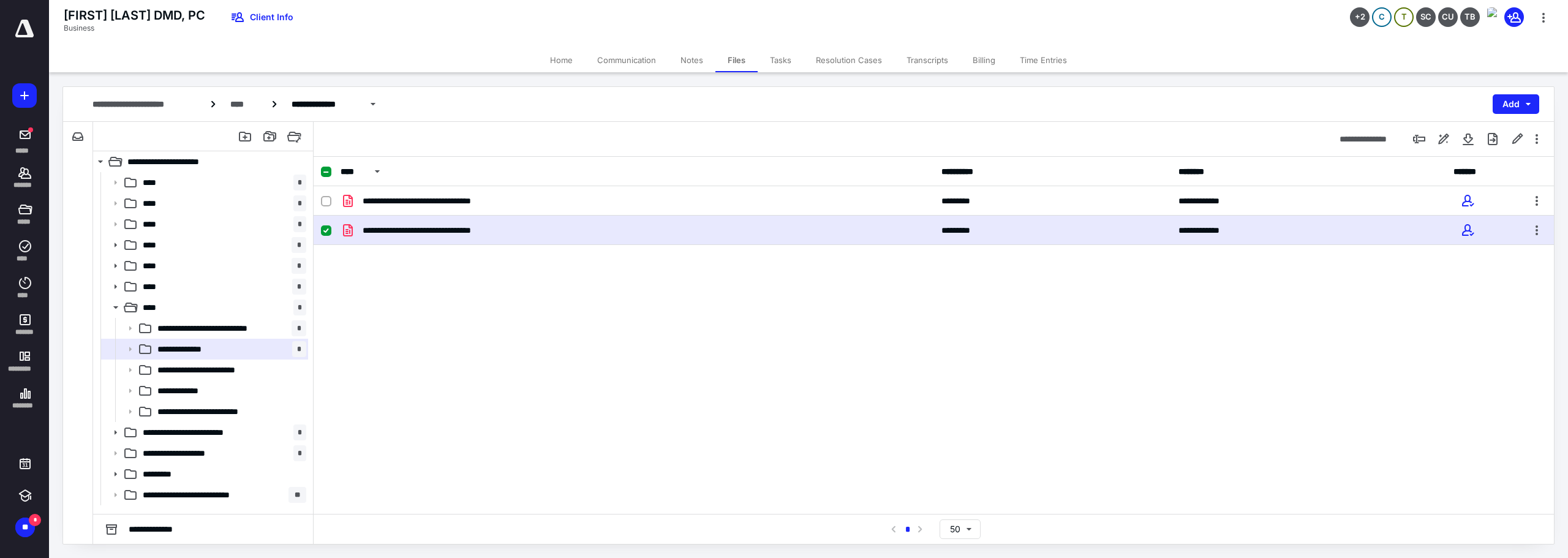 click on "**********" at bounding box center [637, 230] 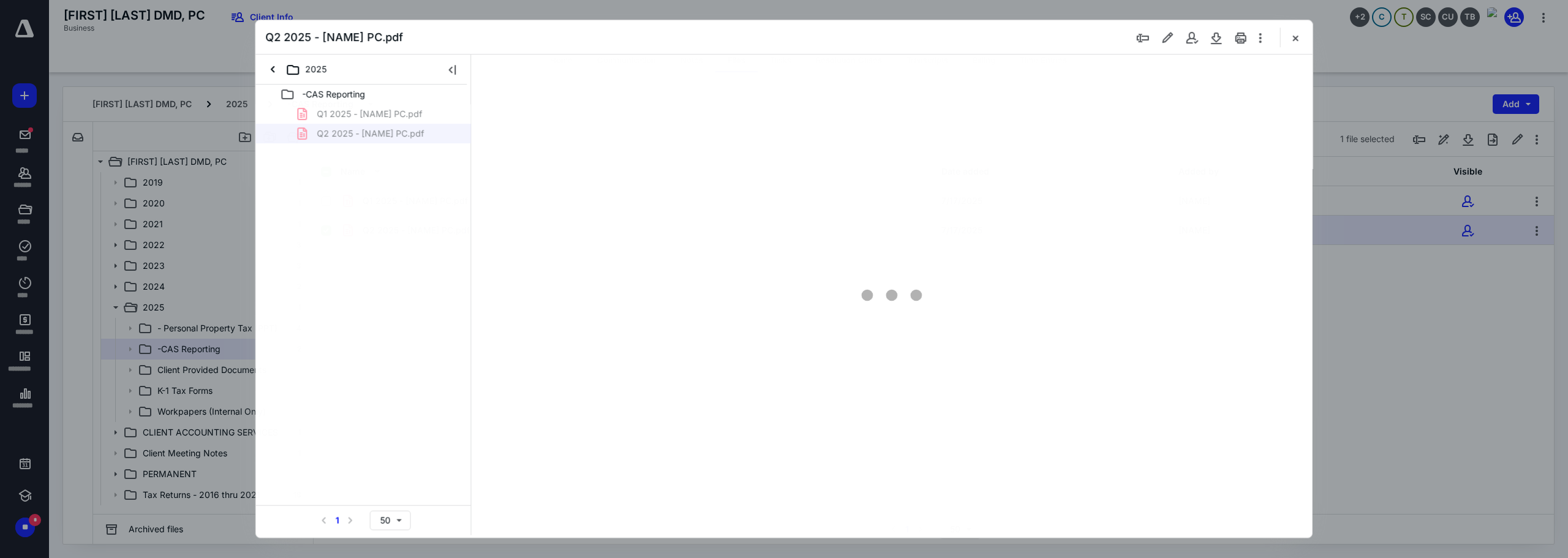 scroll, scrollTop: 0, scrollLeft: 0, axis: both 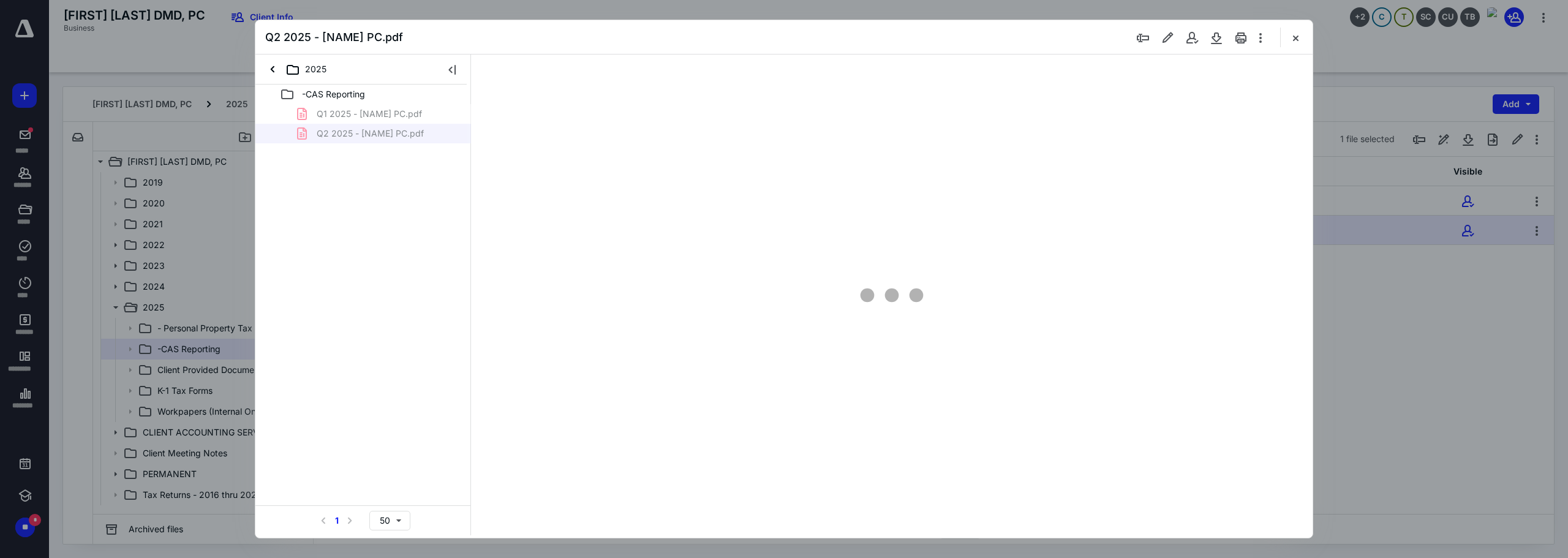 type on "89" 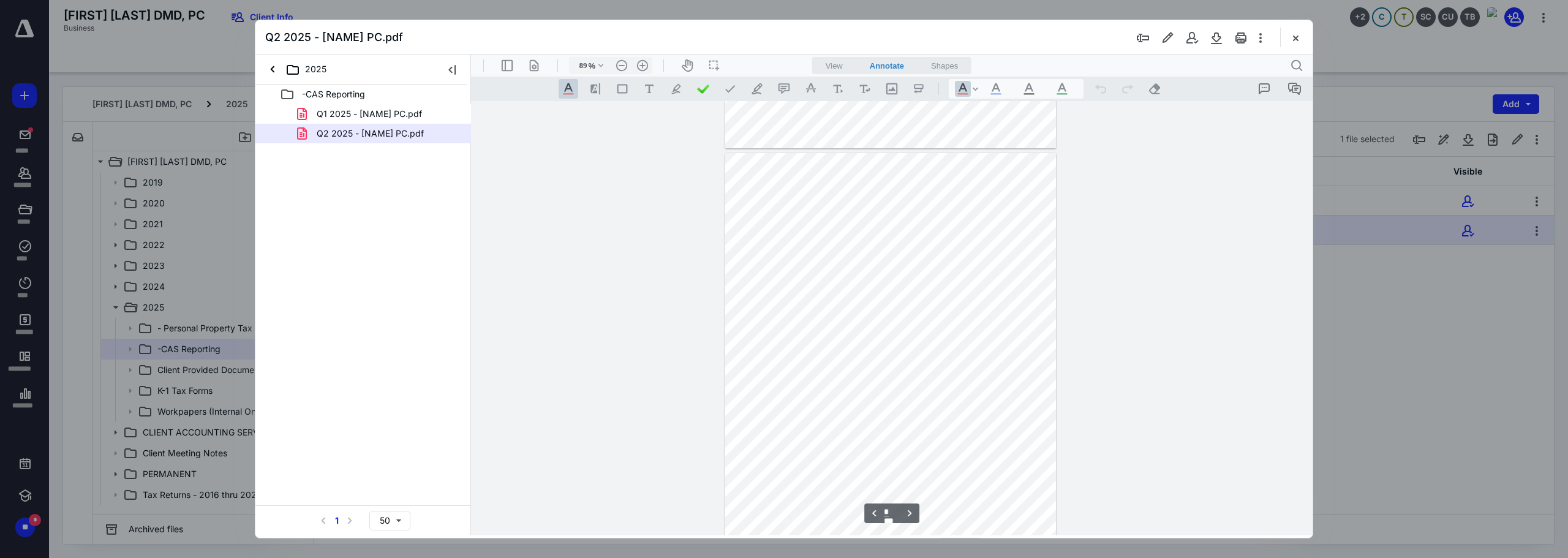 scroll, scrollTop: 907, scrollLeft: 0, axis: vertical 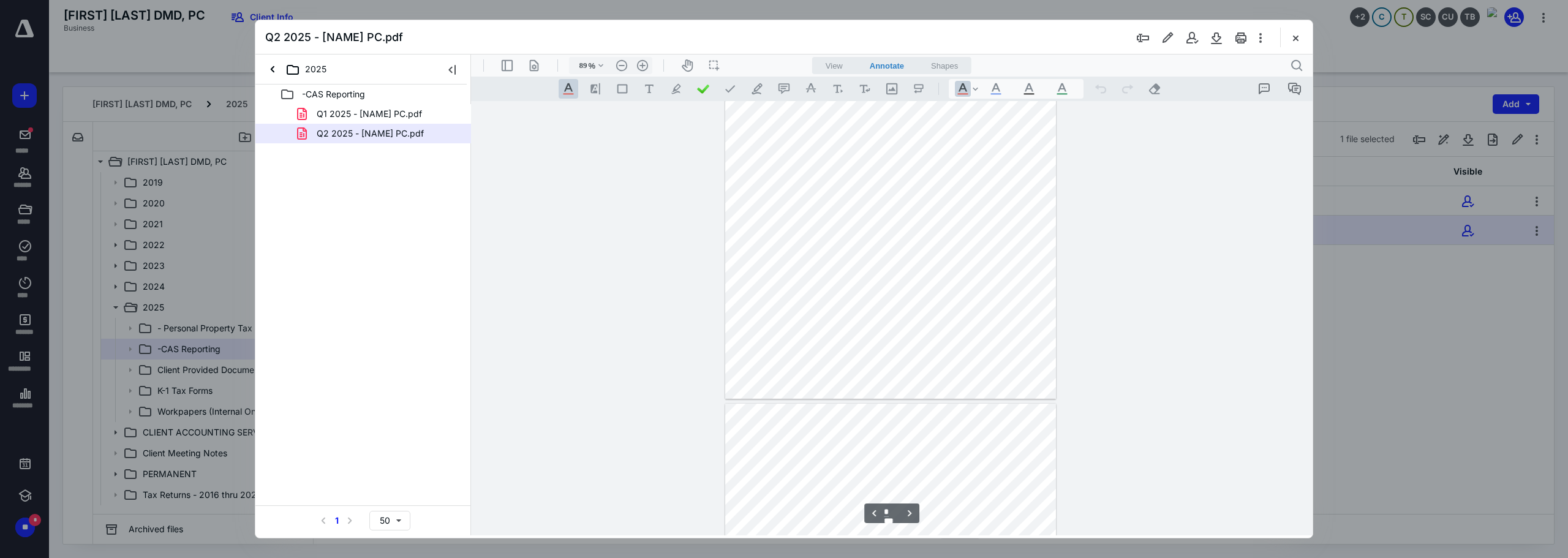 type on "*" 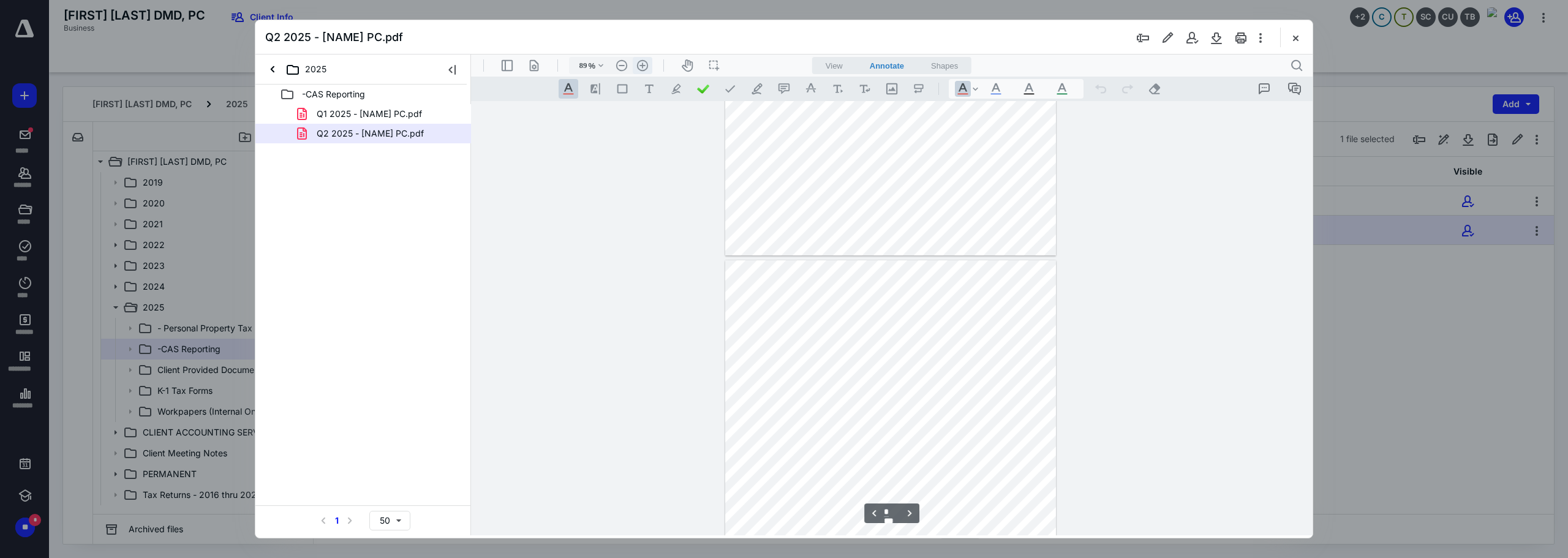click on ".cls-1{fill:#abb0c4;} icon - header - zoom - in - line" at bounding box center (643, 66) 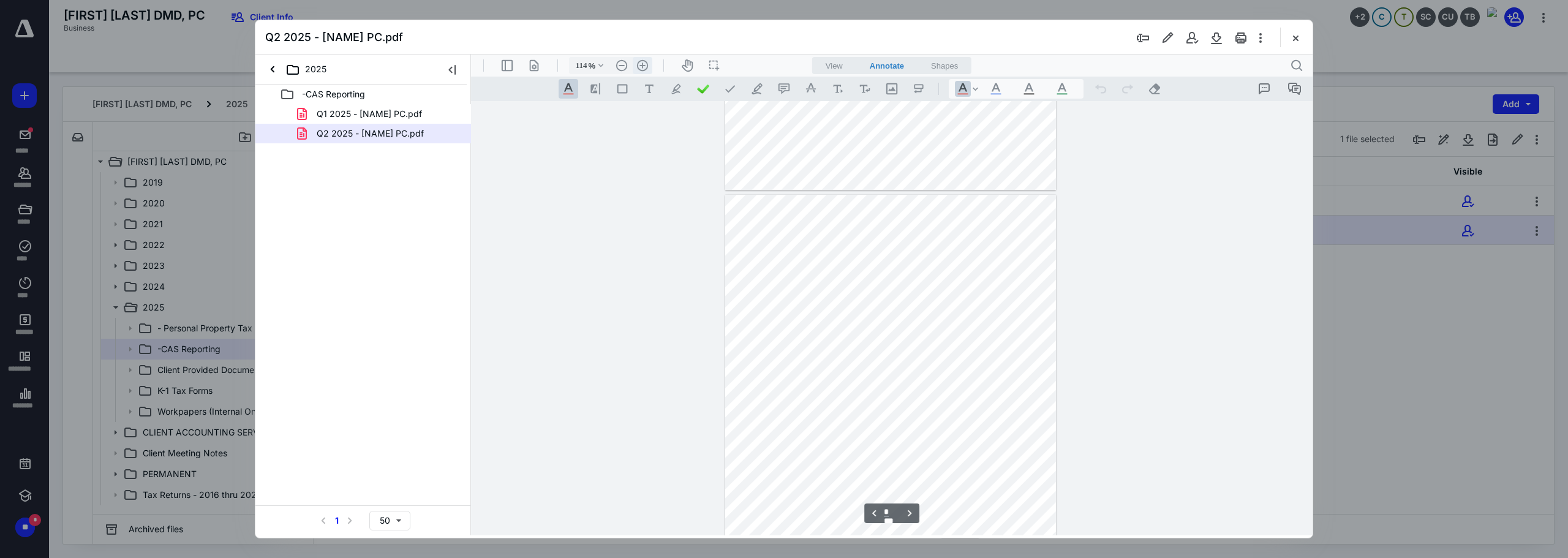 click on ".cls-1{fill:#abb0c4;} icon - header - zoom - in - line" at bounding box center [643, 66] 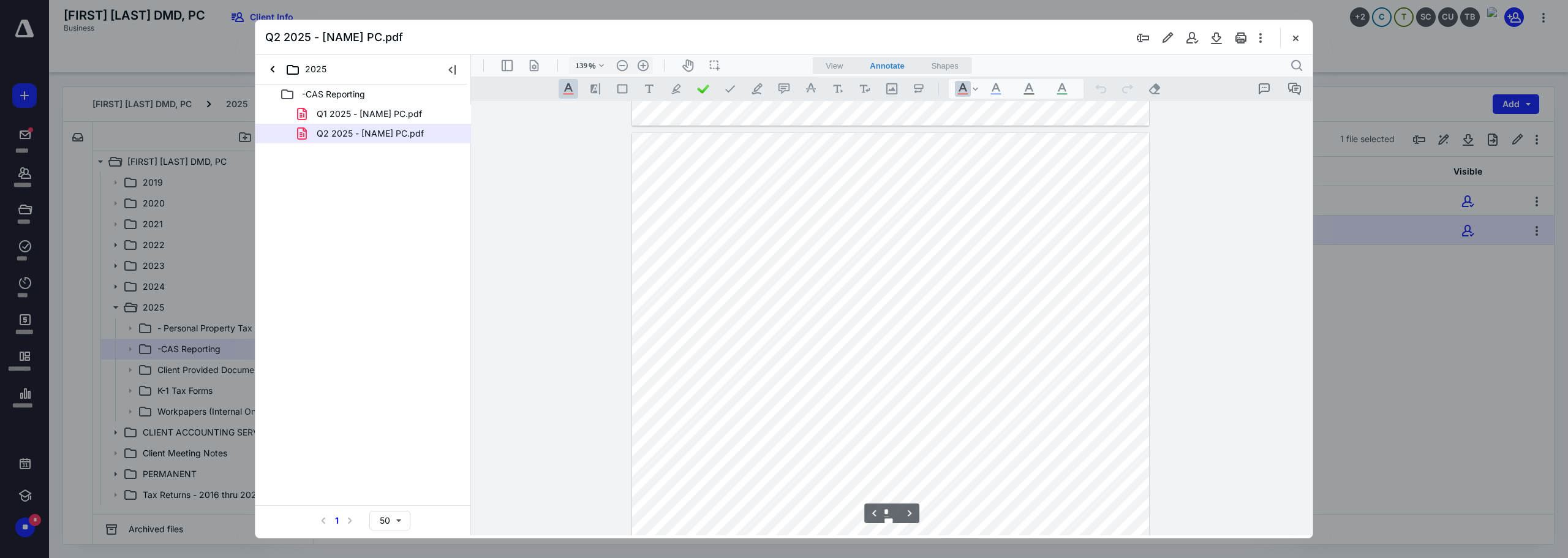 scroll, scrollTop: 4050, scrollLeft: 0, axis: vertical 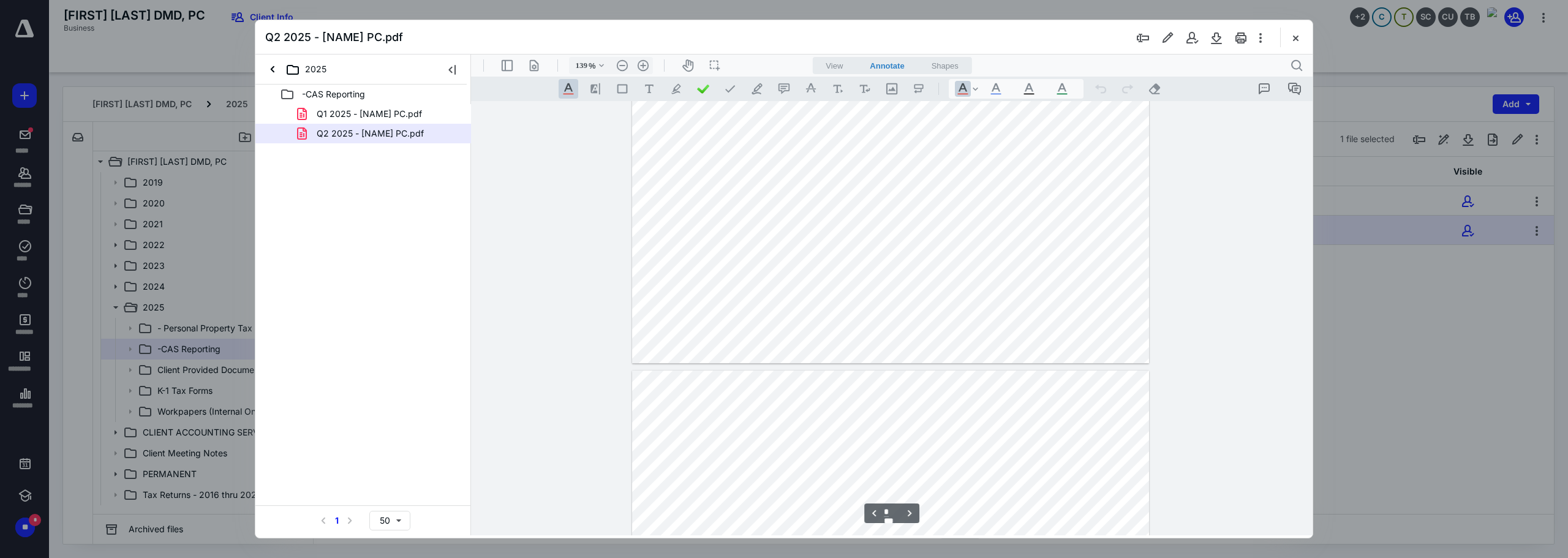 type on "*" 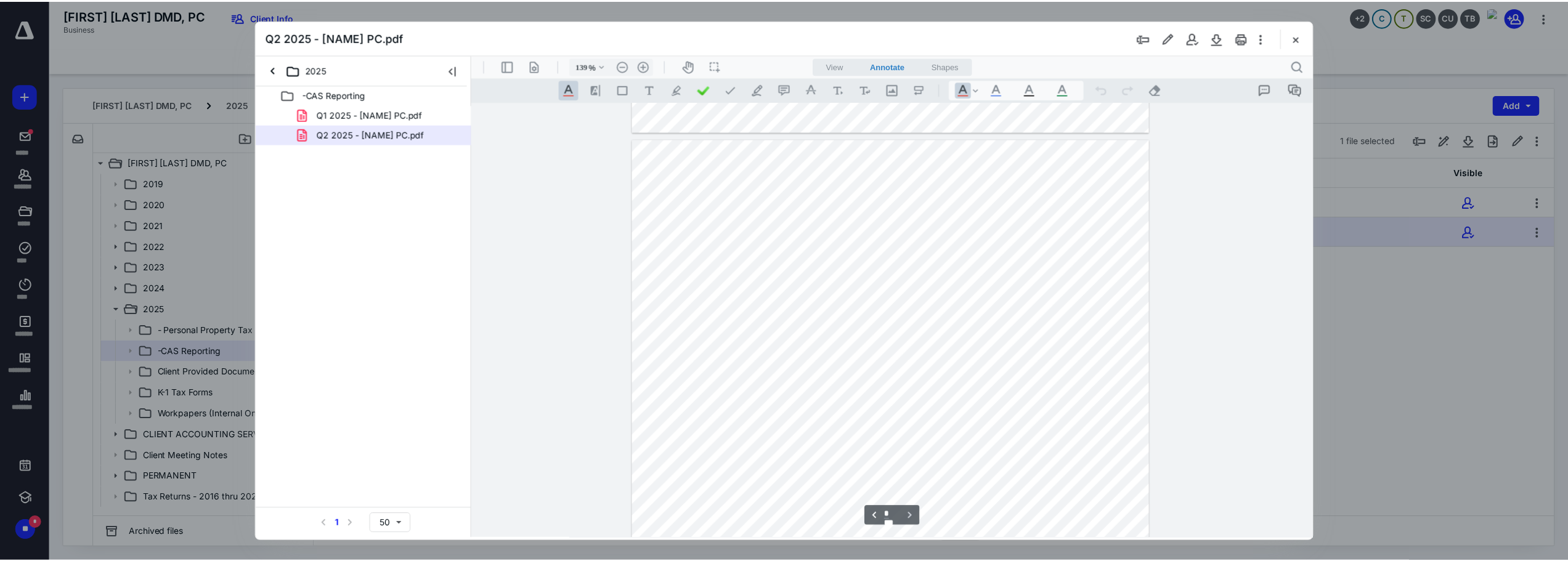scroll, scrollTop: 4626, scrollLeft: 0, axis: vertical 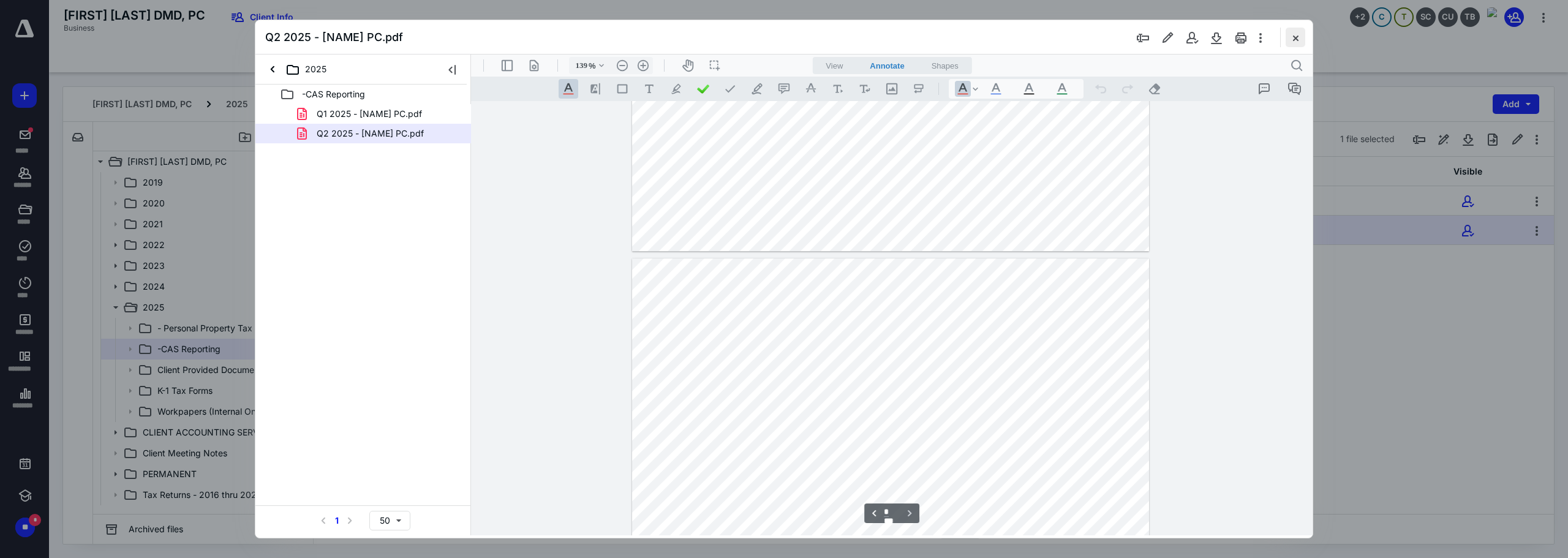 click at bounding box center (1295, 37) 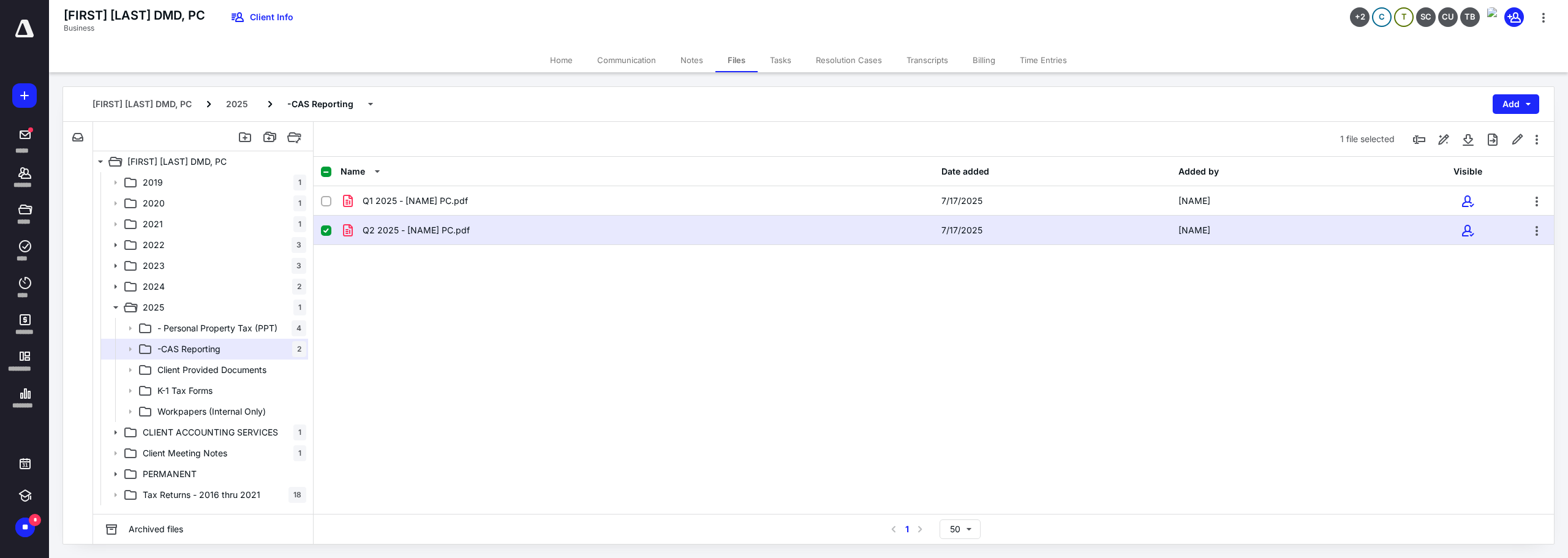 click on "Home" at bounding box center [561, 60] 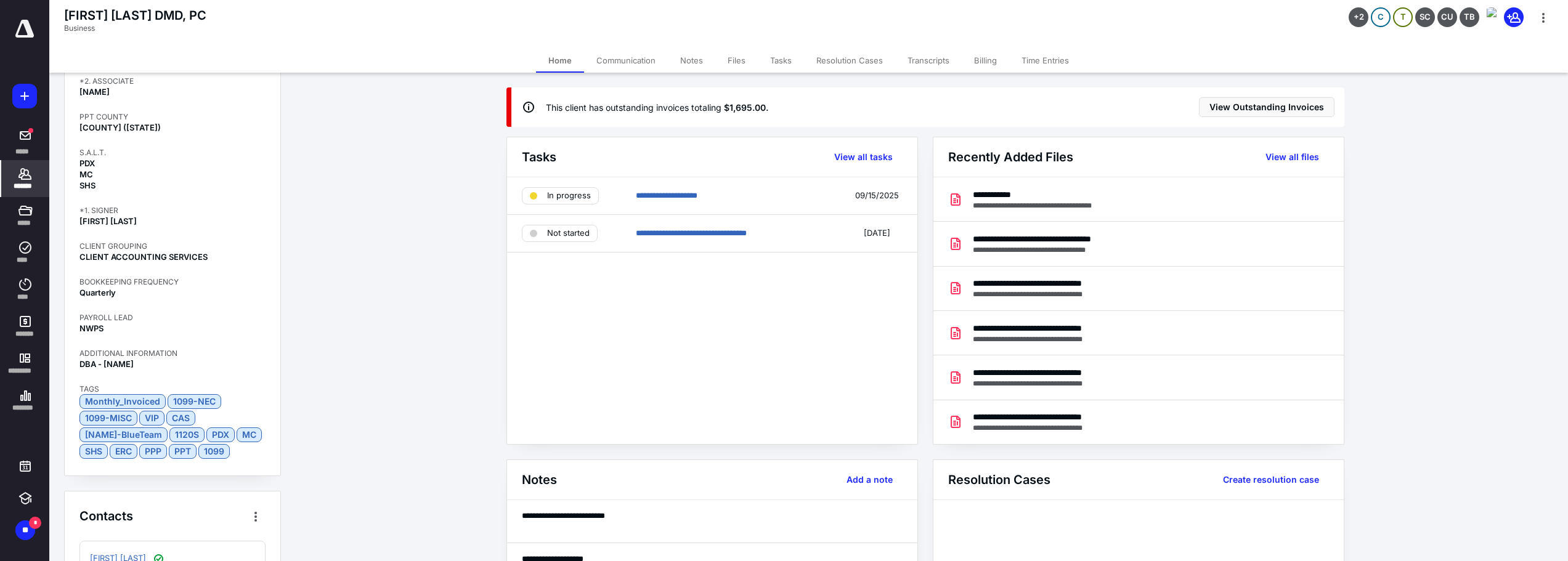 scroll, scrollTop: 374, scrollLeft: 0, axis: vertical 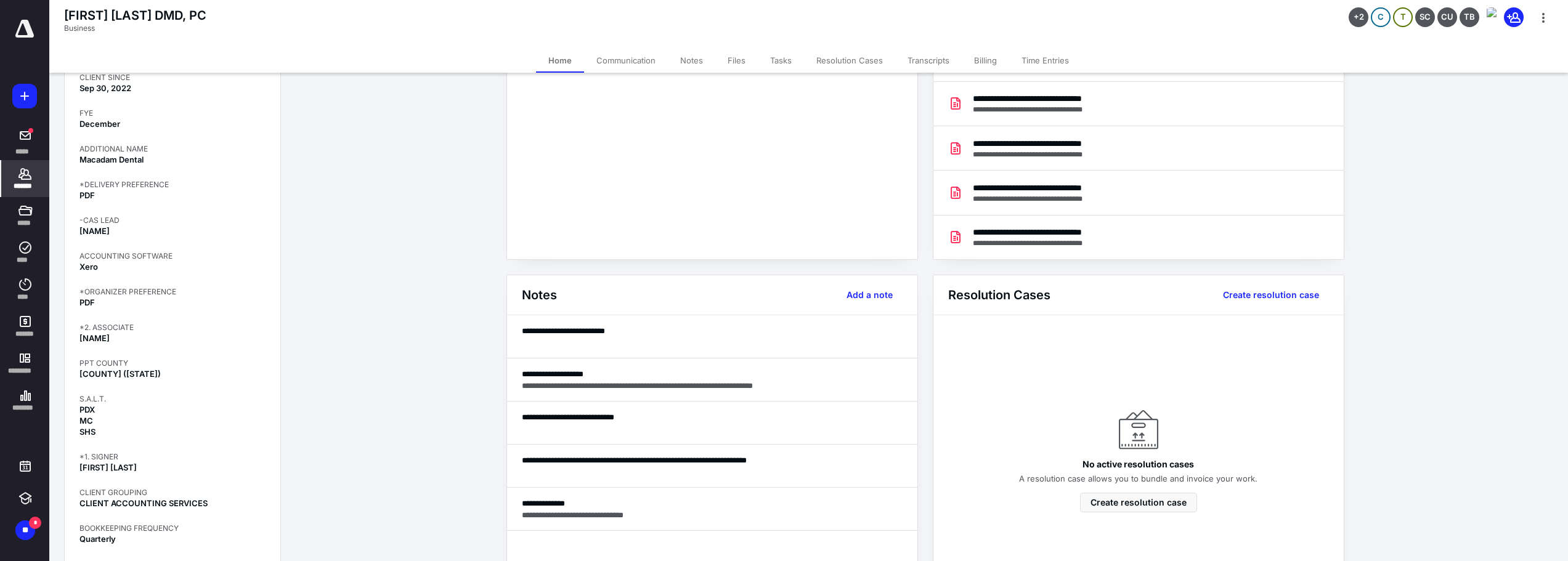 click on "Files" at bounding box center (736, 60) 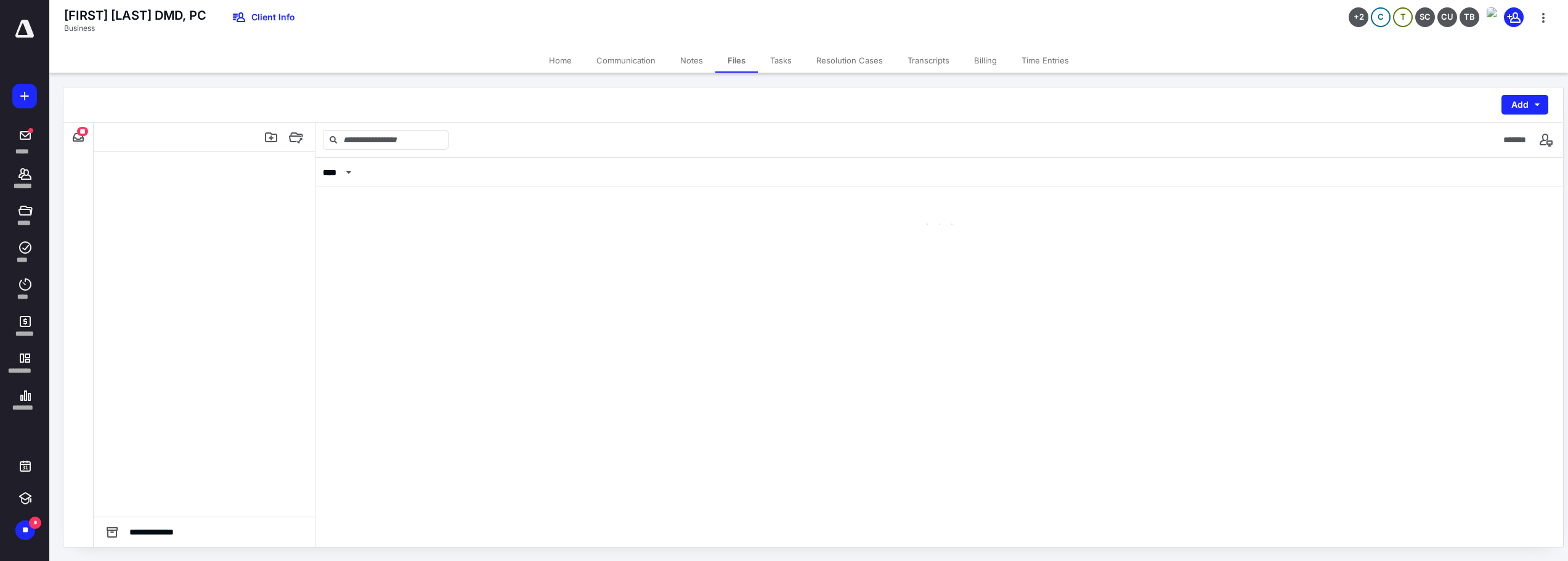 scroll, scrollTop: 0, scrollLeft: 0, axis: both 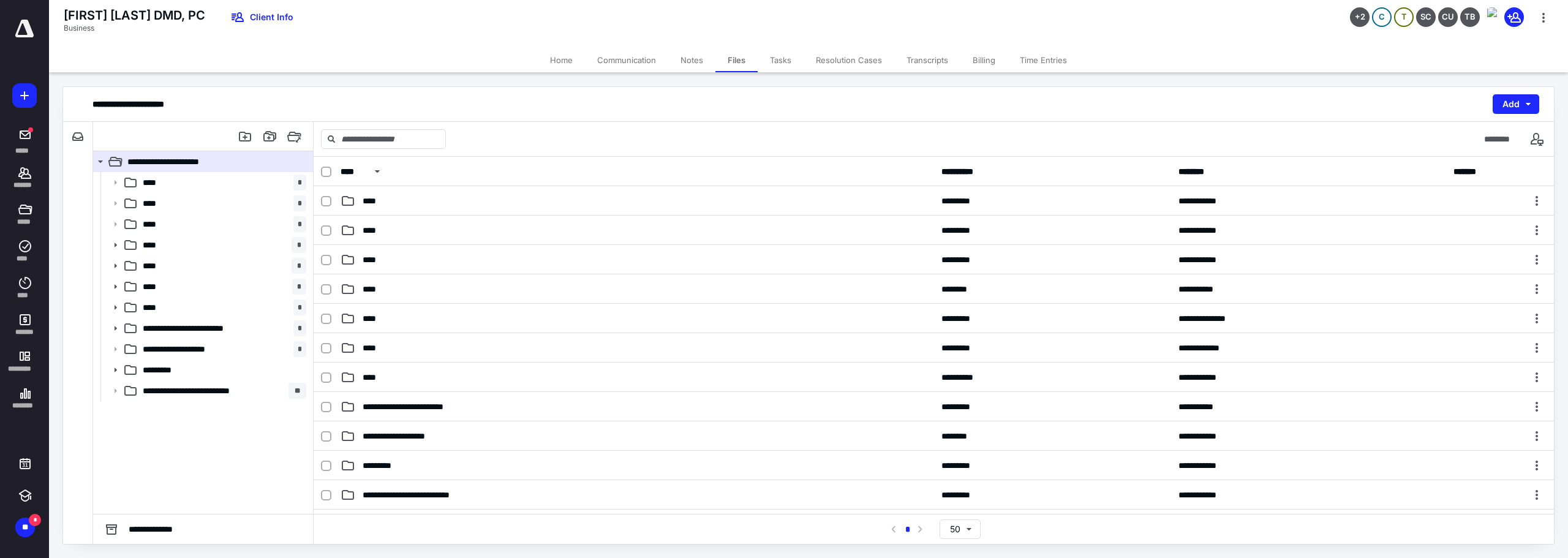 click on "Notes" at bounding box center (692, 60) 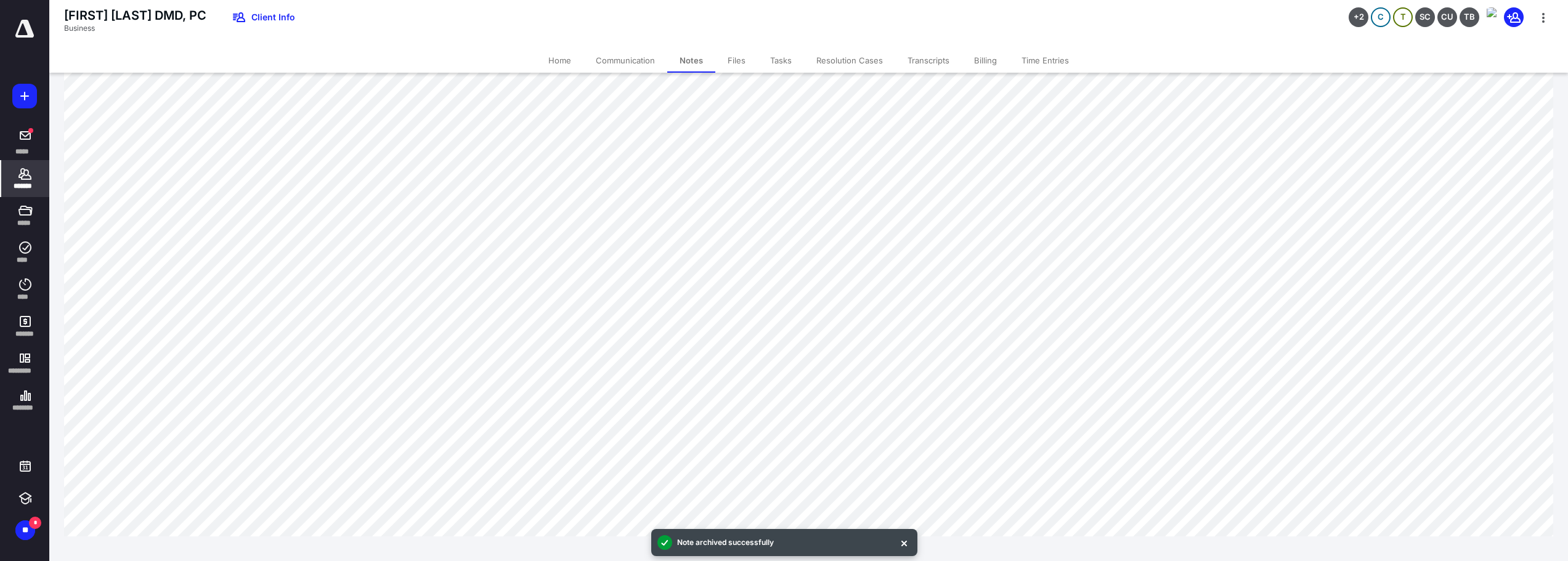 scroll, scrollTop: 6, scrollLeft: 0, axis: vertical 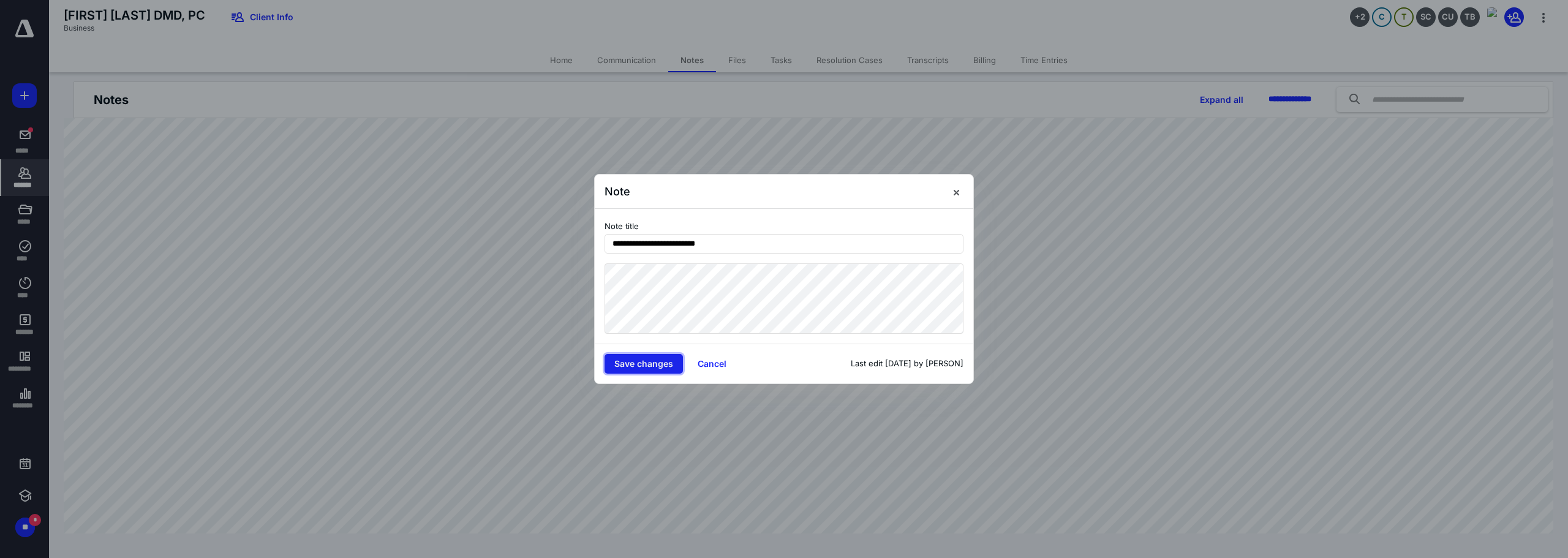 click on "Save changes" at bounding box center (644, 364) 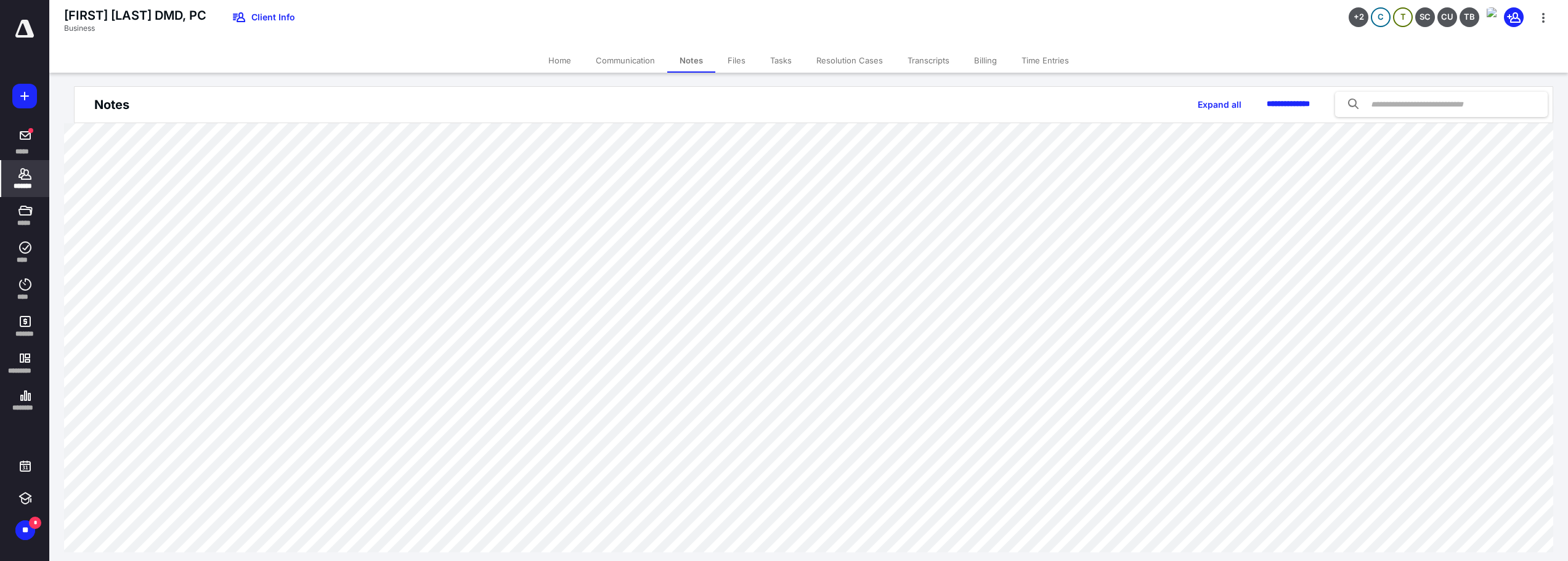 scroll, scrollTop: 0, scrollLeft: 0, axis: both 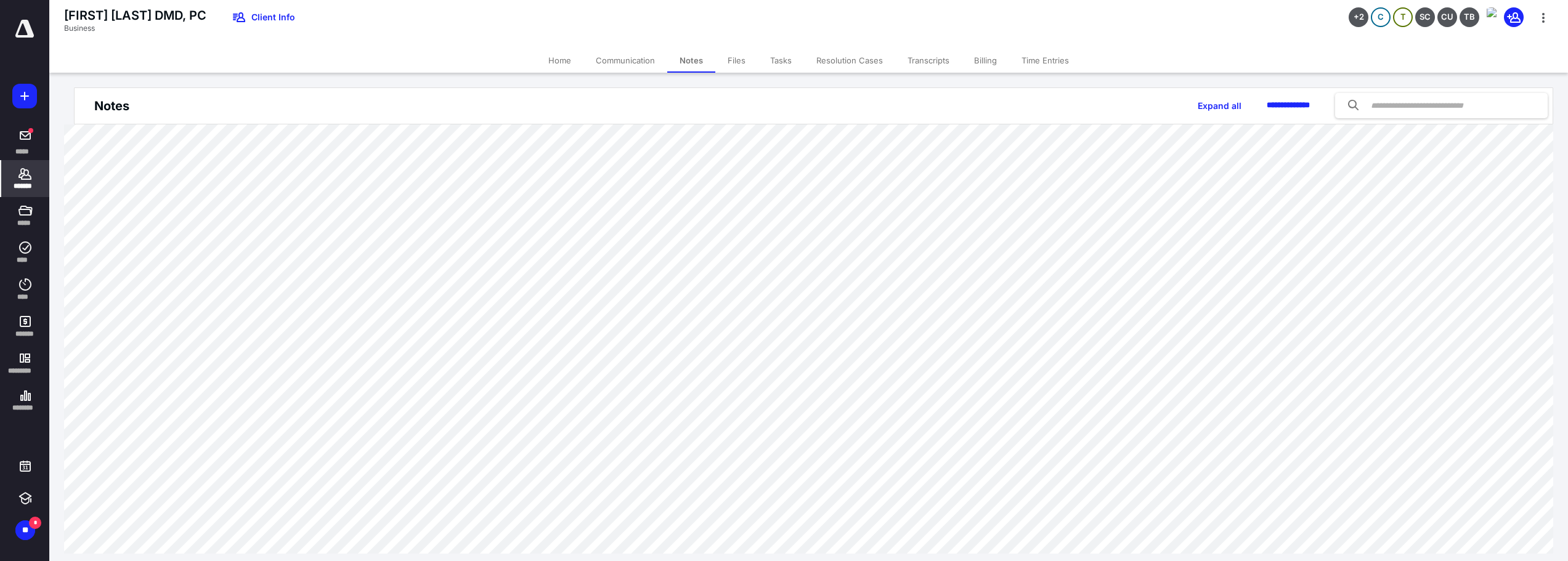 click on "Tasks" at bounding box center [781, 60] 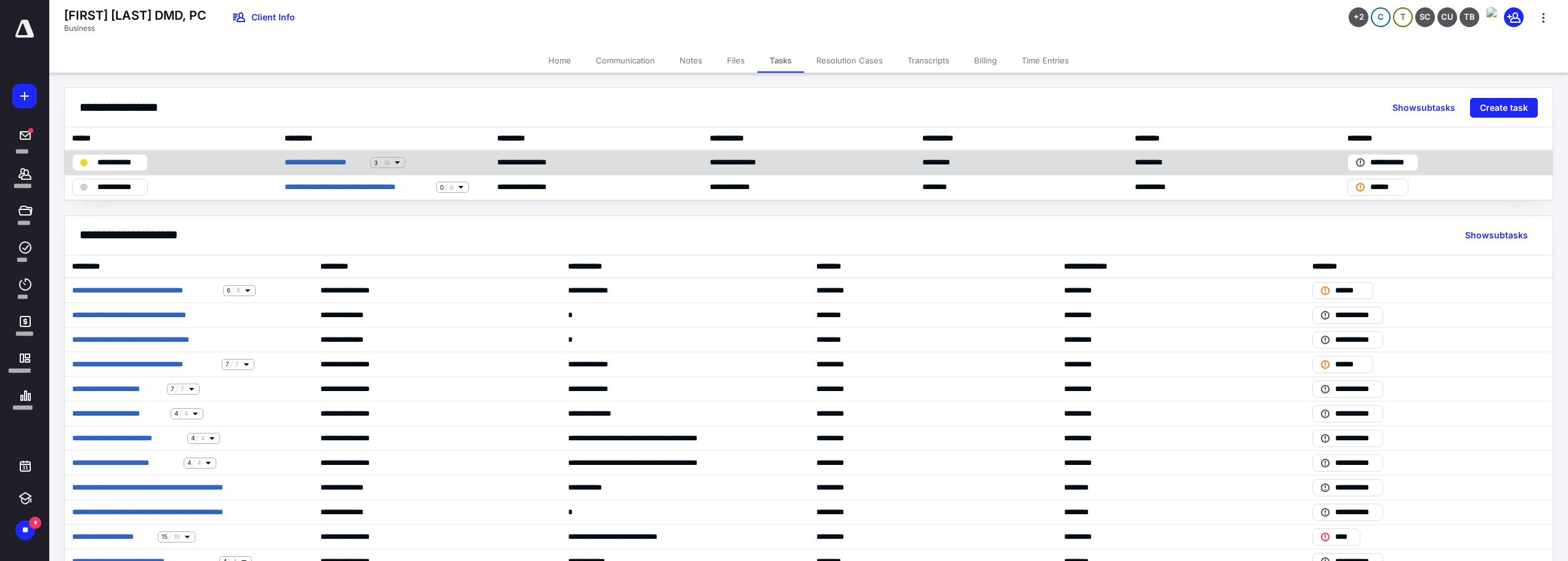 click 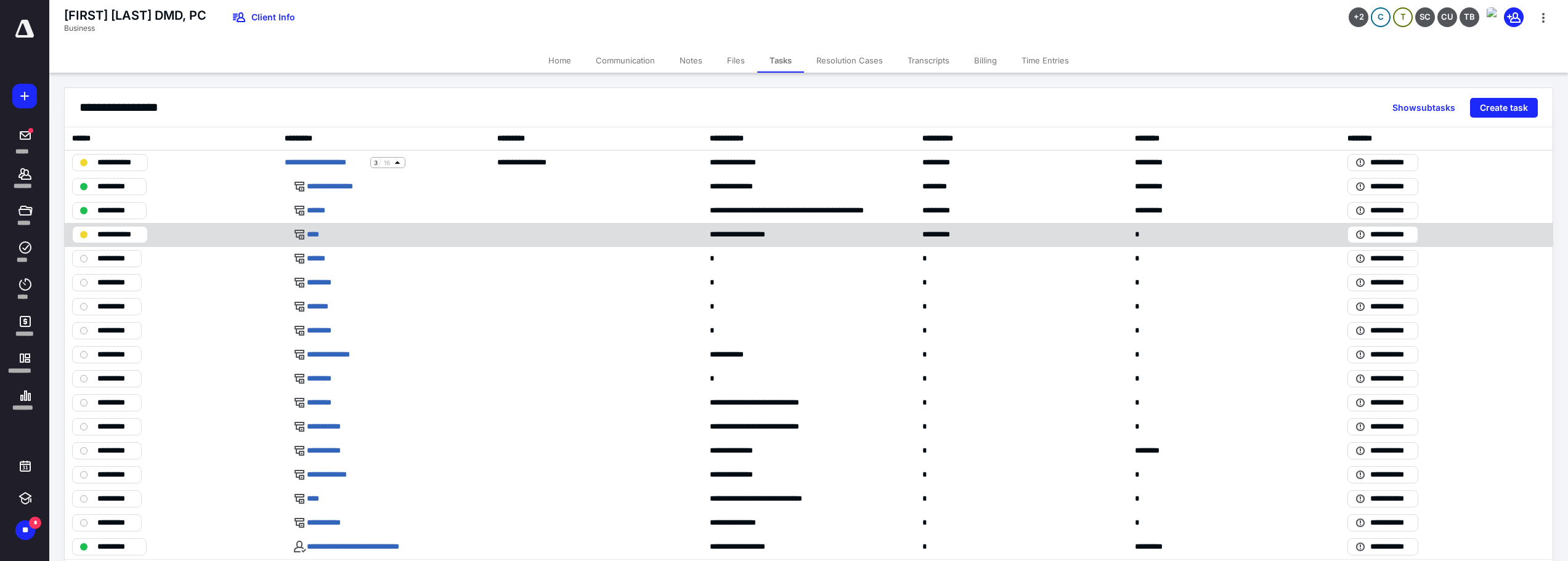 click on "**********" at bounding box center (118, 235) 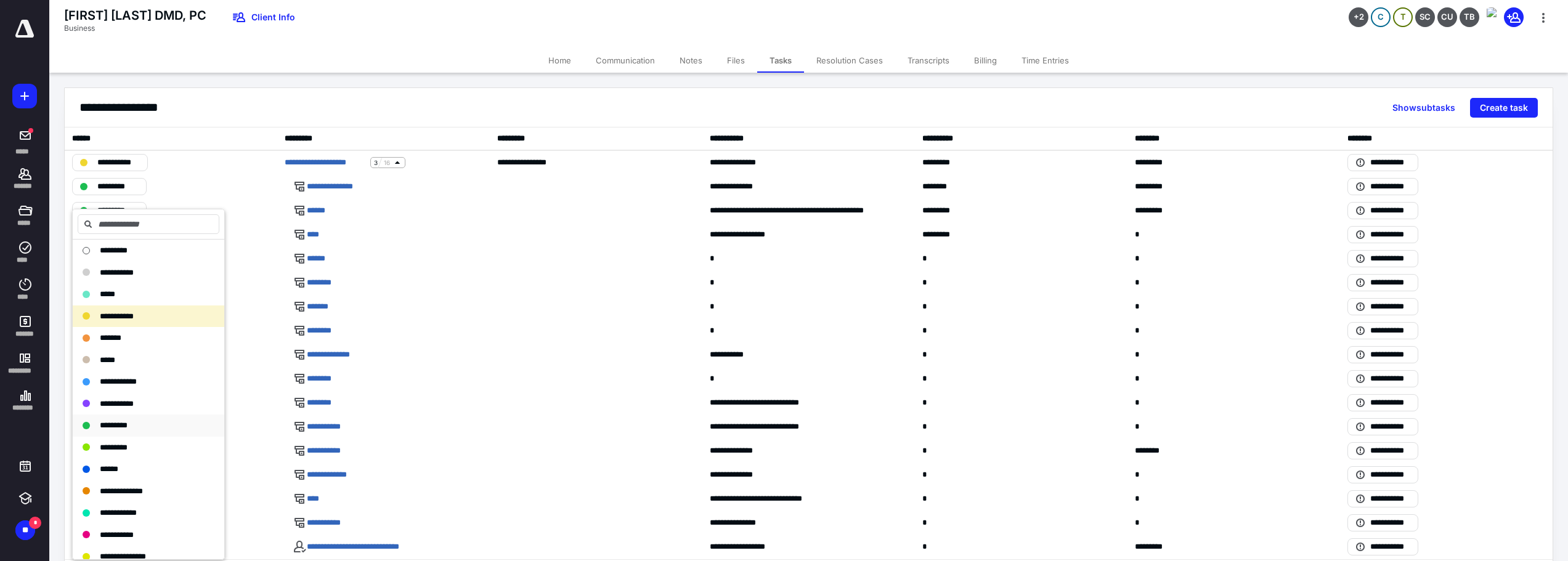 click on "*********" at bounding box center [141, 426] 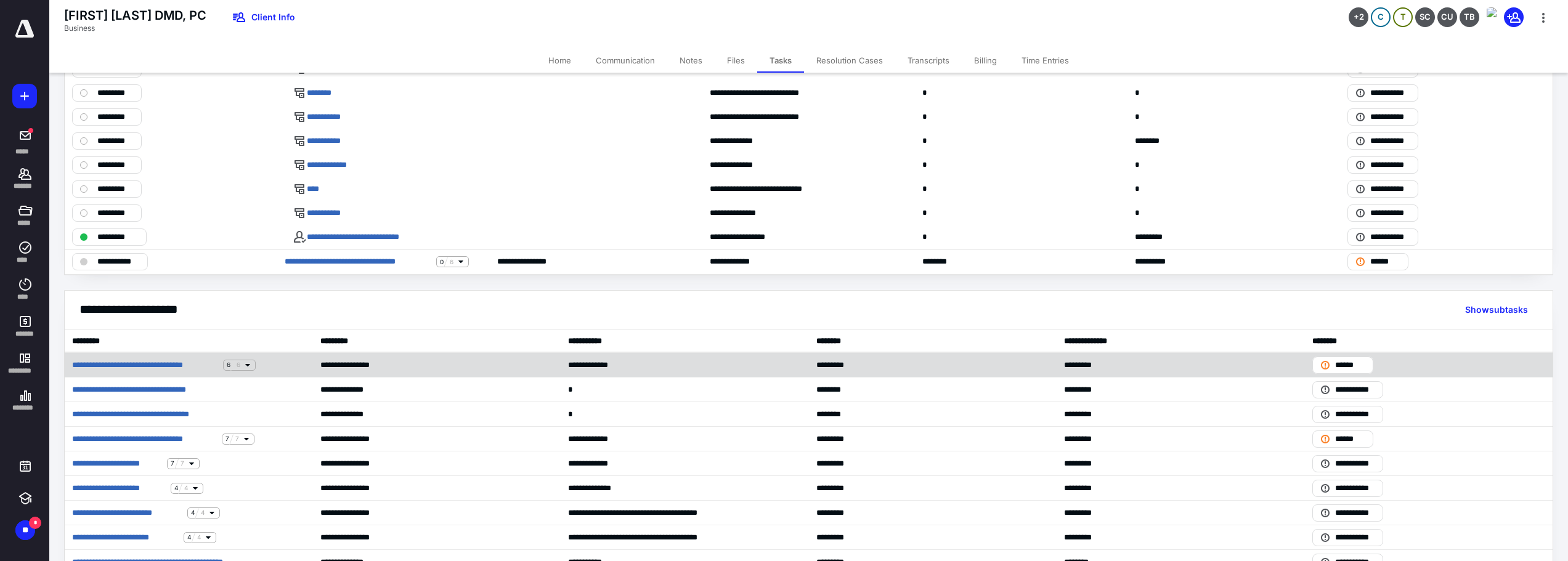 scroll, scrollTop: 0, scrollLeft: 0, axis: both 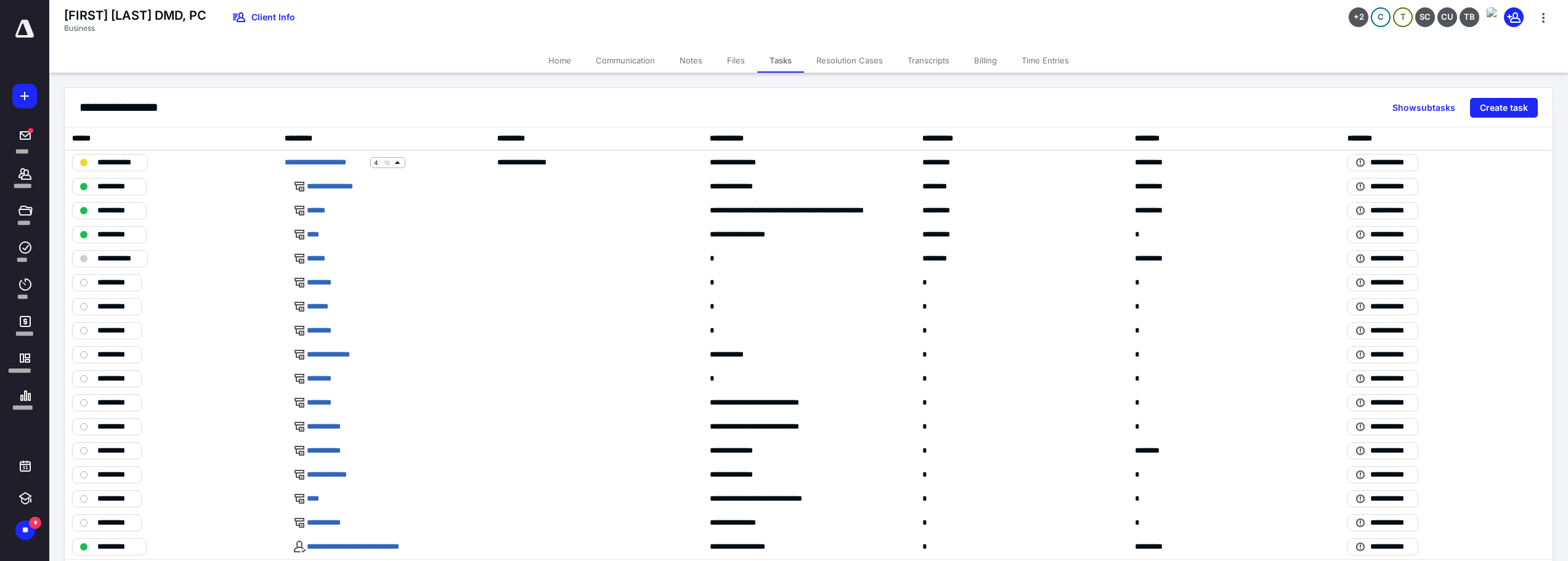 click on "Home" at bounding box center (559, 60) 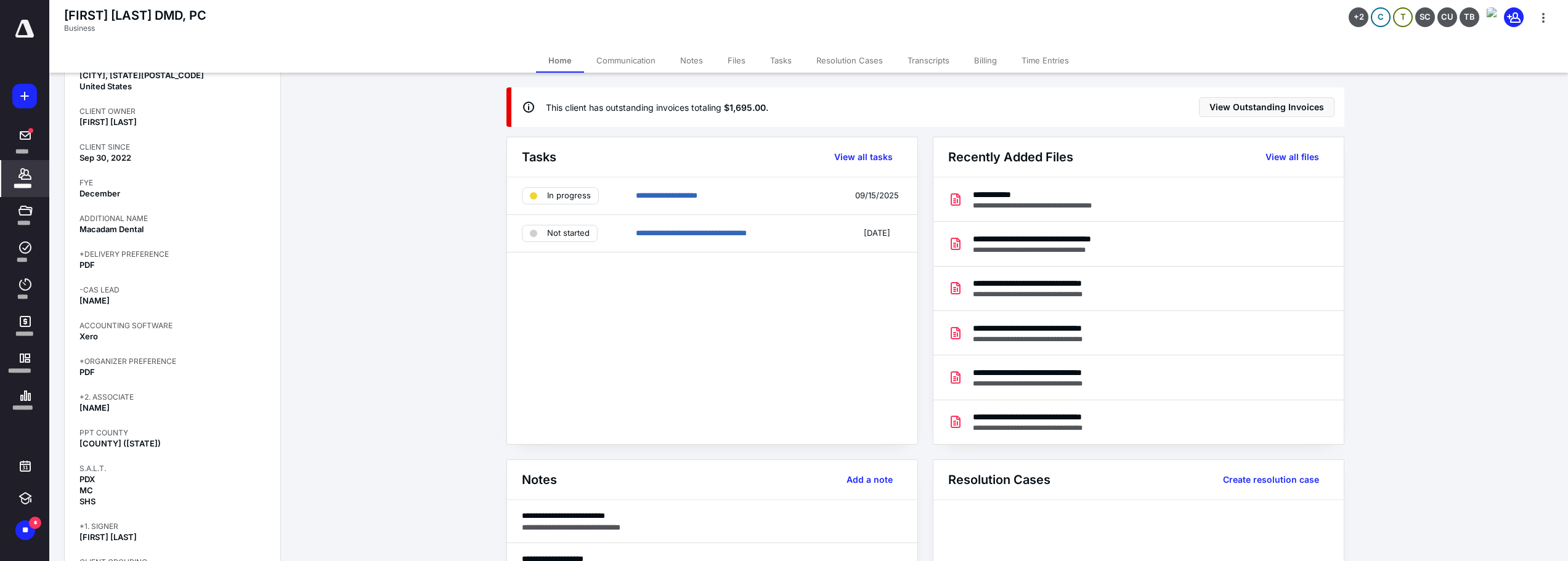 scroll, scrollTop: 929, scrollLeft: 0, axis: vertical 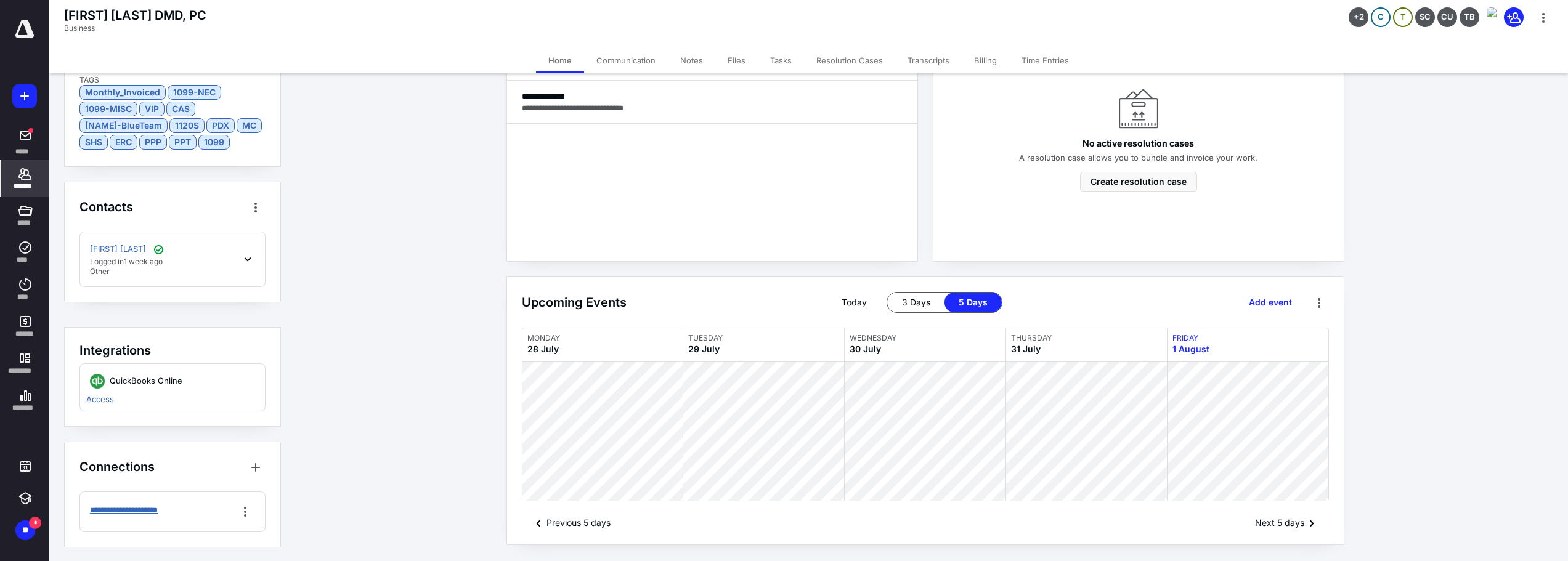 click on "**********" at bounding box center [133, 511] 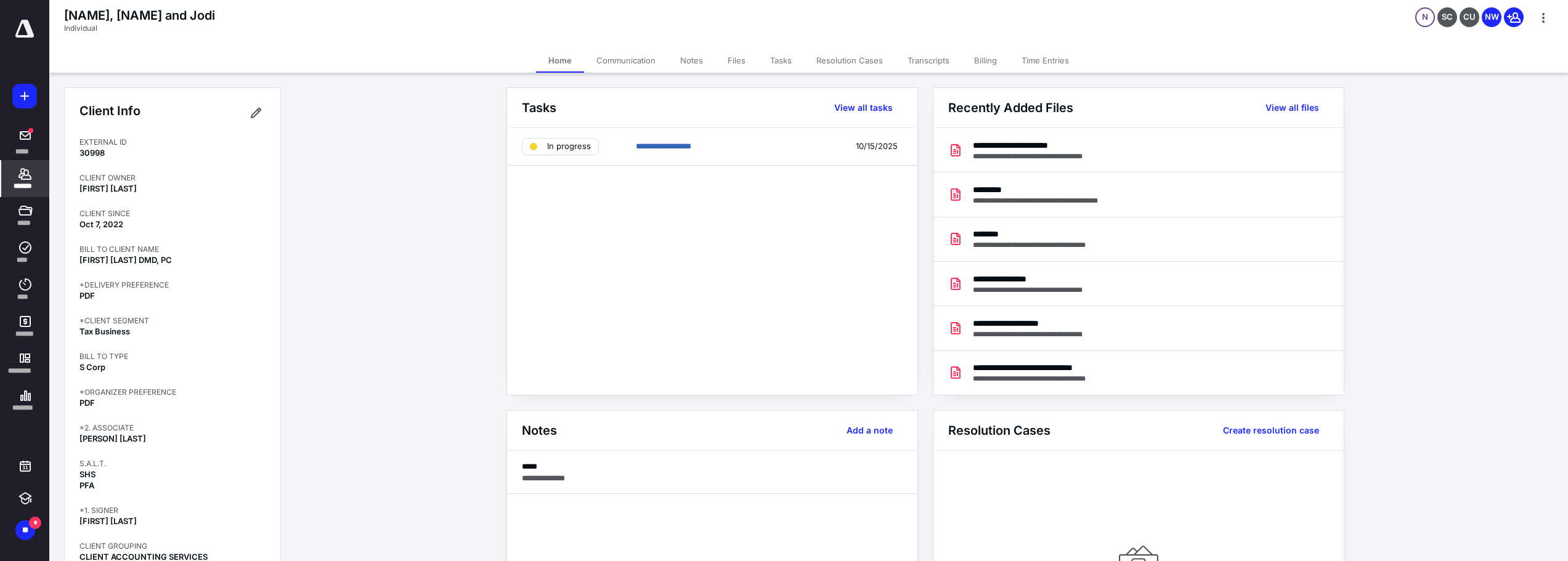 scroll, scrollTop: 62, scrollLeft: 0, axis: vertical 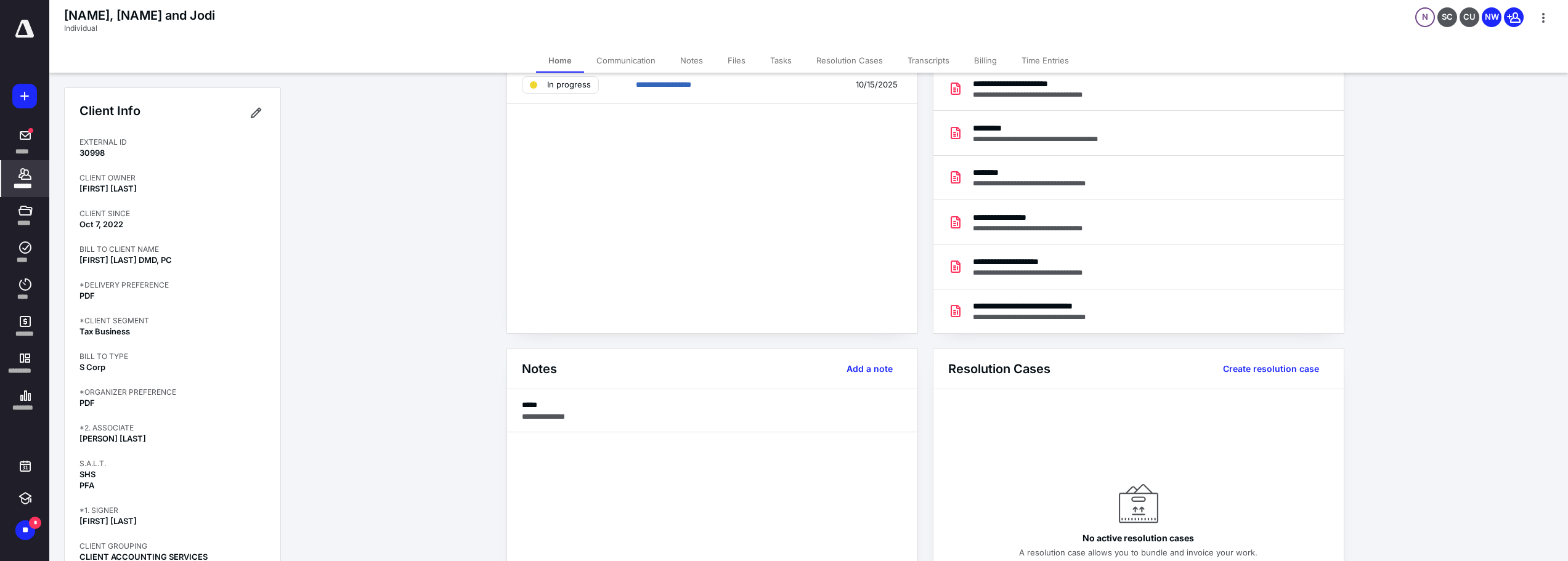 click on "Files" at bounding box center (736, 60) 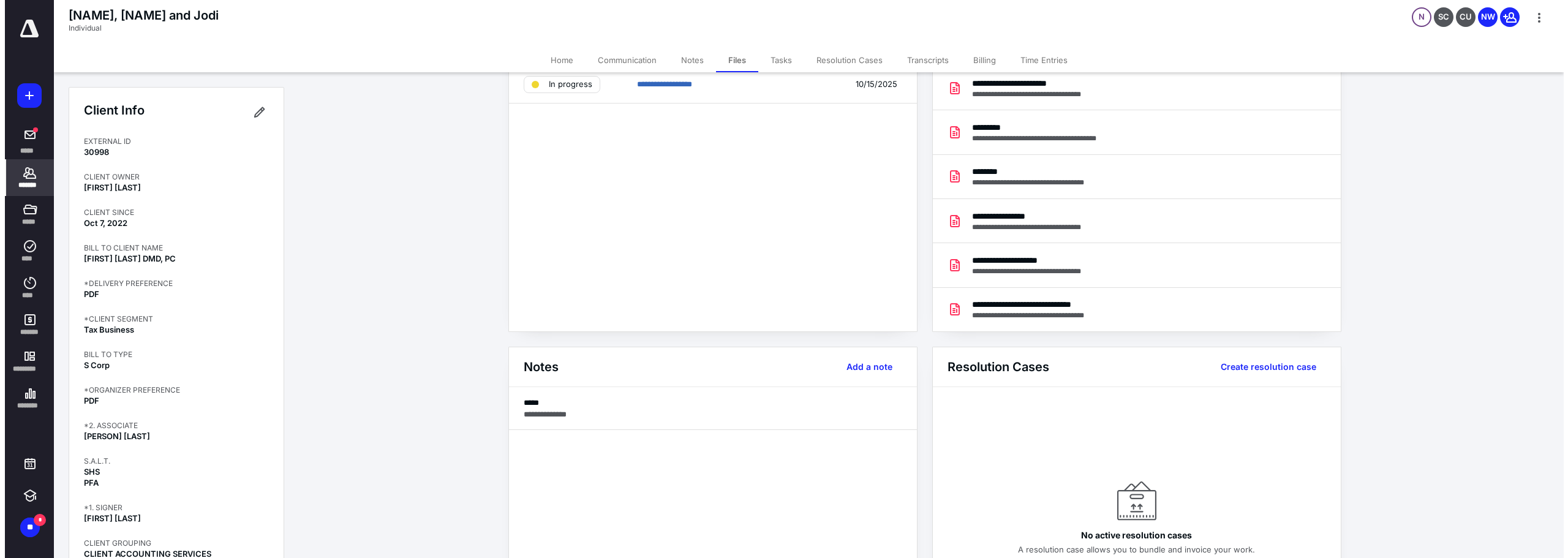scroll, scrollTop: 0, scrollLeft: 0, axis: both 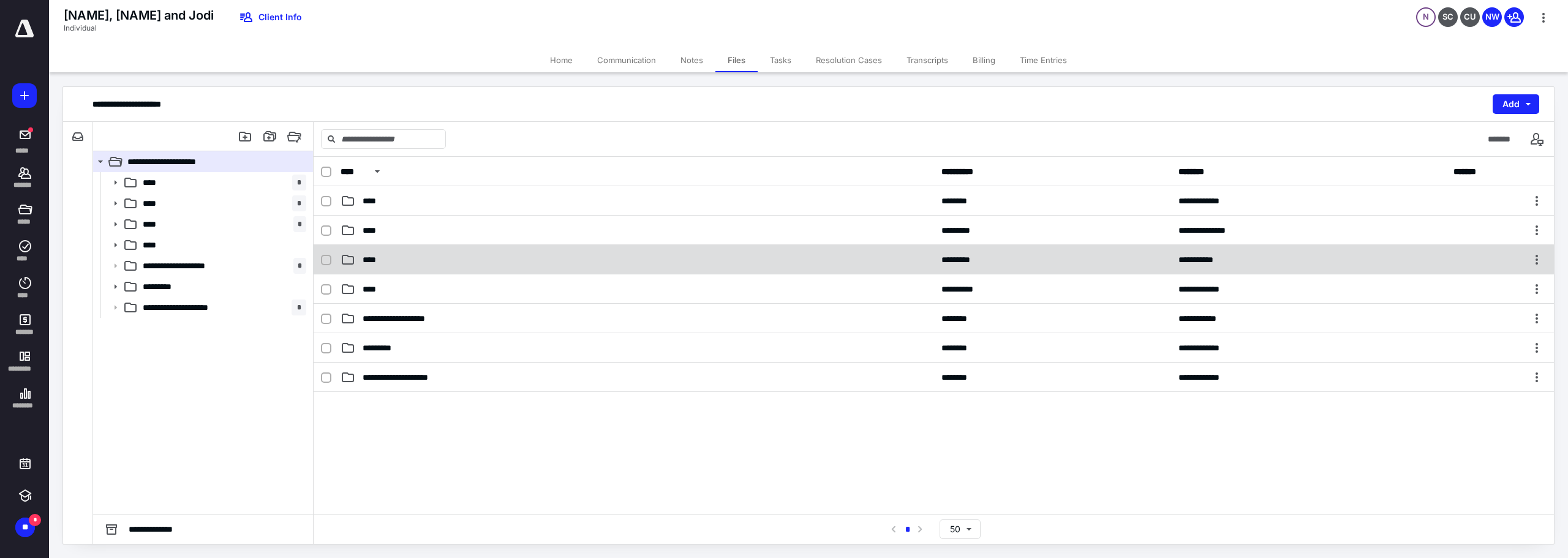 click on "****" at bounding box center (637, 260) 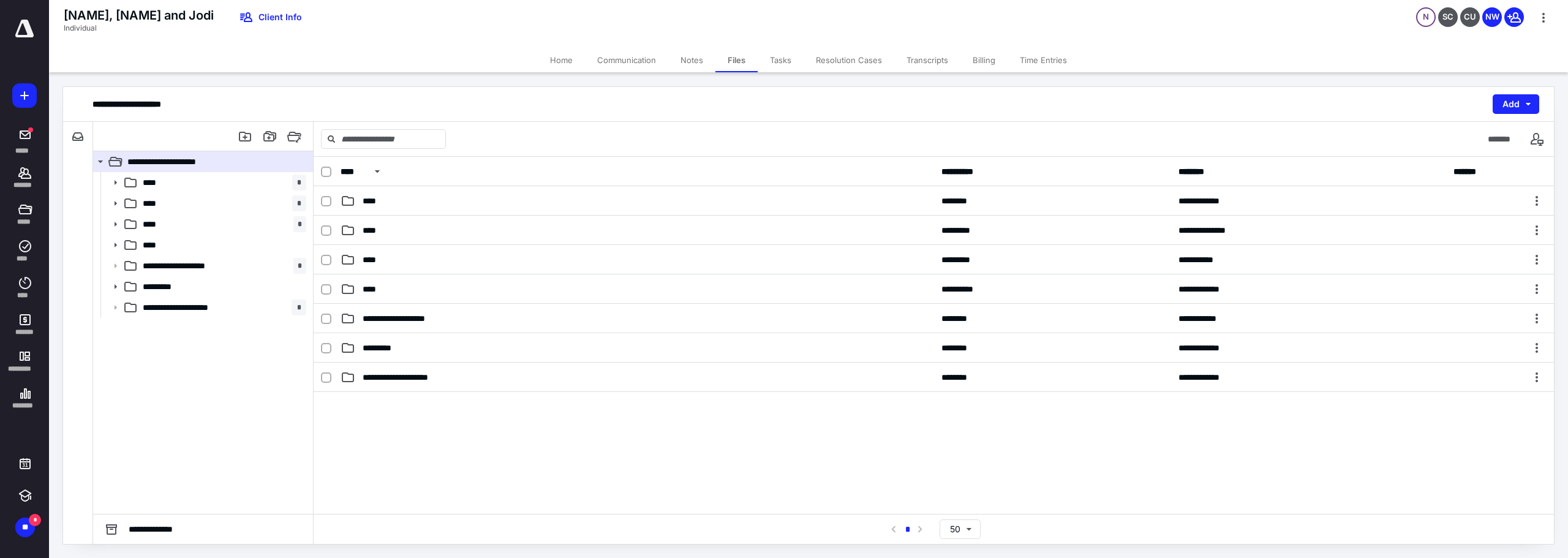 click on "****" at bounding box center (637, 260) 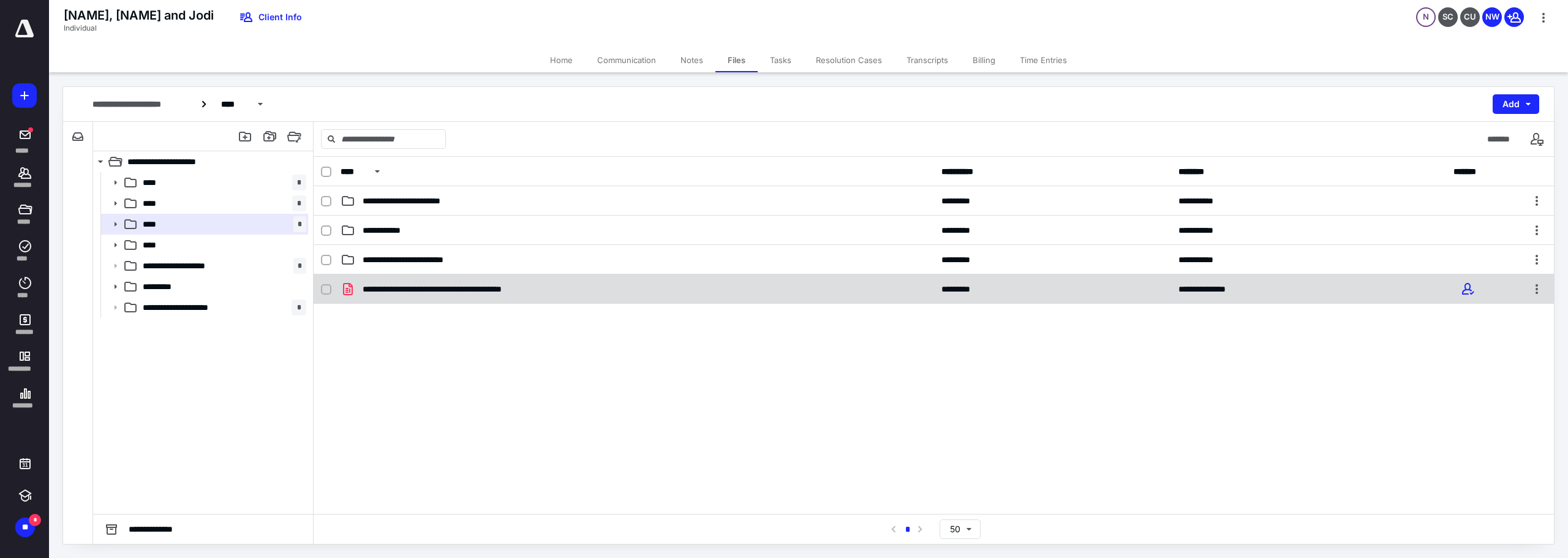 click on "**********" at bounding box center (933, 289) 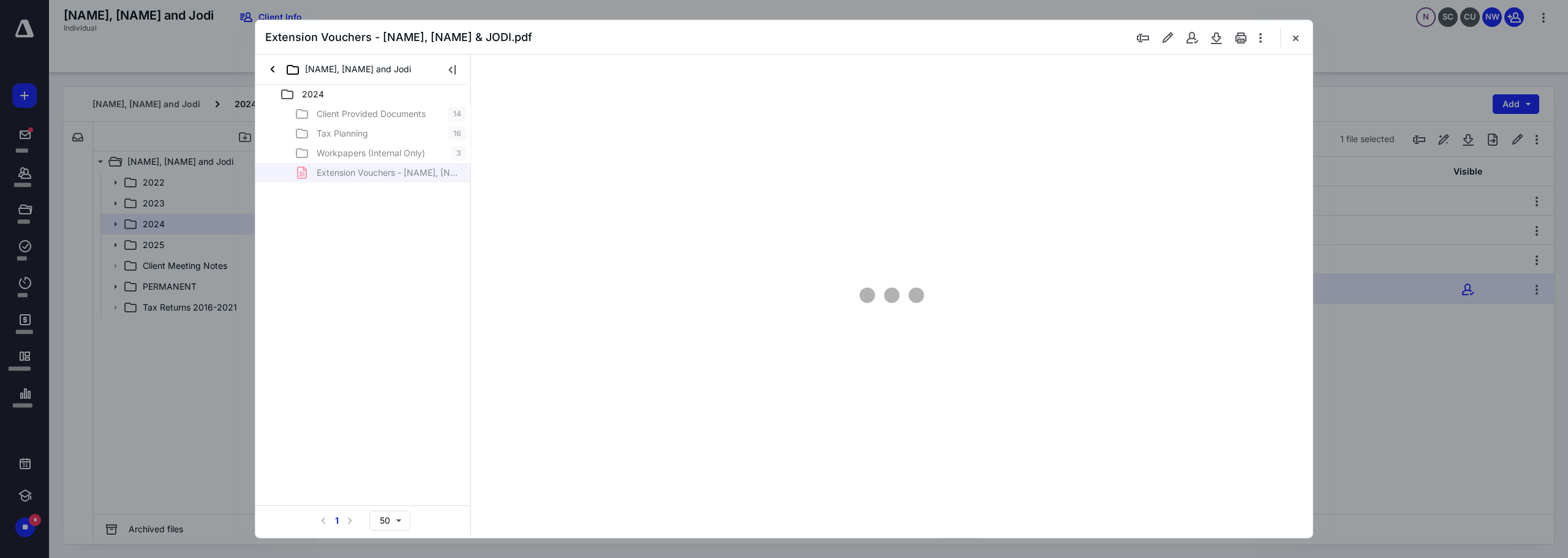 scroll, scrollTop: 0, scrollLeft: 0, axis: both 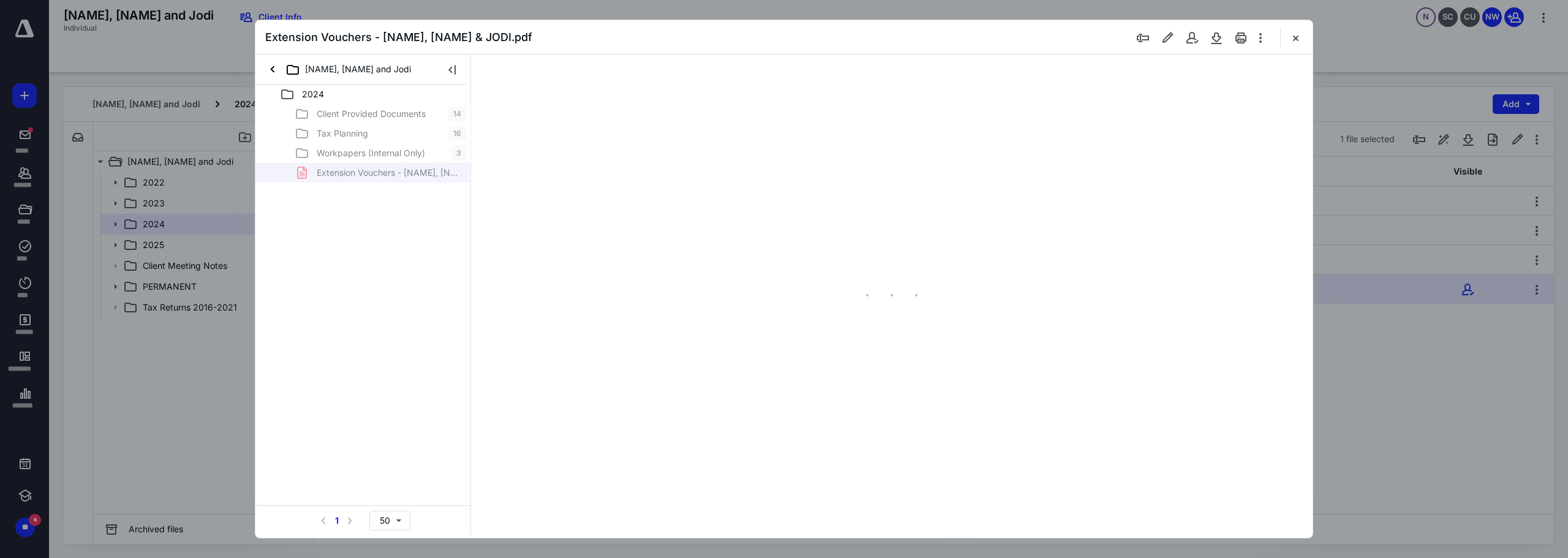 type on "86" 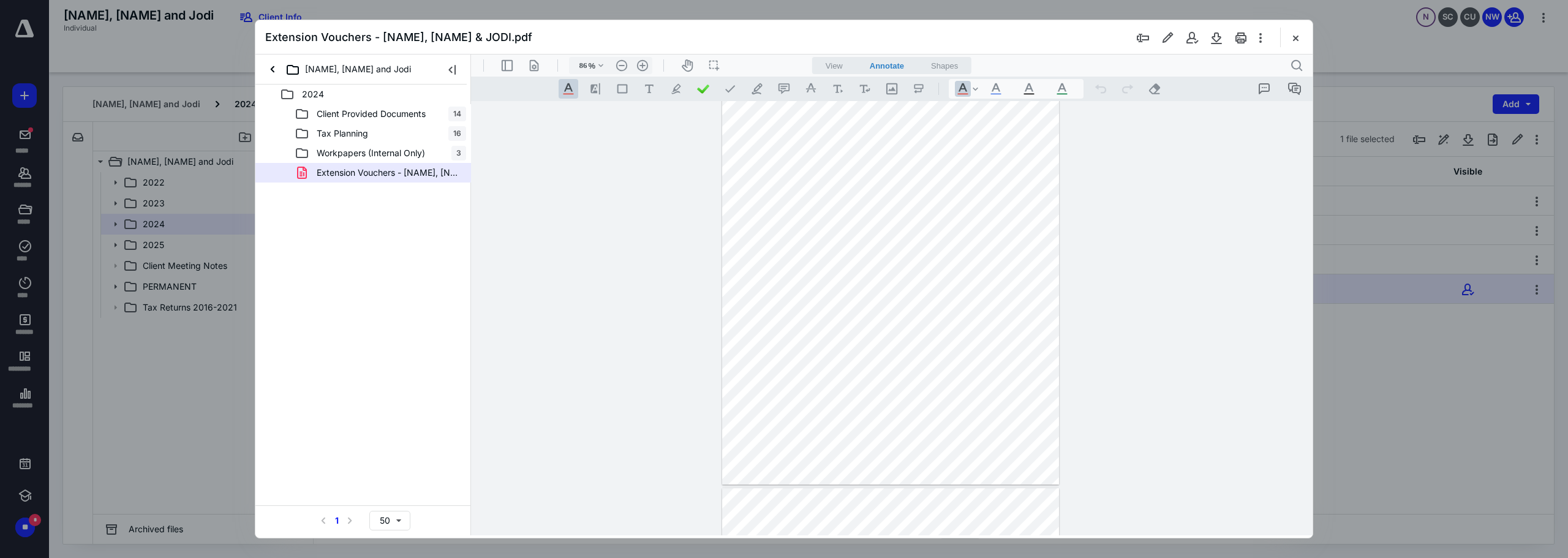 scroll, scrollTop: 232, scrollLeft: 0, axis: vertical 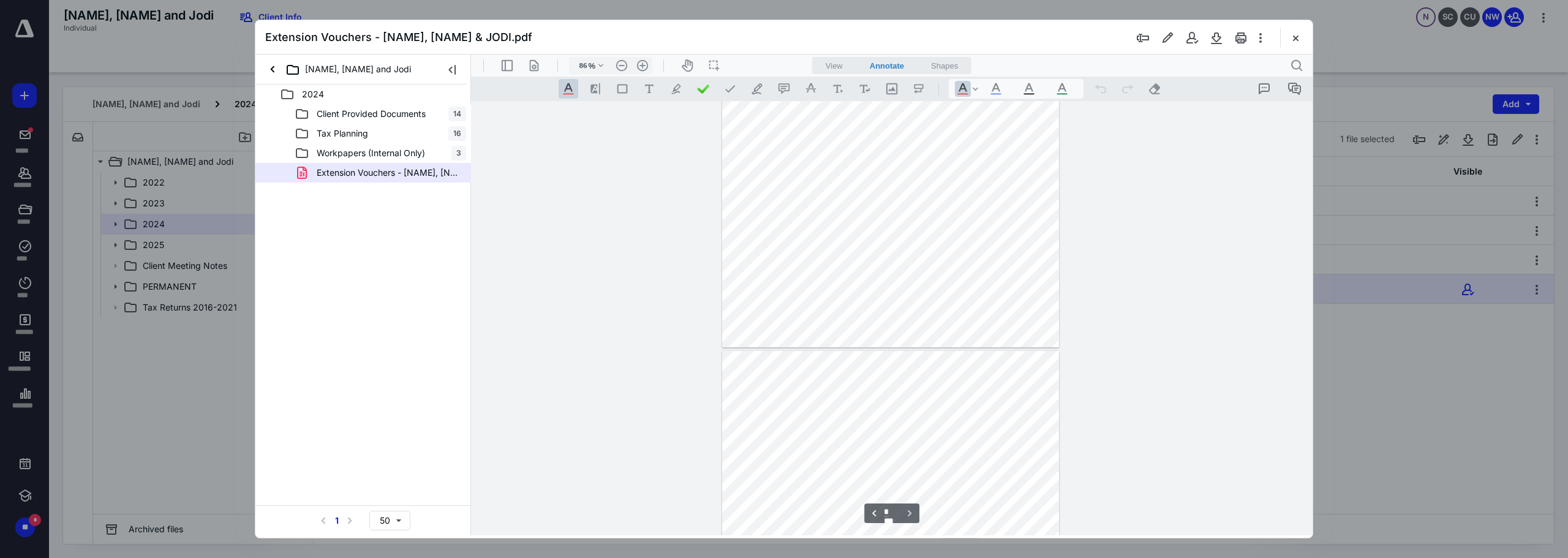 type on "*" 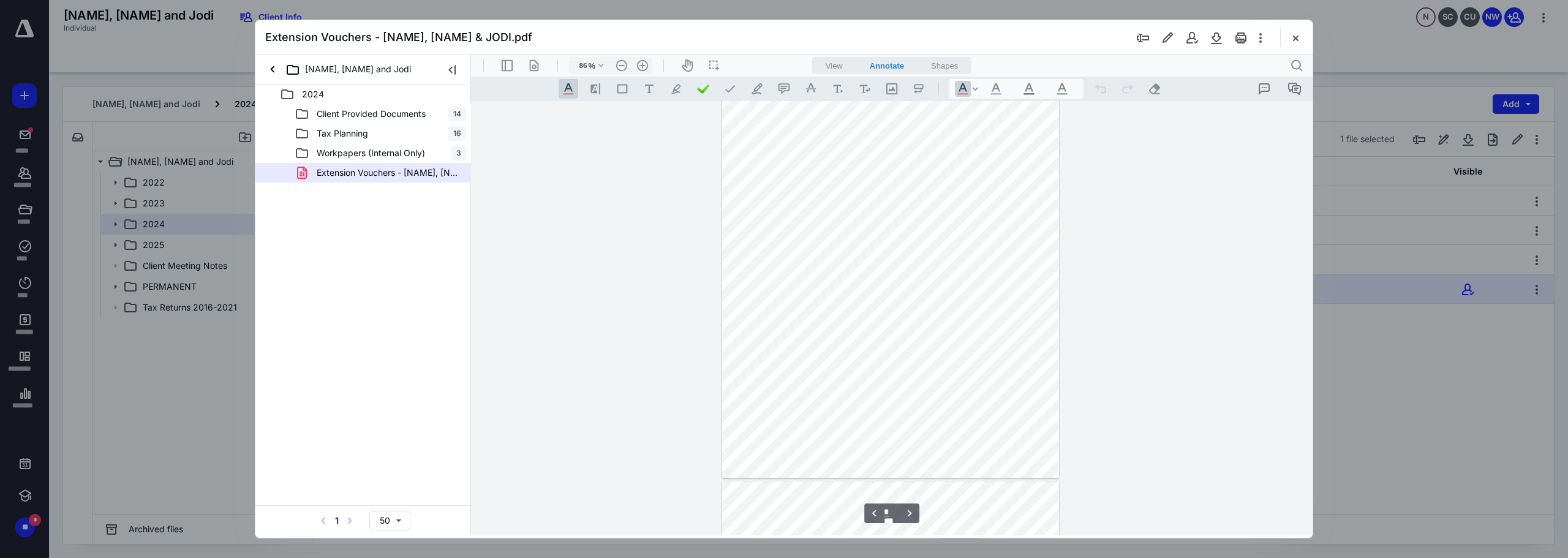 scroll, scrollTop: 872, scrollLeft: 0, axis: vertical 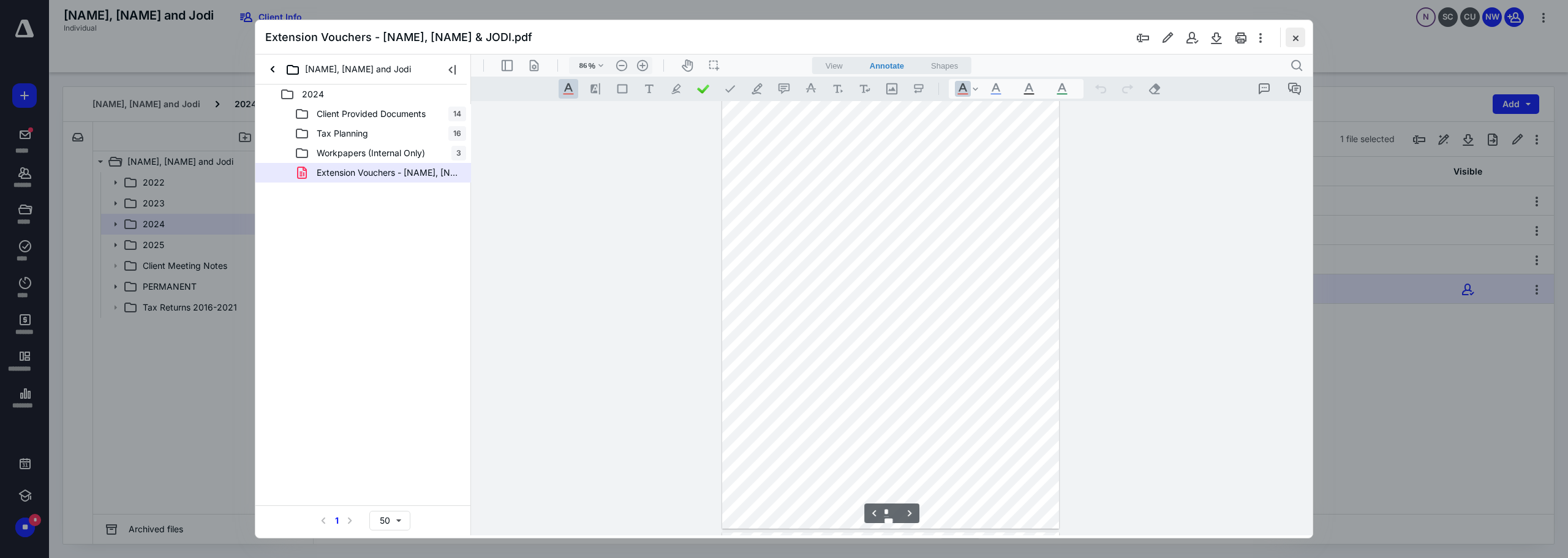 click at bounding box center (1295, 37) 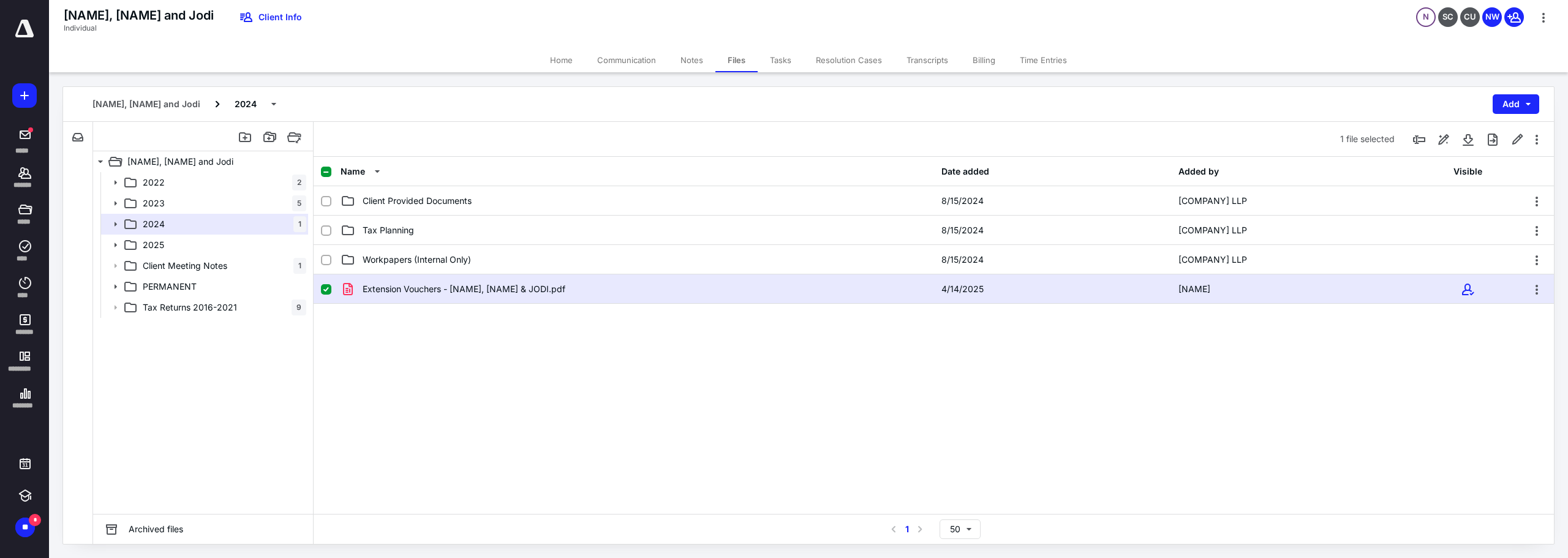 click on "Extension Vouchers - [NAME], [NAME] & JODI.pdf" at bounding box center (464, 289) 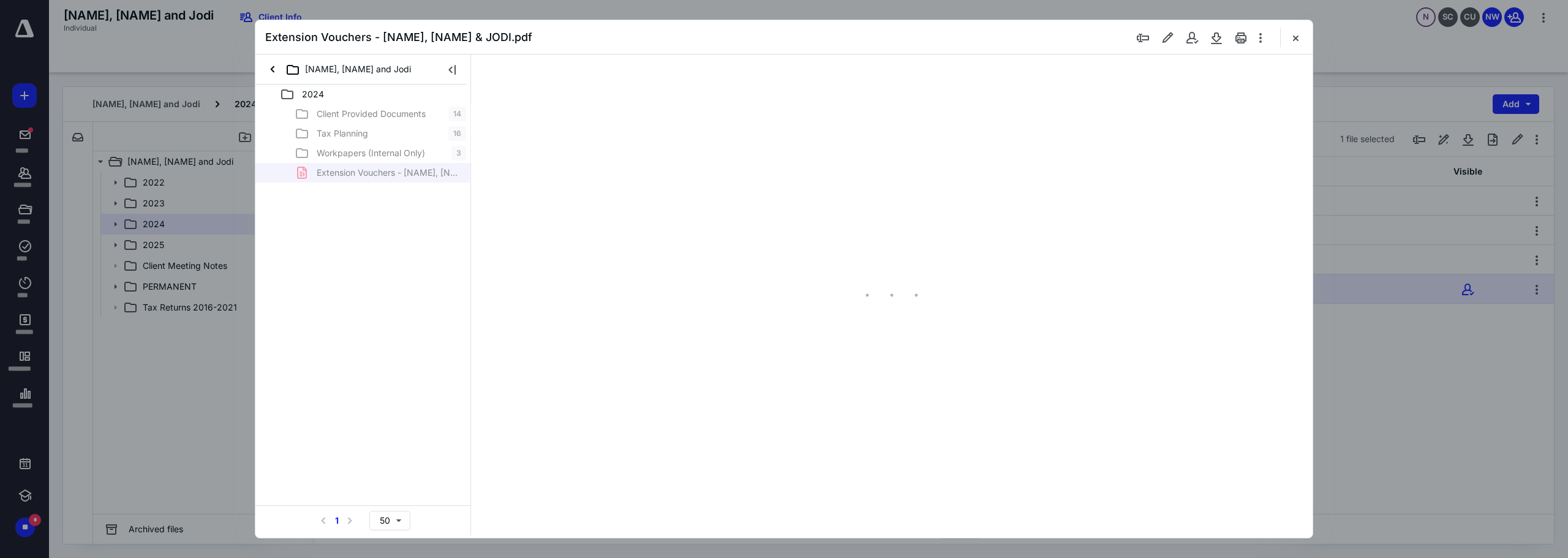 scroll, scrollTop: 0, scrollLeft: 0, axis: both 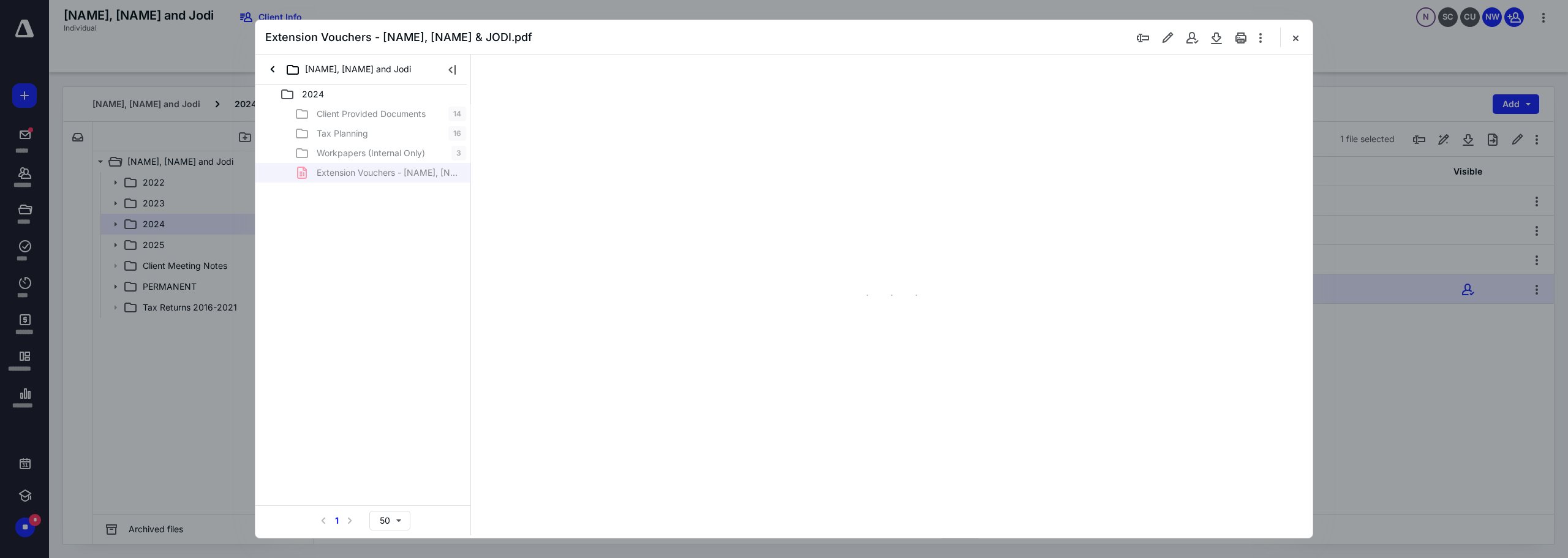 type on "208" 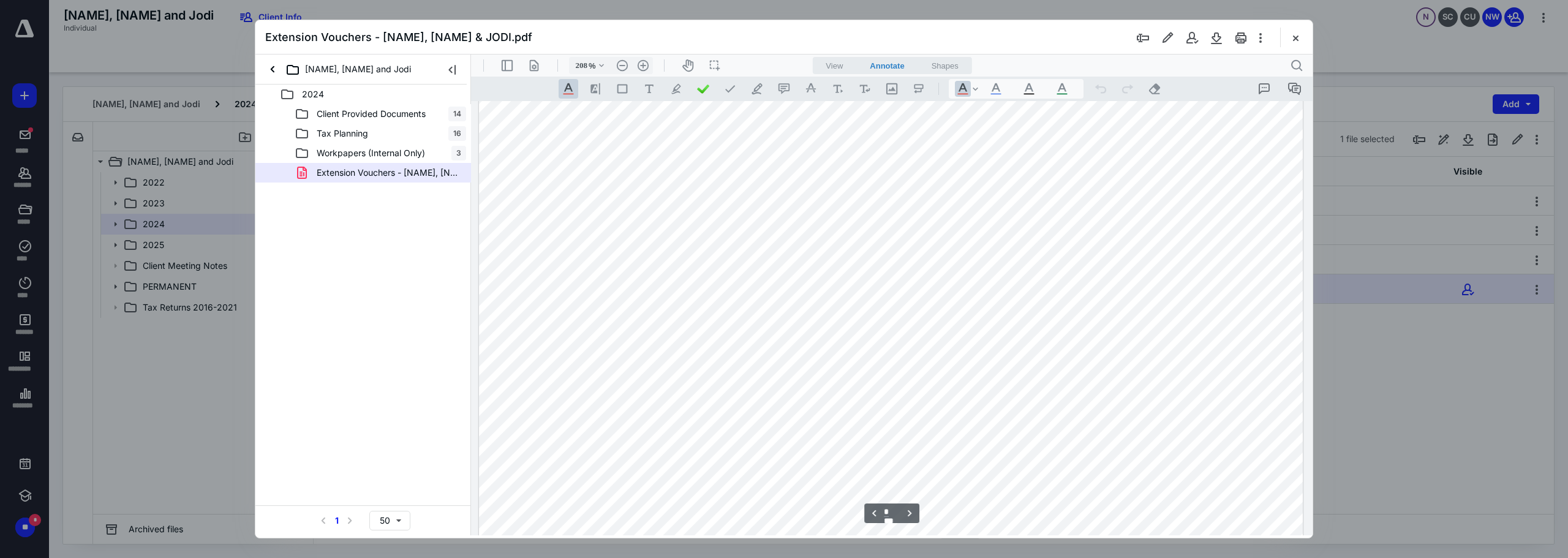 scroll, scrollTop: 2702, scrollLeft: 0, axis: vertical 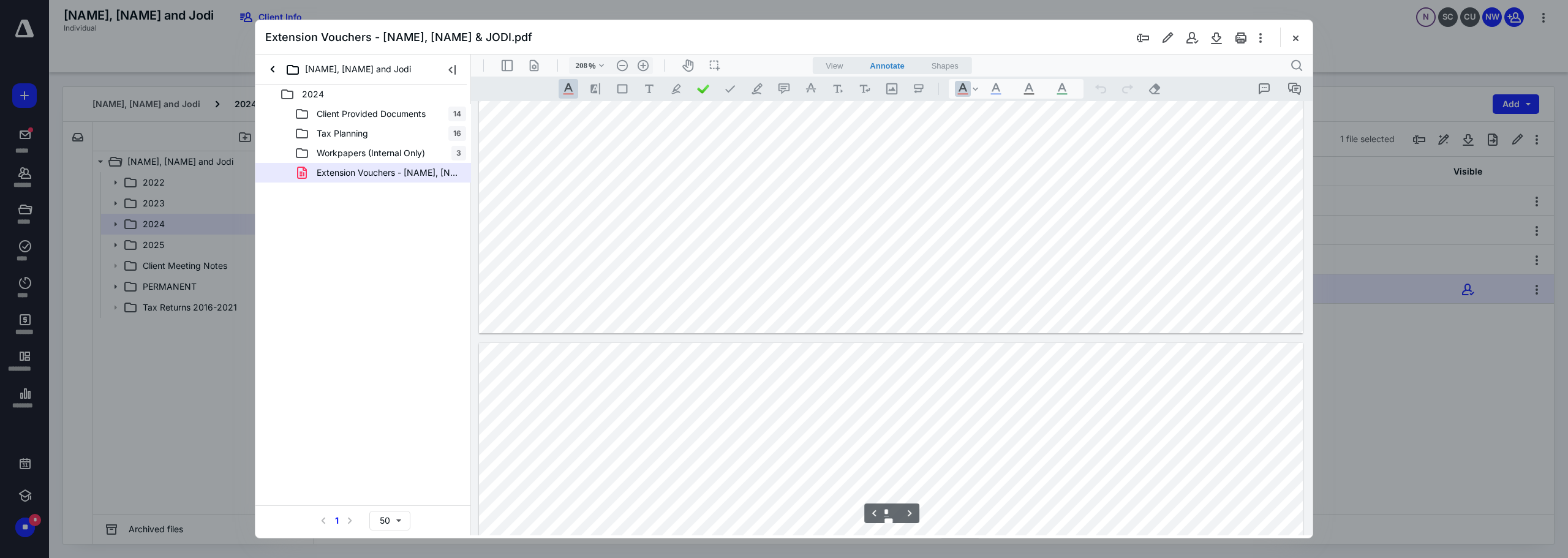 type on "*" 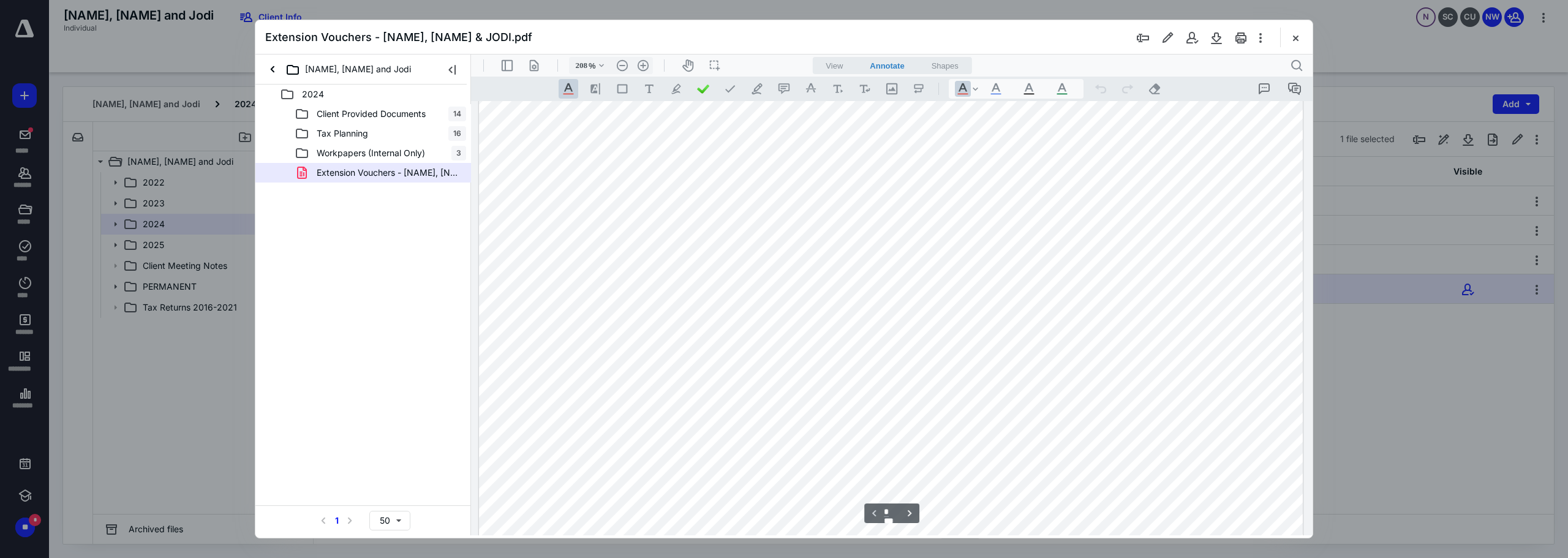 scroll, scrollTop: 7, scrollLeft: 0, axis: vertical 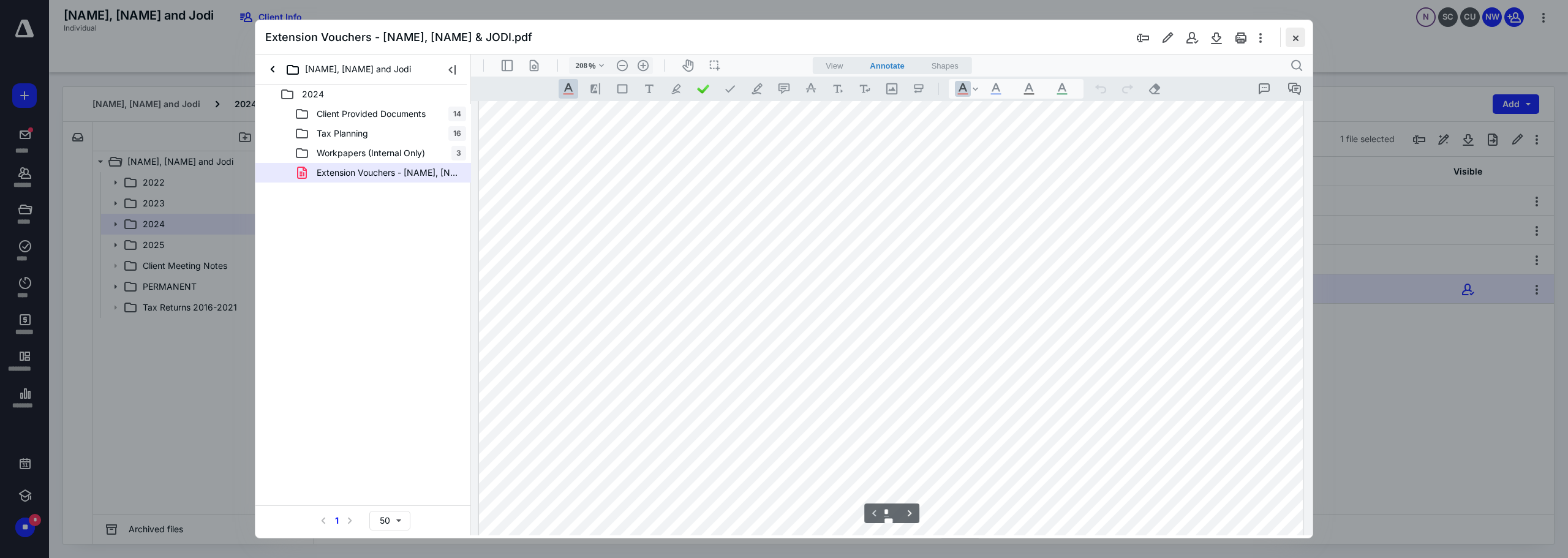 click at bounding box center (1295, 37) 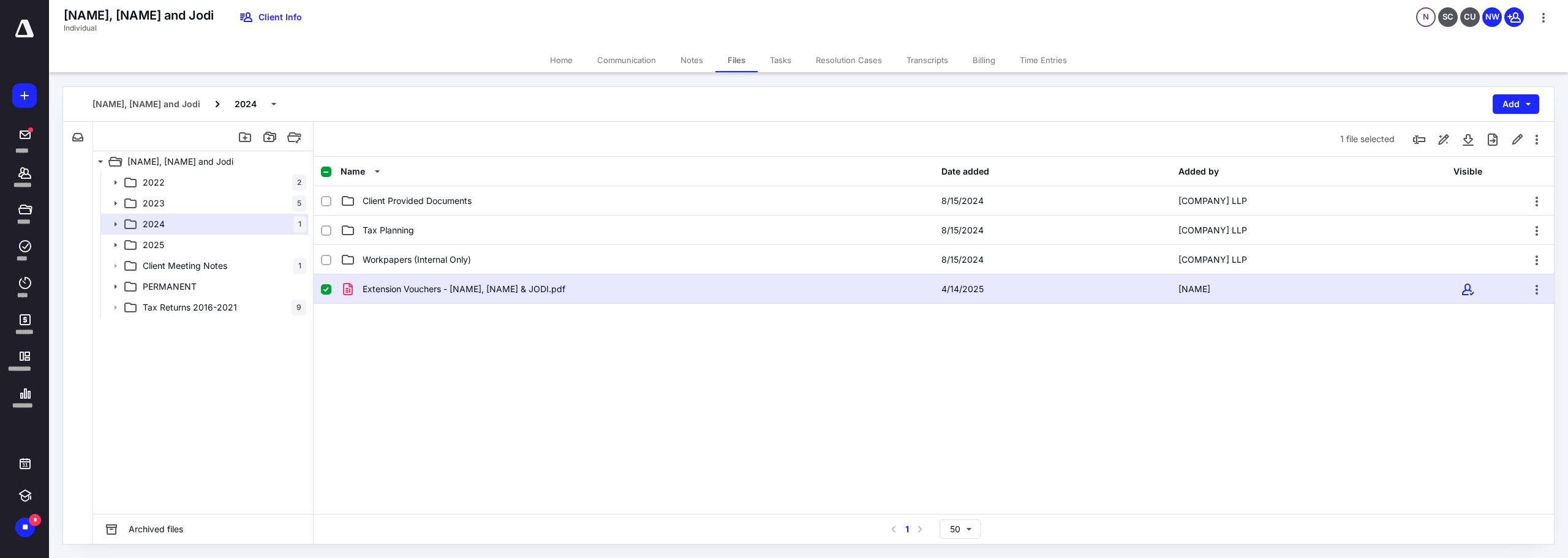 click on "Extension Vouchers - [LAST], [NAME] & JODI.pdf 4/14/2025 [NAME]" at bounding box center (933, 366) 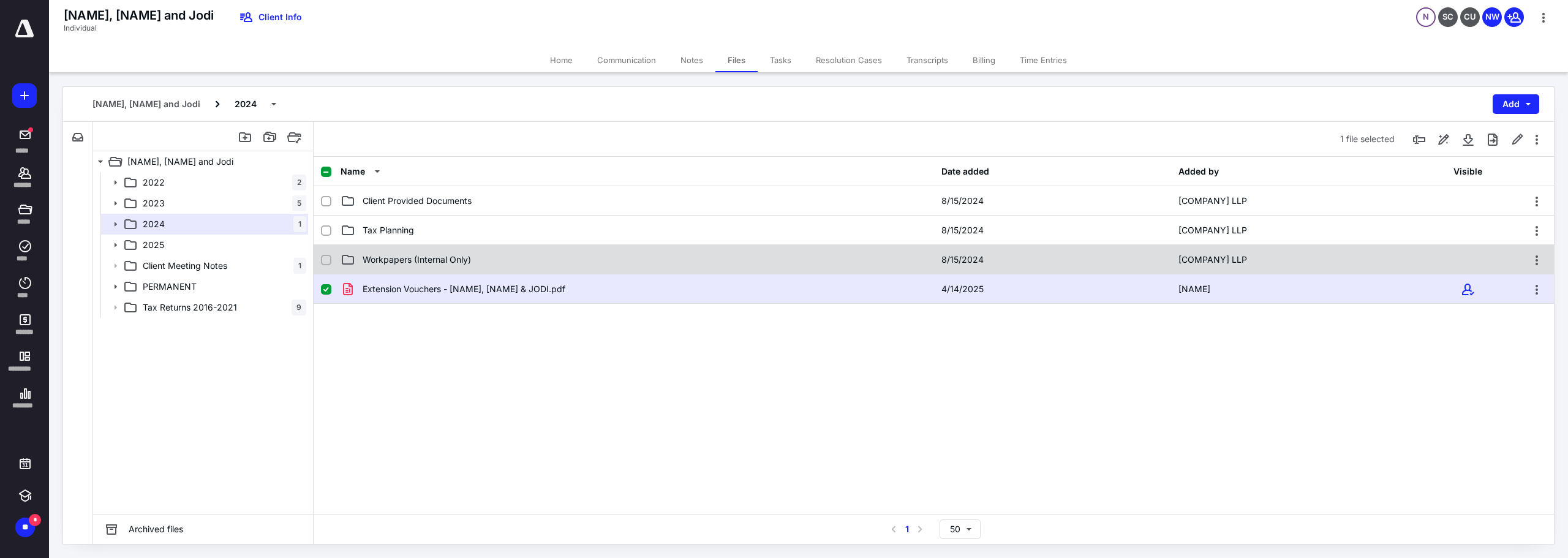 click on "Workpapers (Internal Only) 8/15/2024 [NAME] LLP" at bounding box center (933, 260) 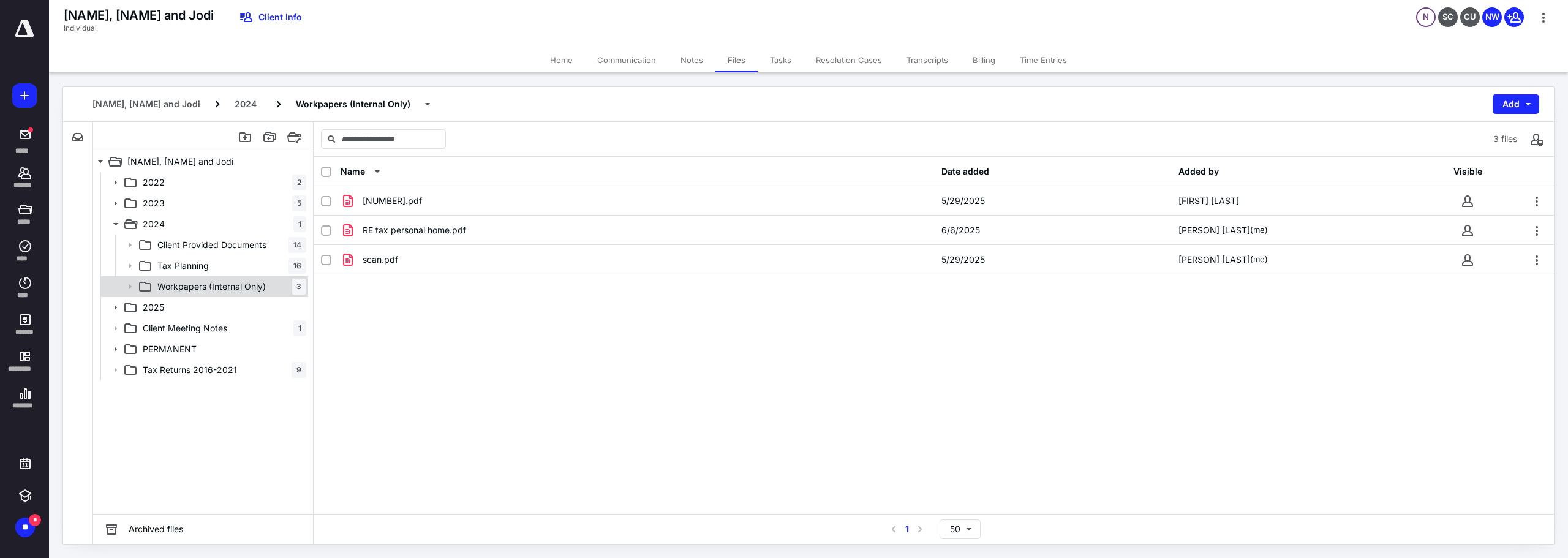 click on "Workpapers (Internal Only) 3" at bounding box center (229, 287) 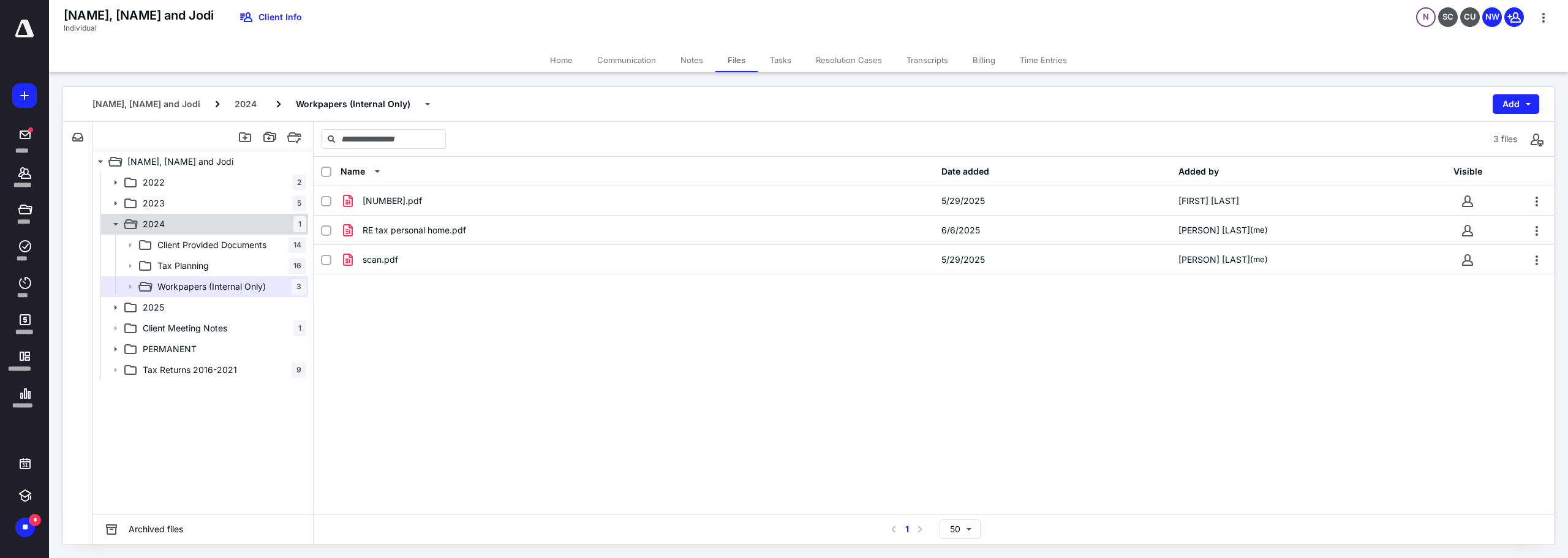 click on "2024 1" at bounding box center (222, 224) 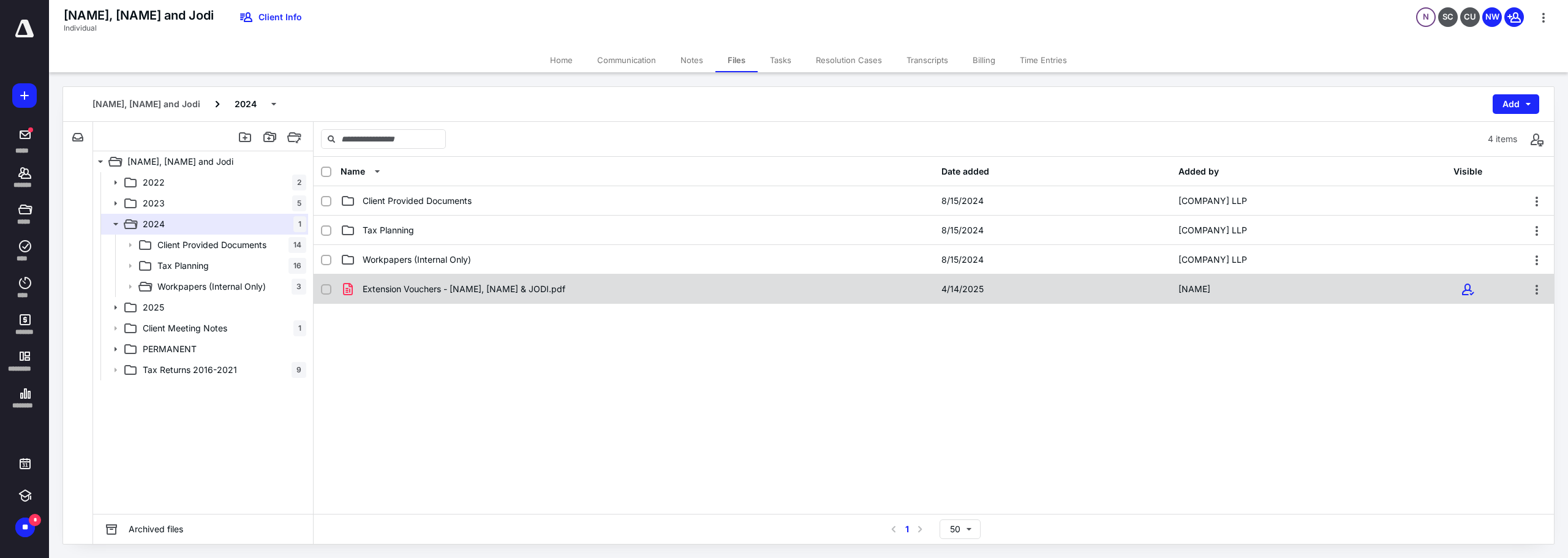 click on "Extension Vouchers - [NAME], [NAME] & JODI.pdf" at bounding box center (464, 289) 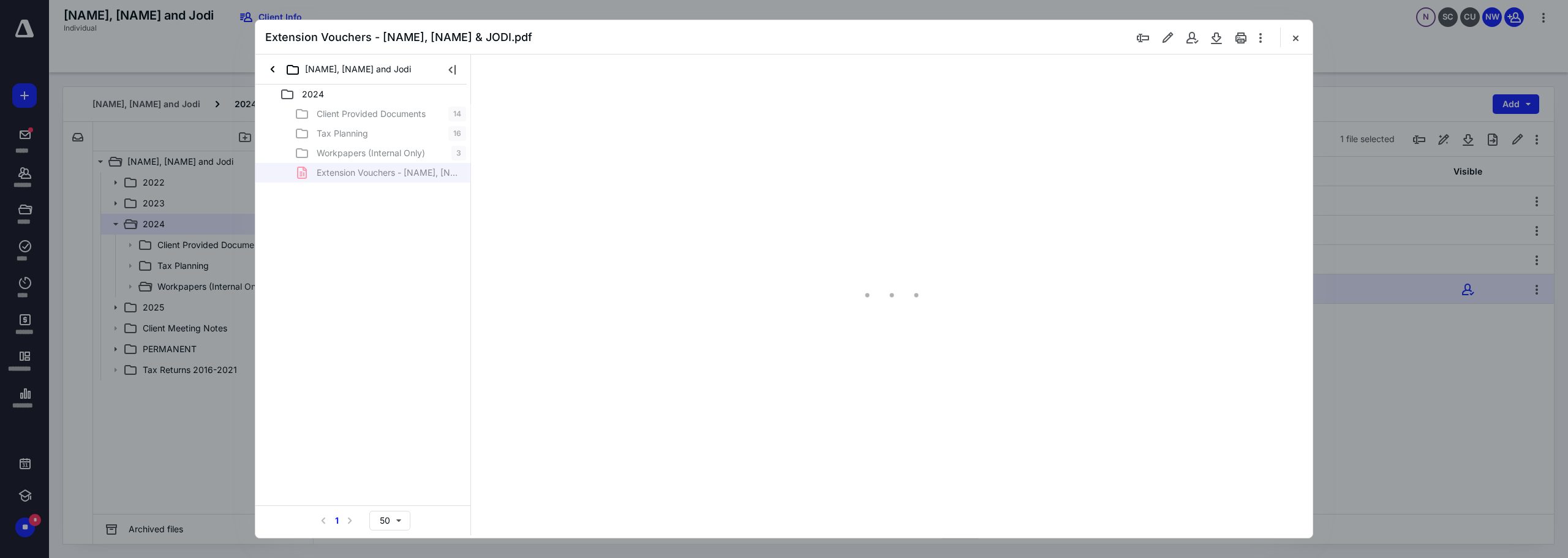 scroll, scrollTop: 0, scrollLeft: 0, axis: both 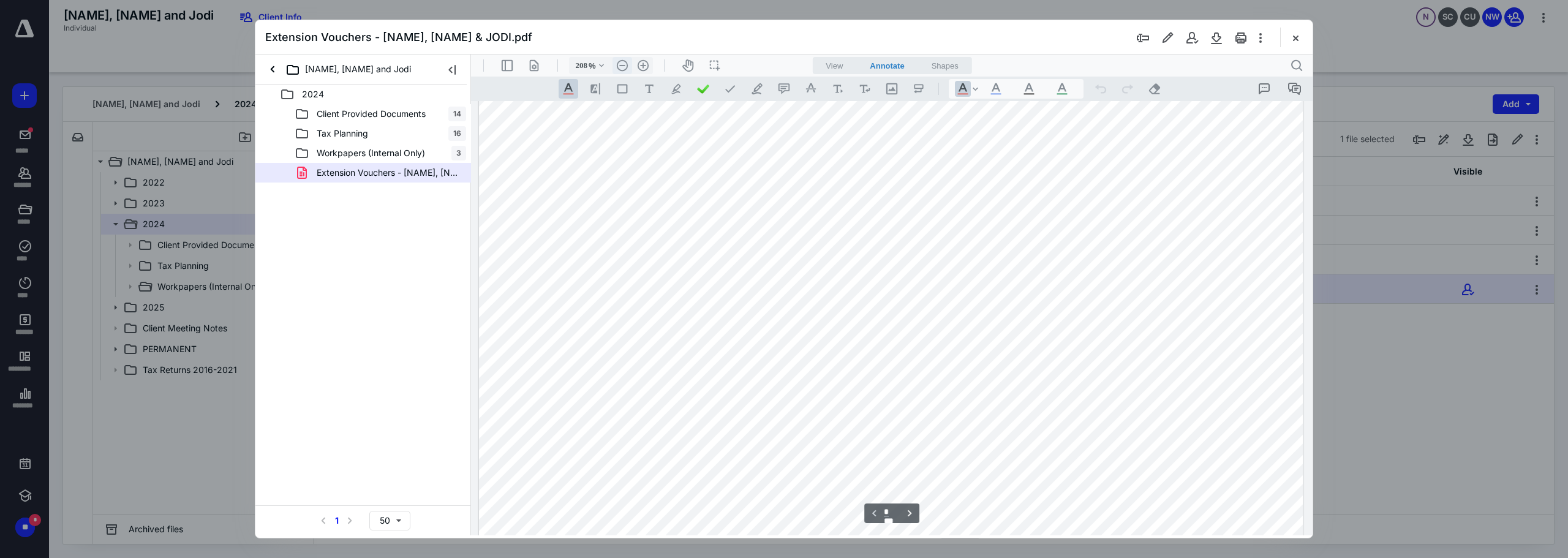 click on ".cls-1{fill:#abb0c4;} icon - header - zoom - out - line" at bounding box center [622, 66] 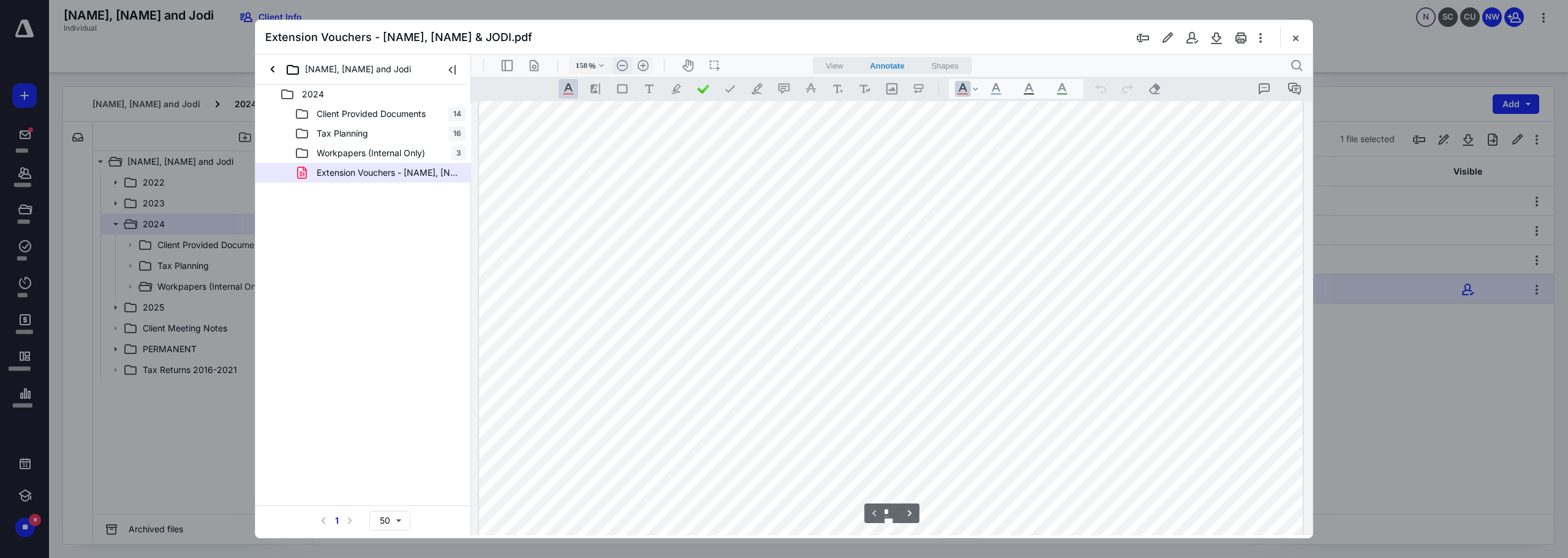 scroll, scrollTop: 0, scrollLeft: 0, axis: both 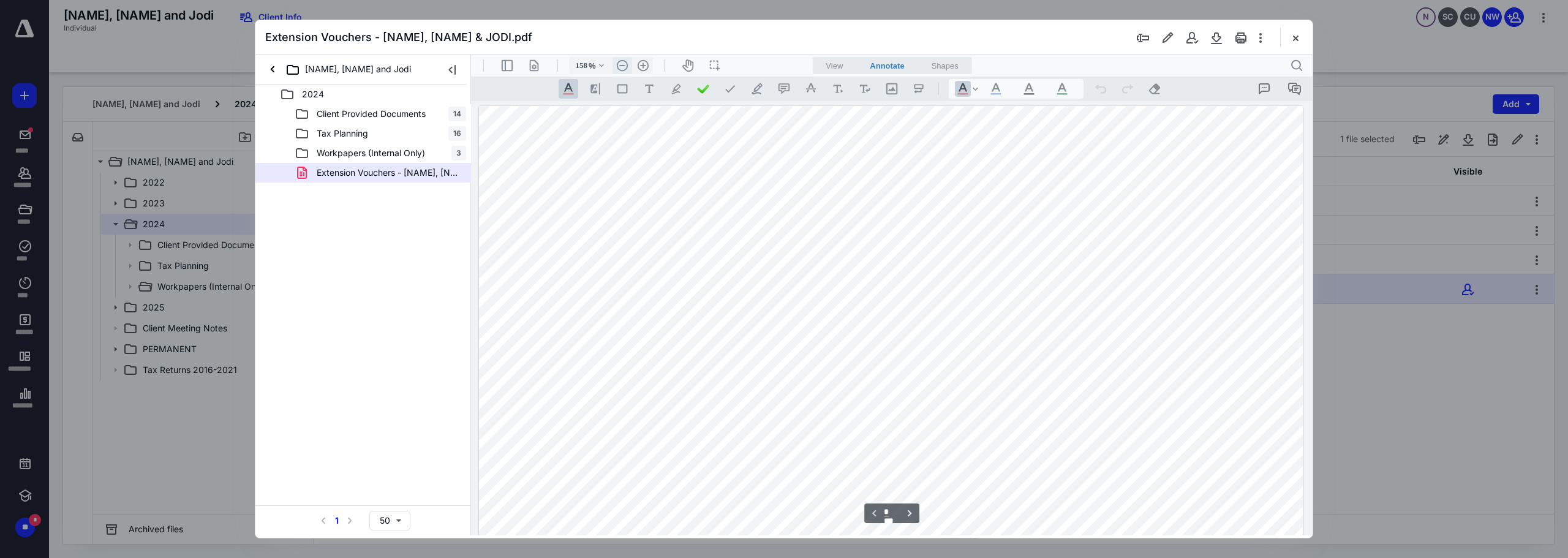 click on ".cls-1{fill:#abb0c4;} icon - header - zoom - out - line" at bounding box center [622, 66] 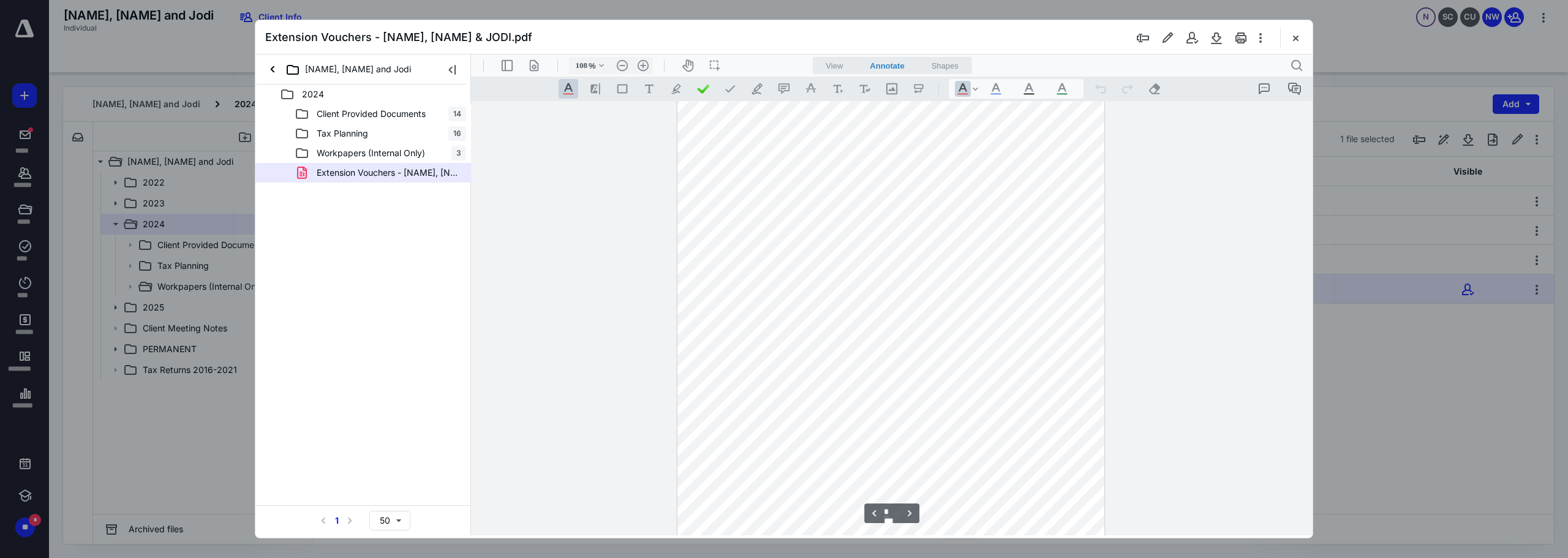 scroll, scrollTop: 1761, scrollLeft: 0, axis: vertical 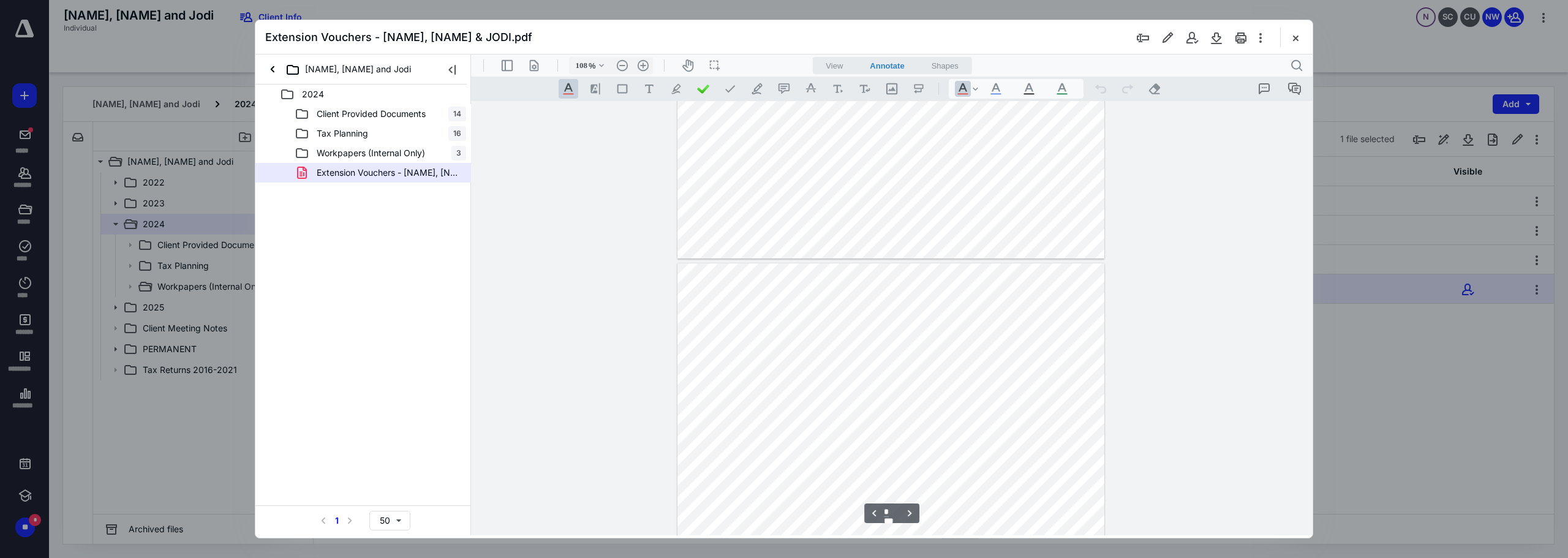 type on "*" 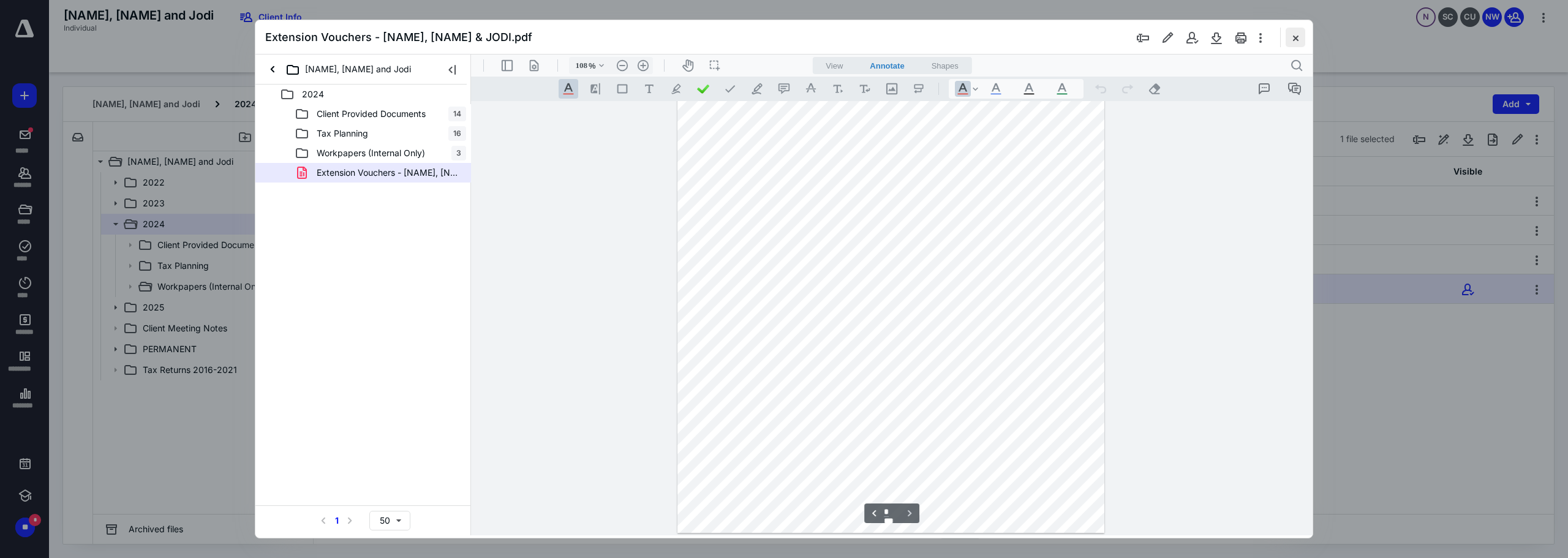 click at bounding box center [1295, 37] 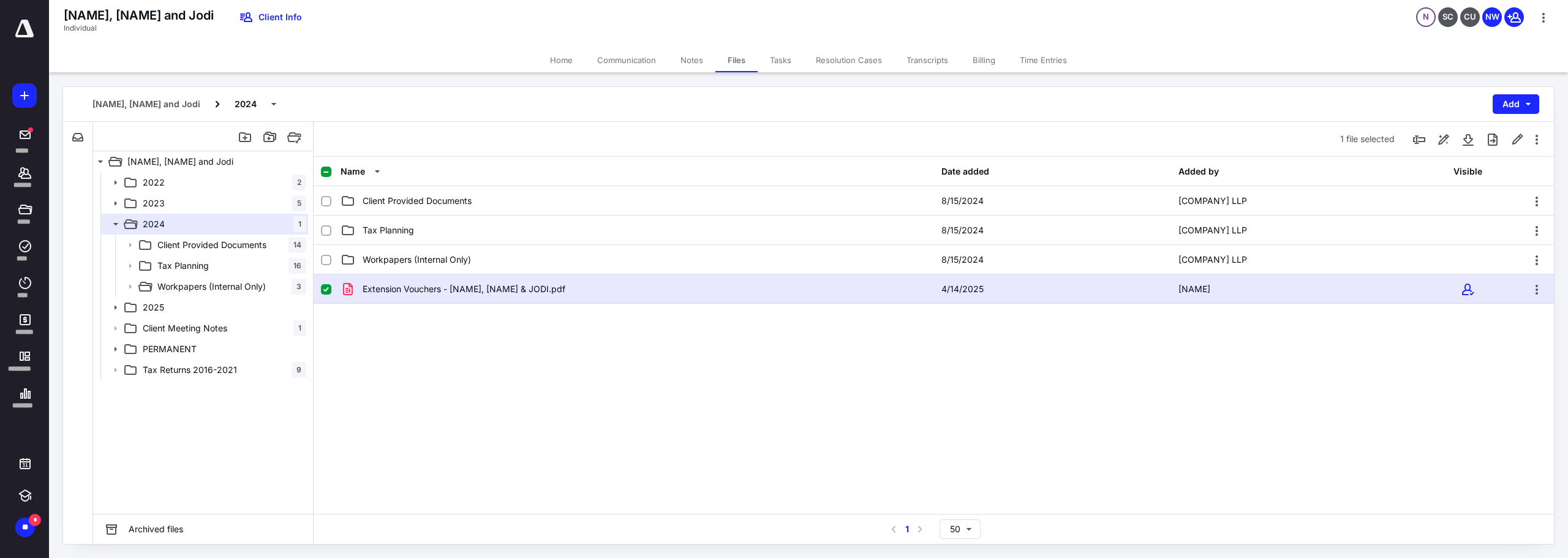 click on "[LAST], [NAME] Individual Client Info N SC CU NW" at bounding box center [809, 24] 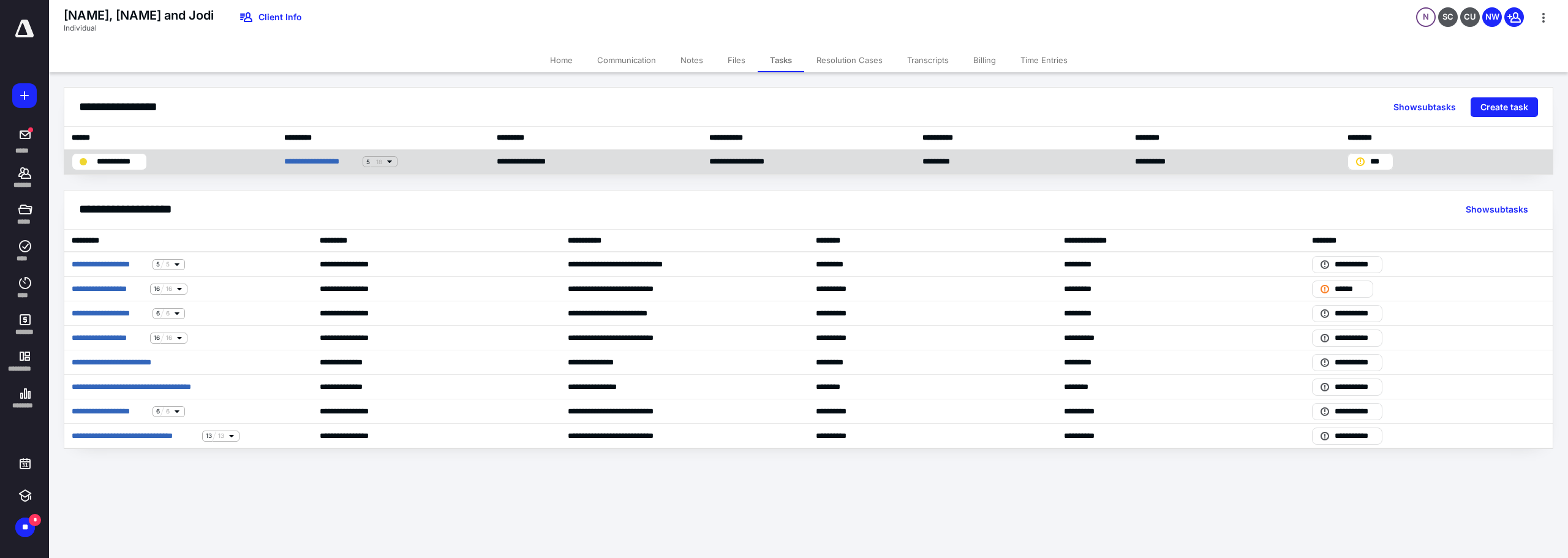 click 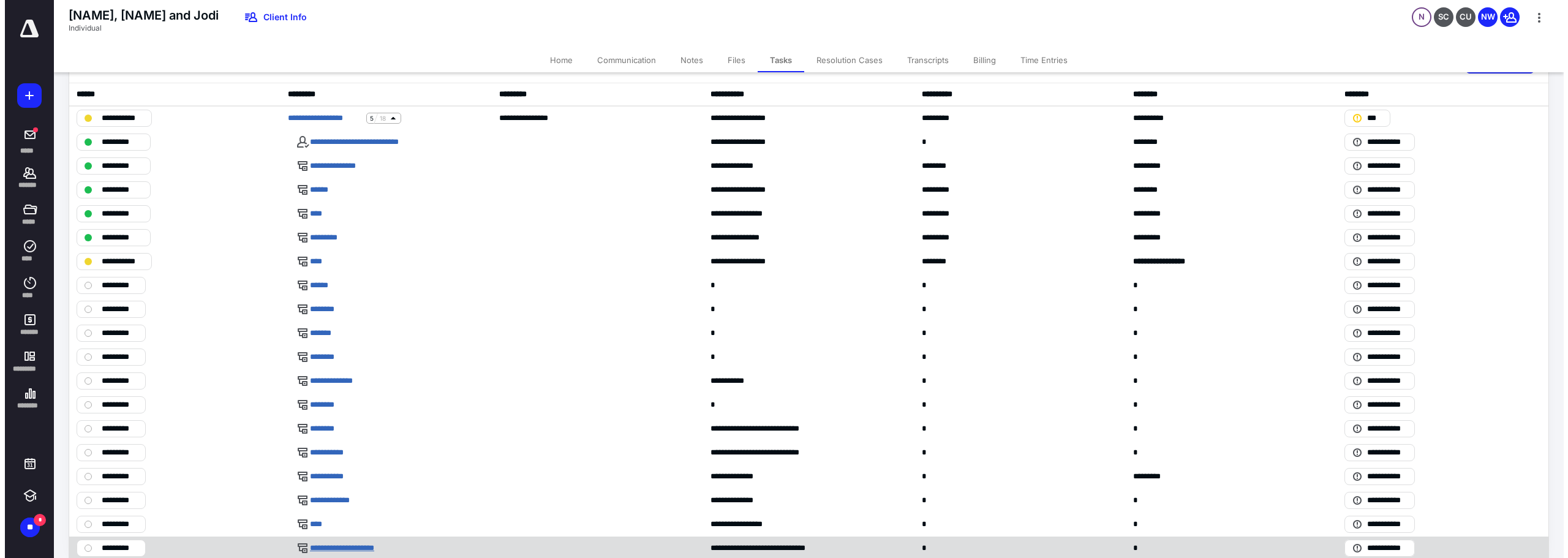 scroll, scrollTop: 0, scrollLeft: 0, axis: both 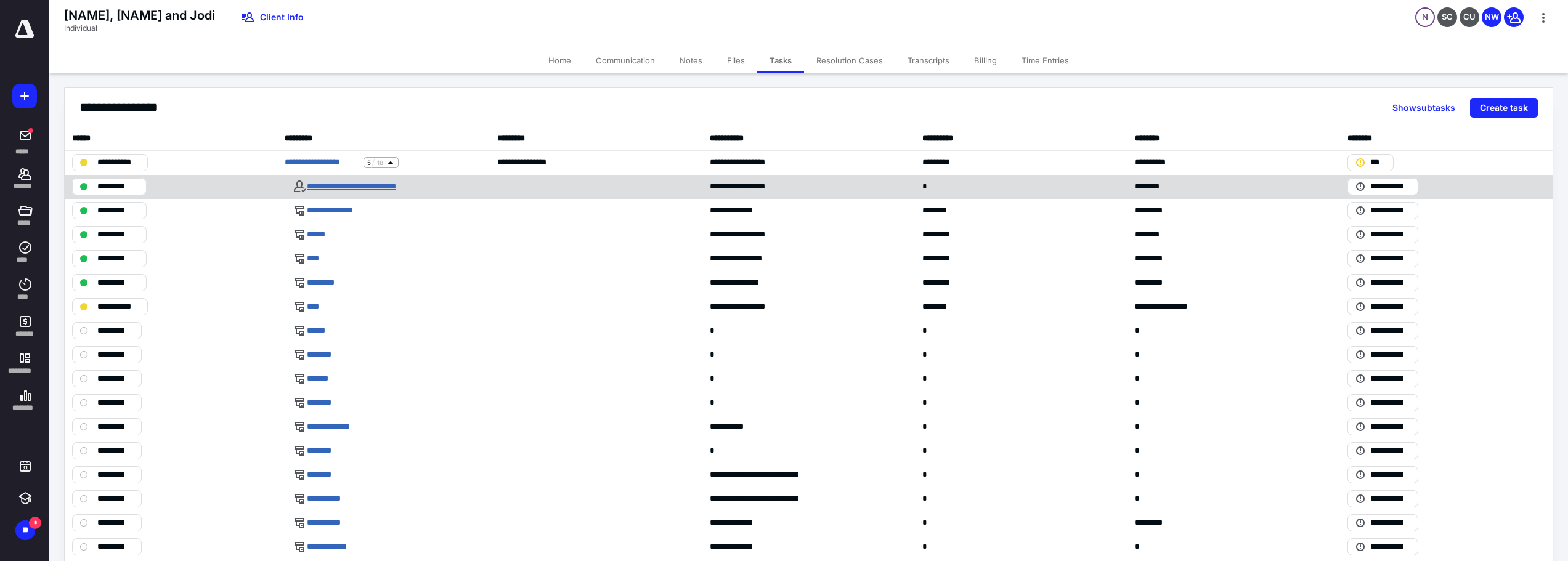 click on "**********" at bounding box center [368, 187] 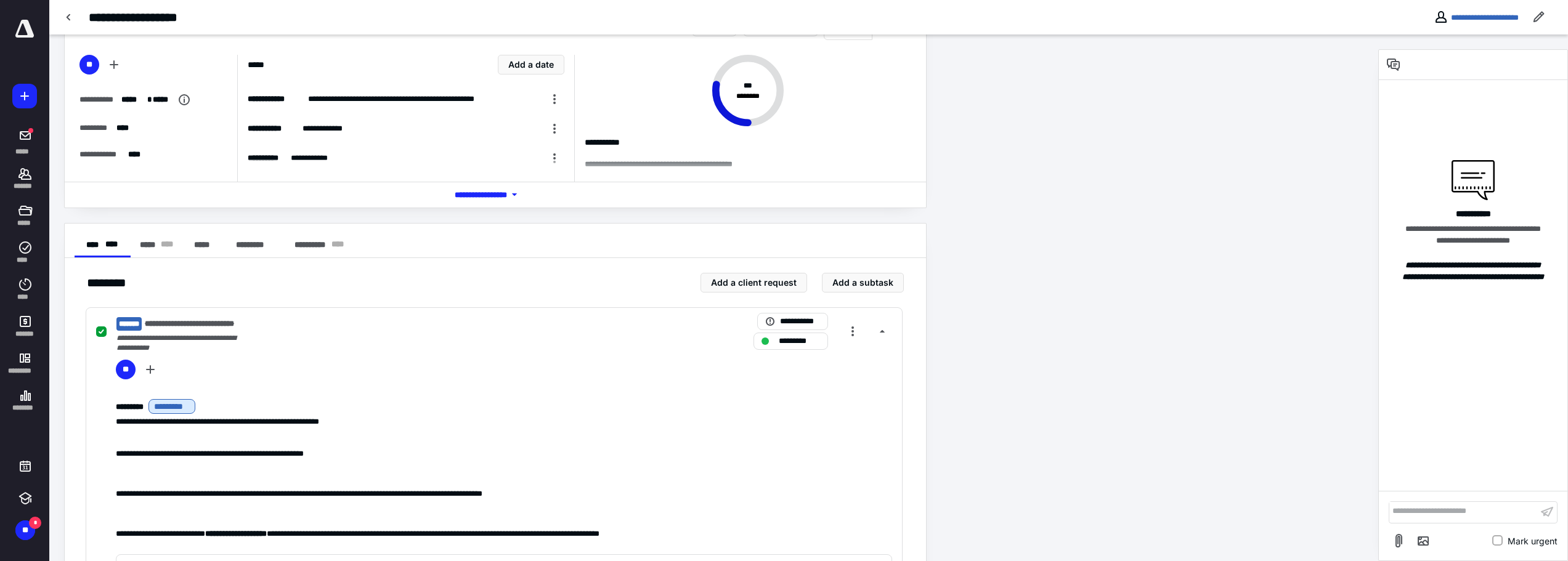 scroll, scrollTop: 494, scrollLeft: 0, axis: vertical 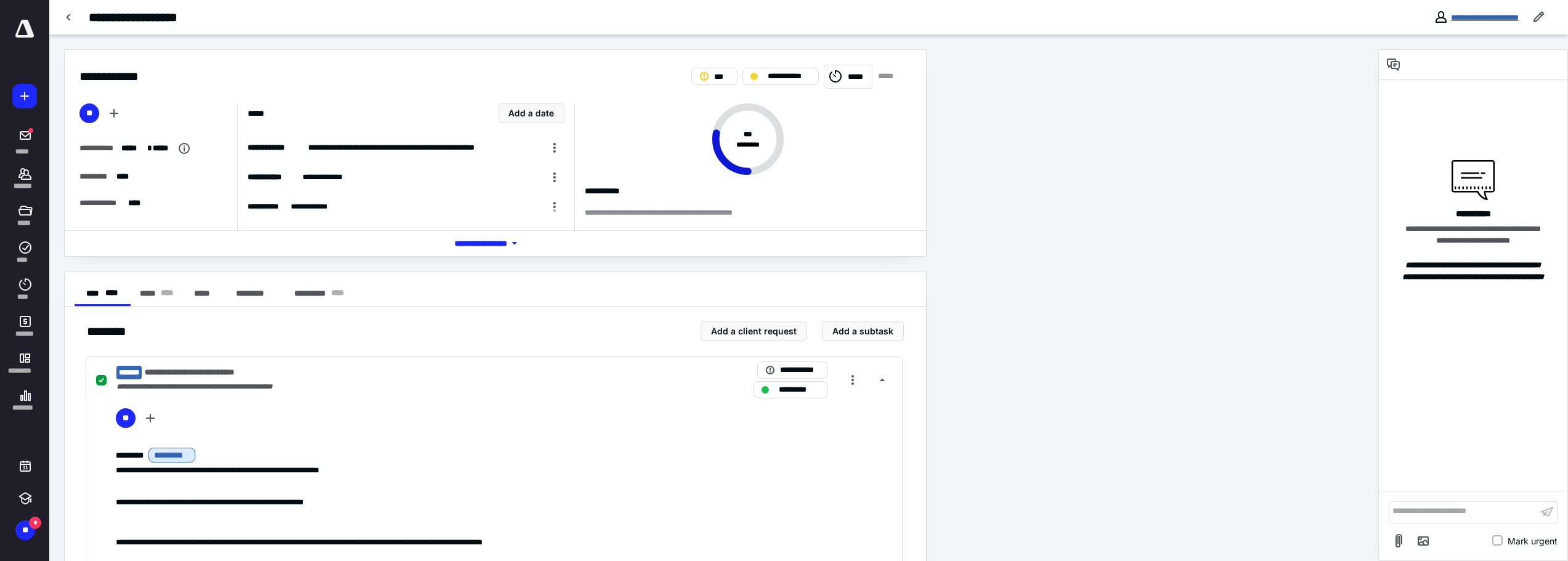 click on "**********" at bounding box center [1485, 17] 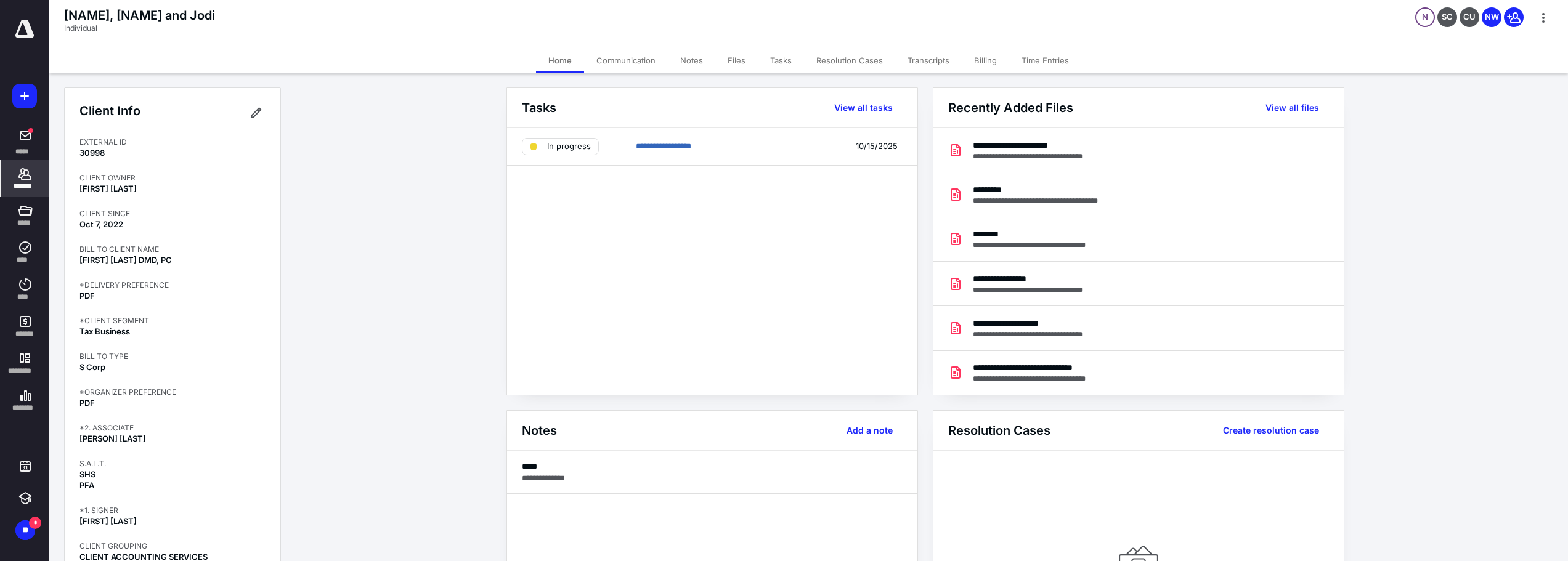 click on "Files" at bounding box center [736, 60] 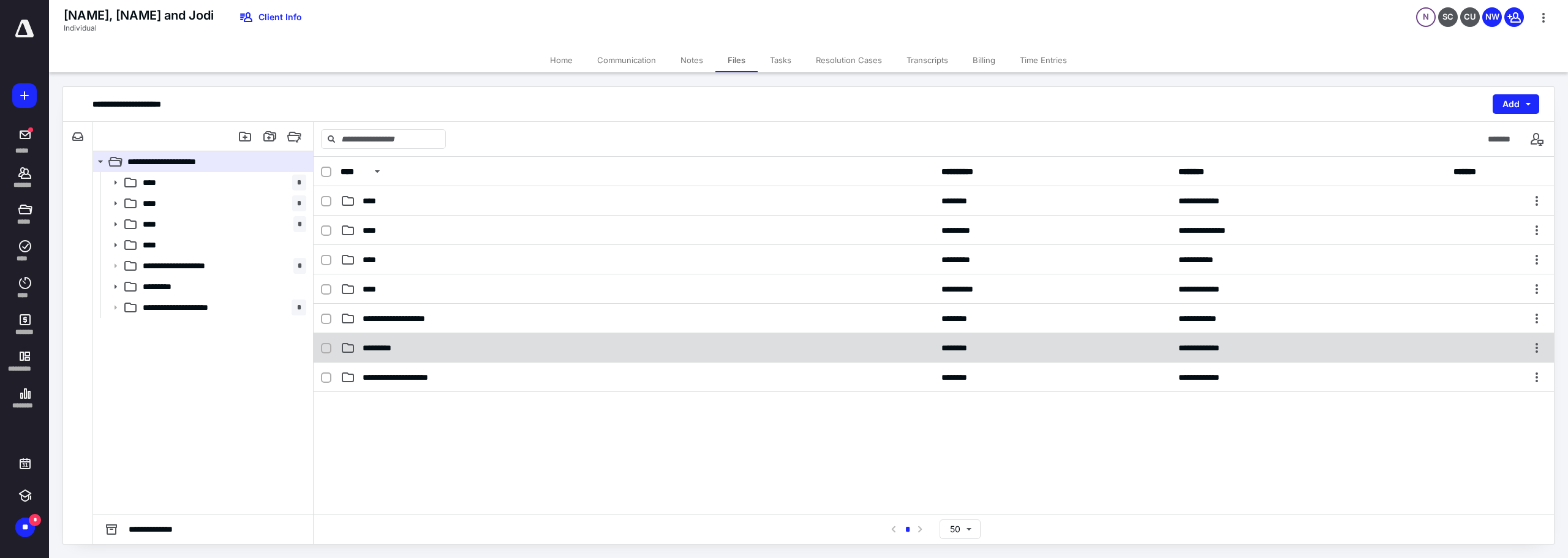 click on "**********" at bounding box center (933, 348) 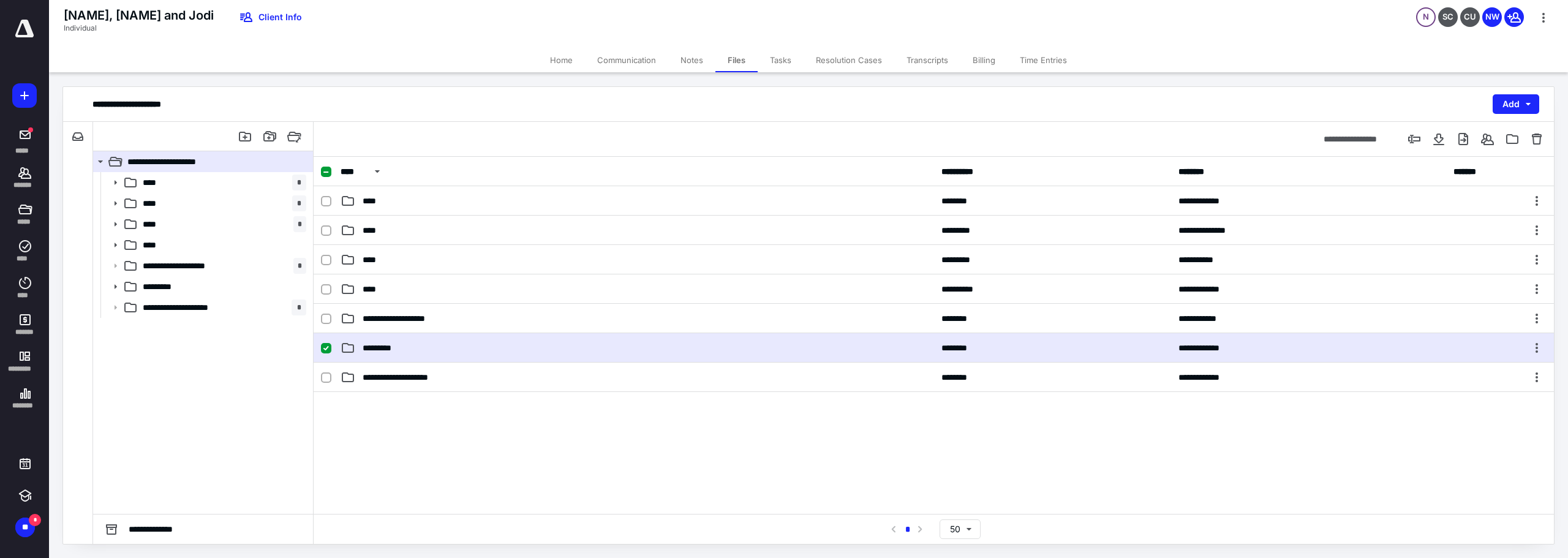 click on "**********" at bounding box center [933, 348] 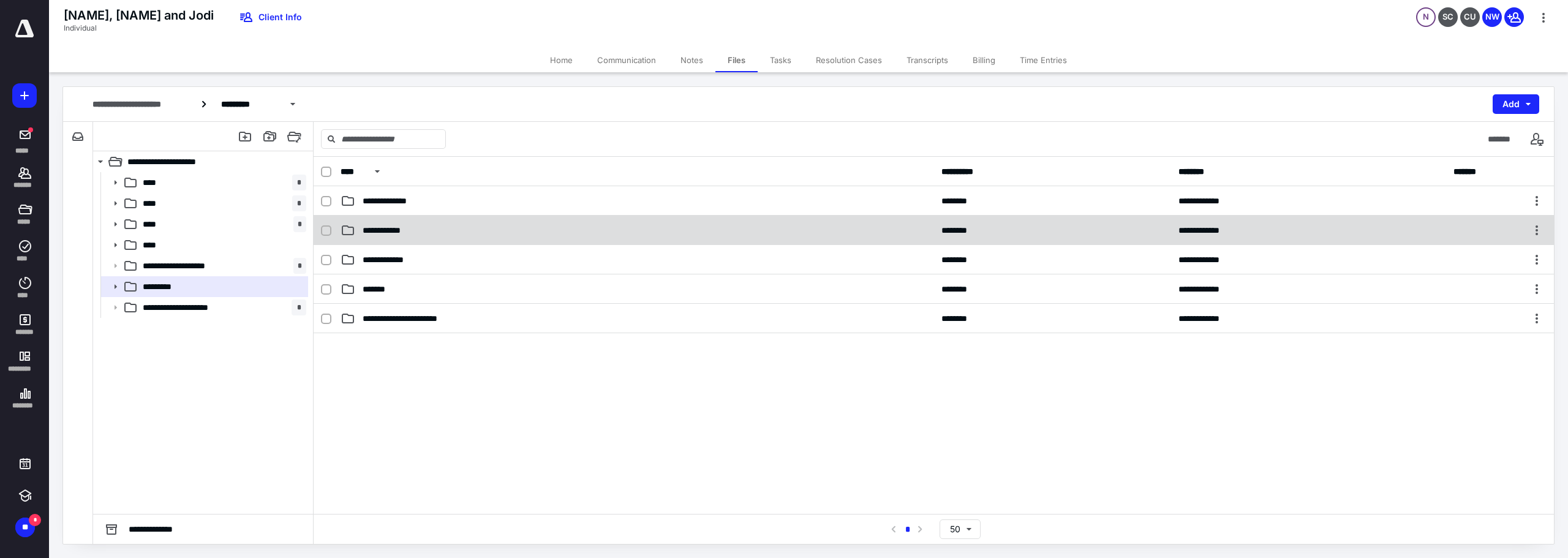 click on "**********" at bounding box center [933, 230] 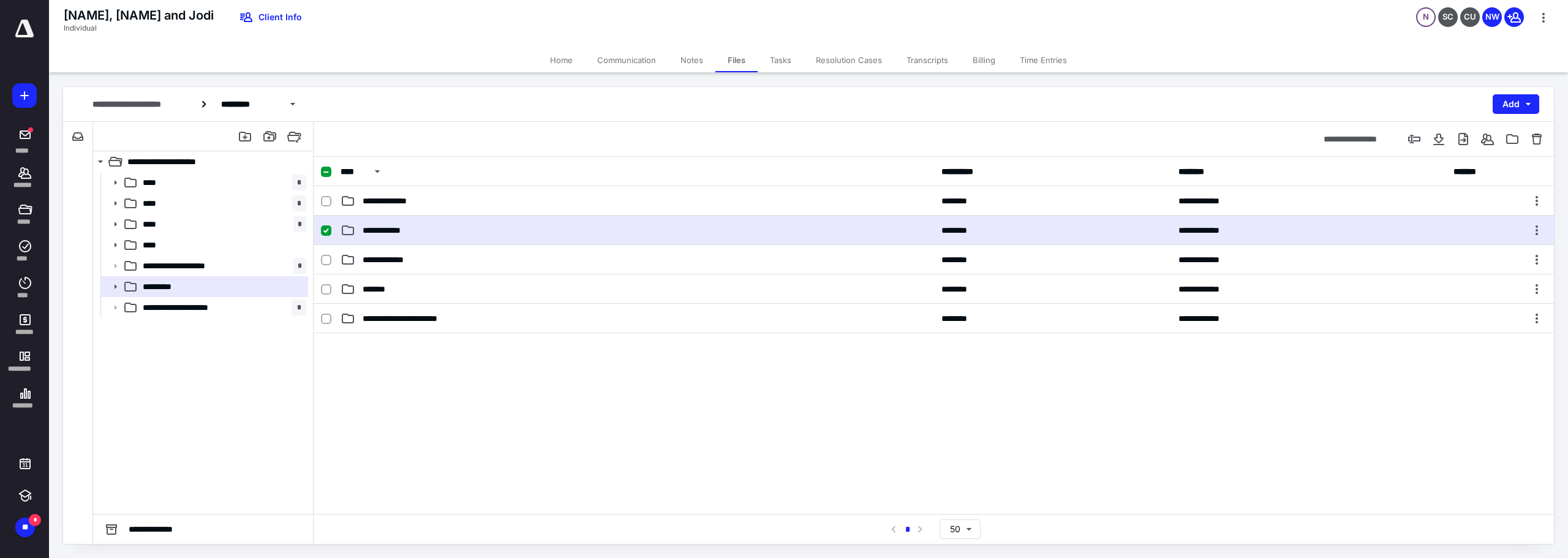 click on "**********" at bounding box center (933, 230) 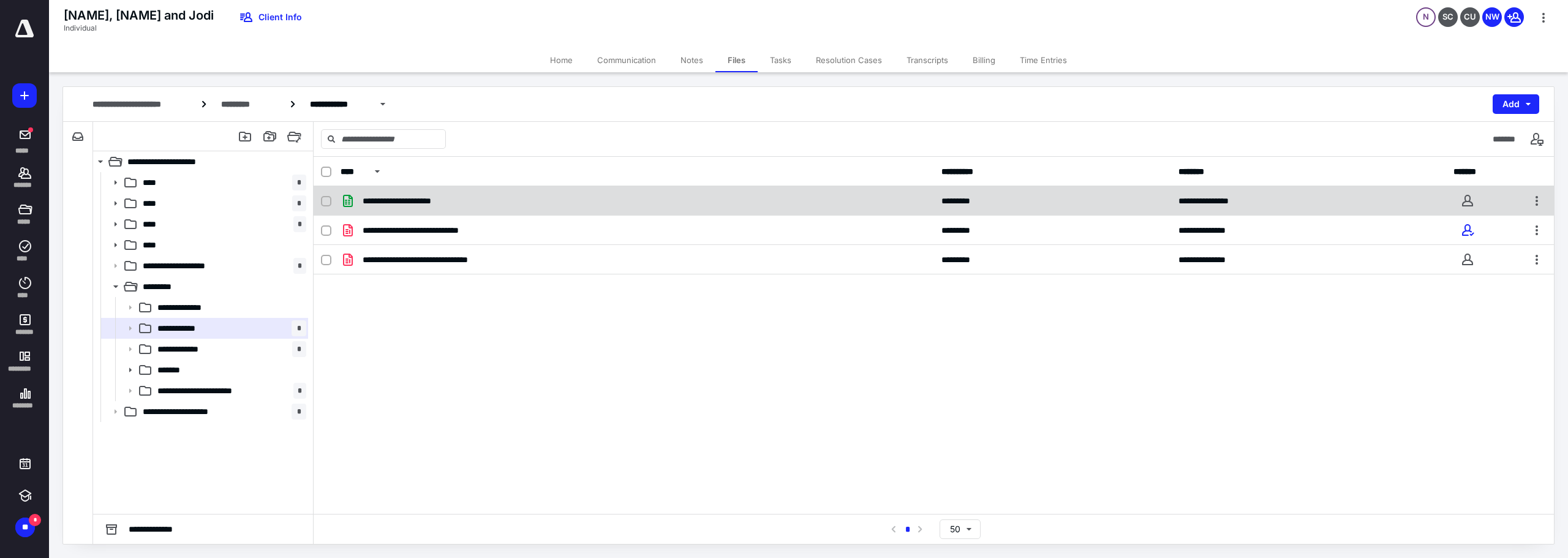 click on "**********" at bounding box center [637, 201] 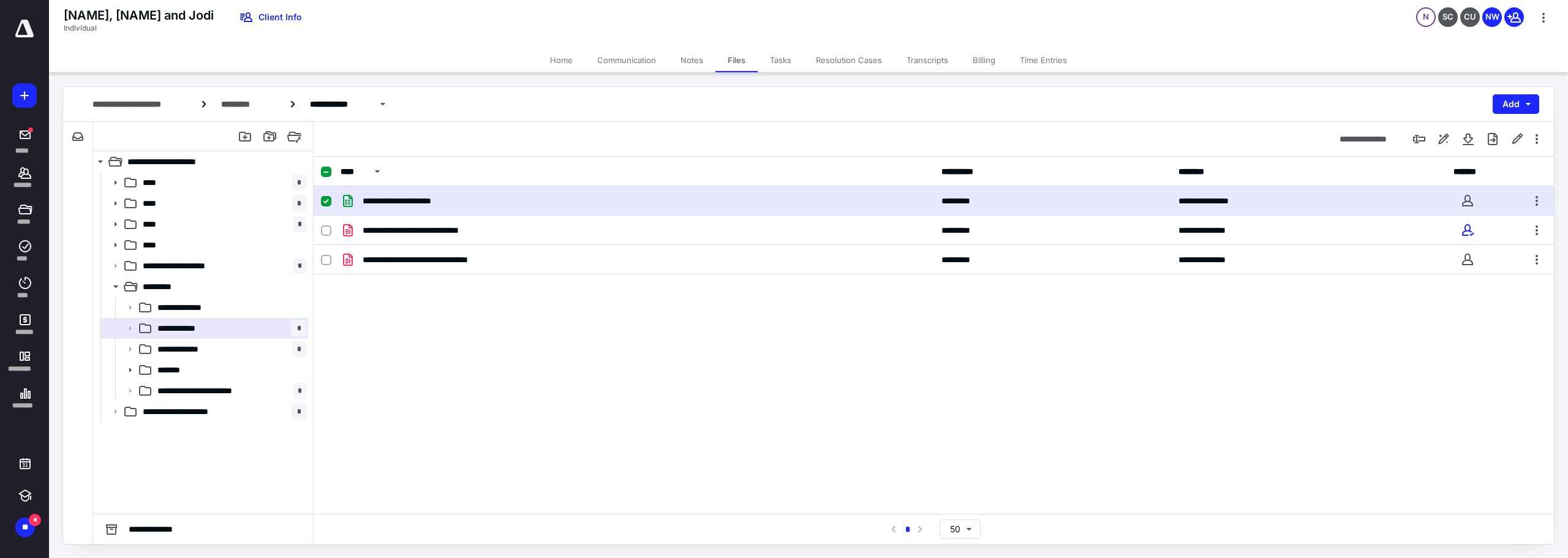 click on "**********" at bounding box center [637, 201] 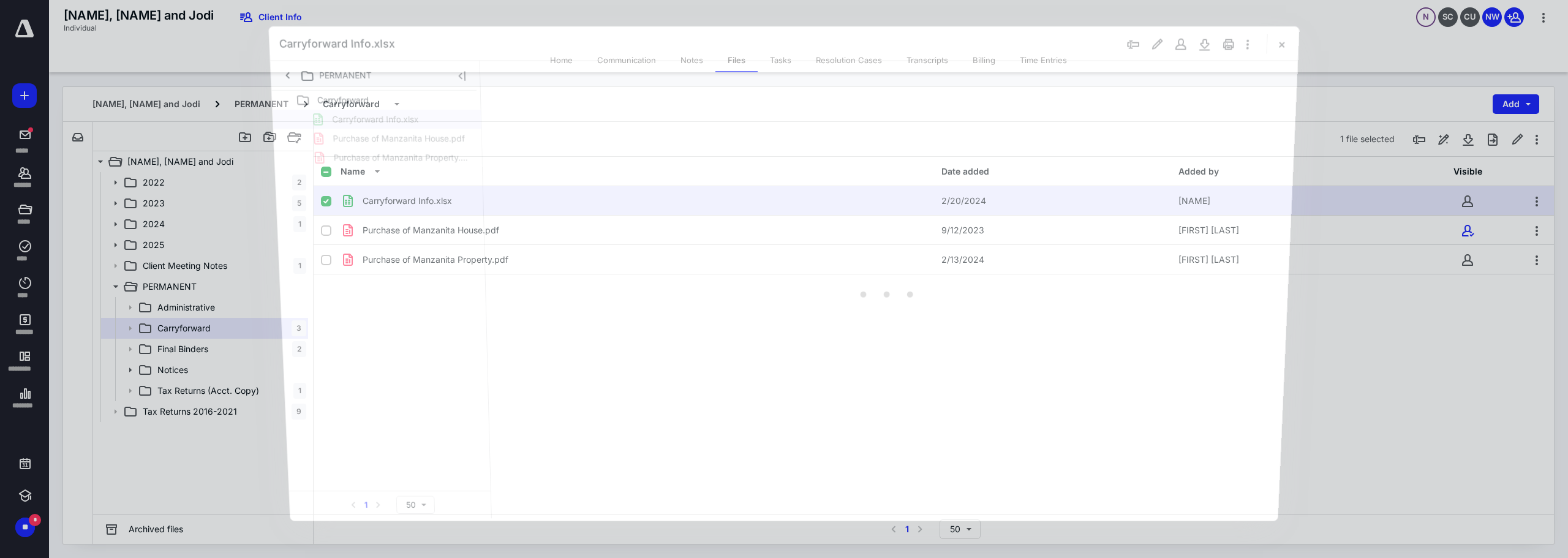 scroll, scrollTop: 0, scrollLeft: 0, axis: both 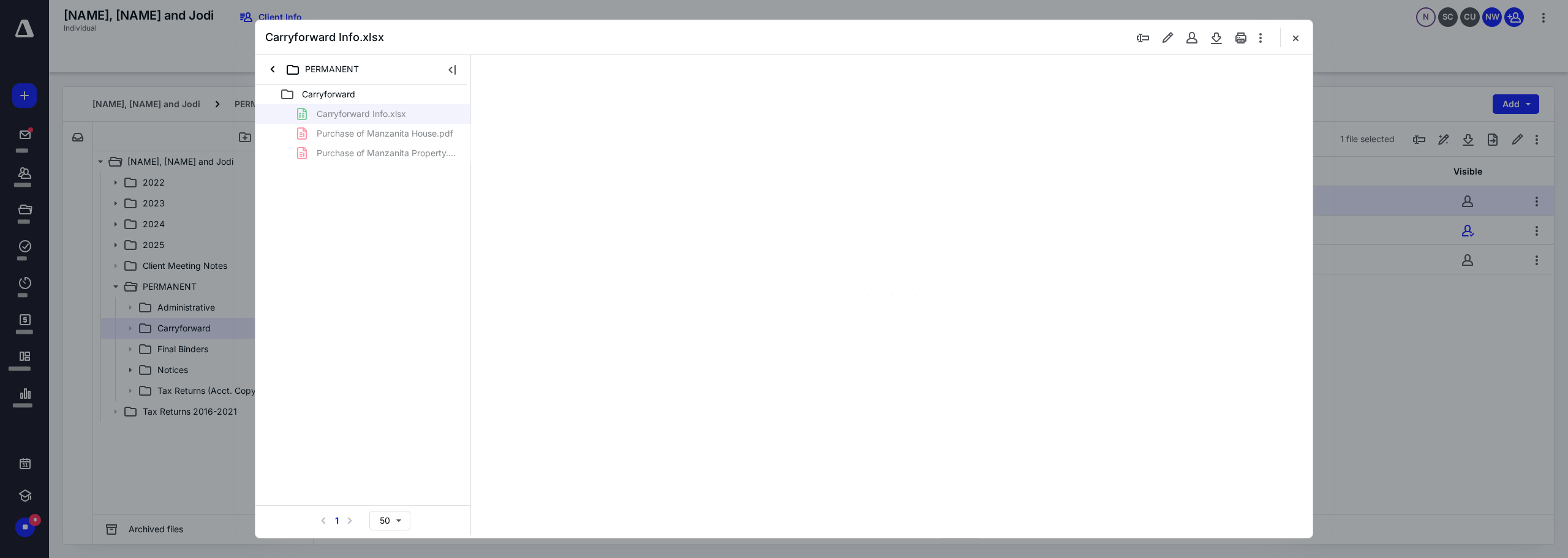 type on "232" 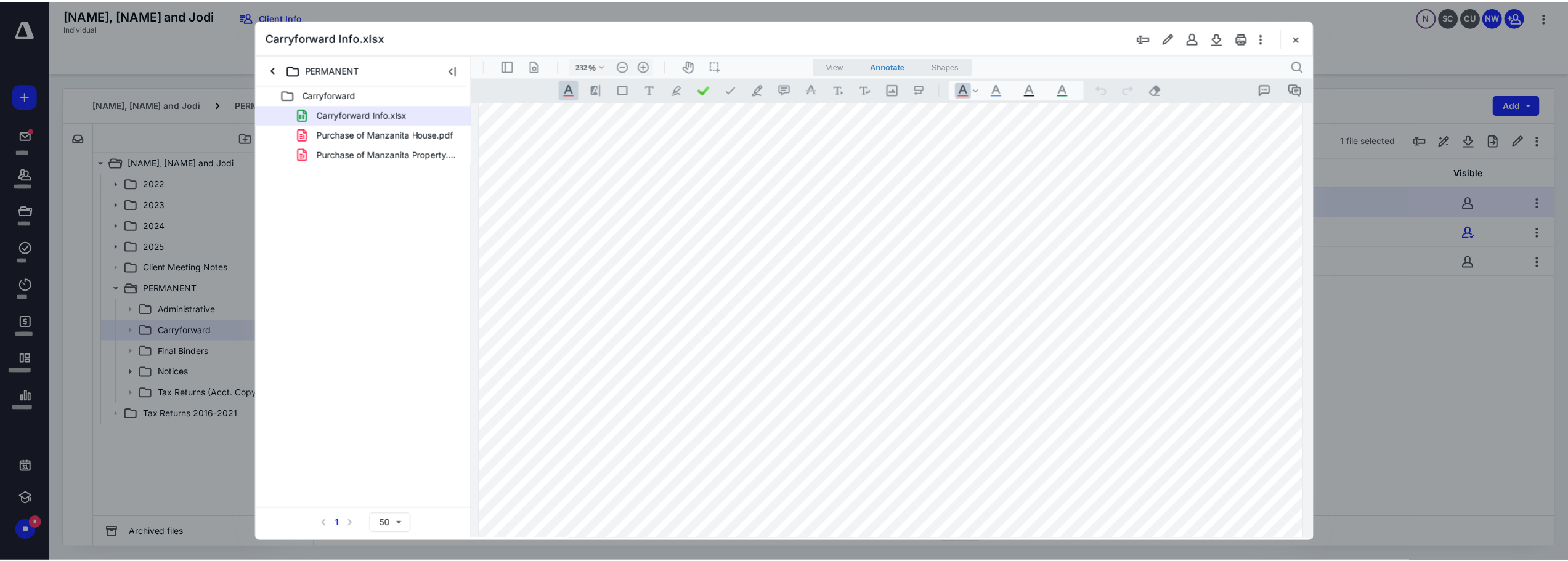 scroll, scrollTop: 0, scrollLeft: 0, axis: both 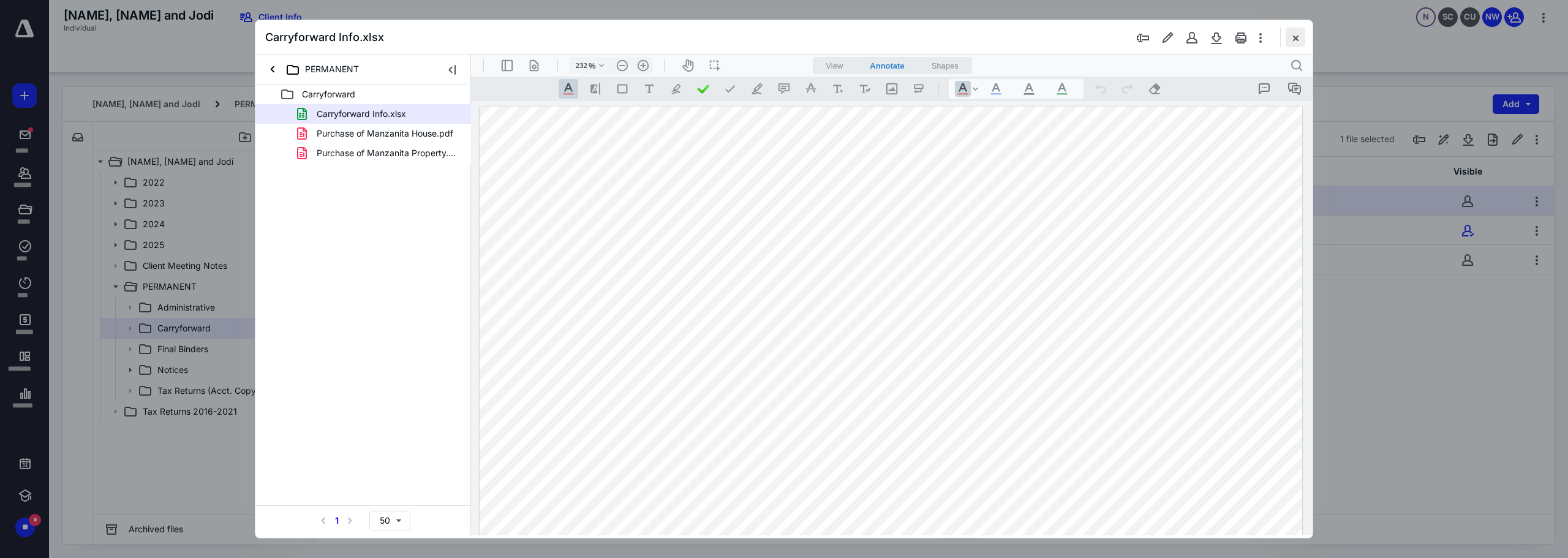 click at bounding box center (1295, 37) 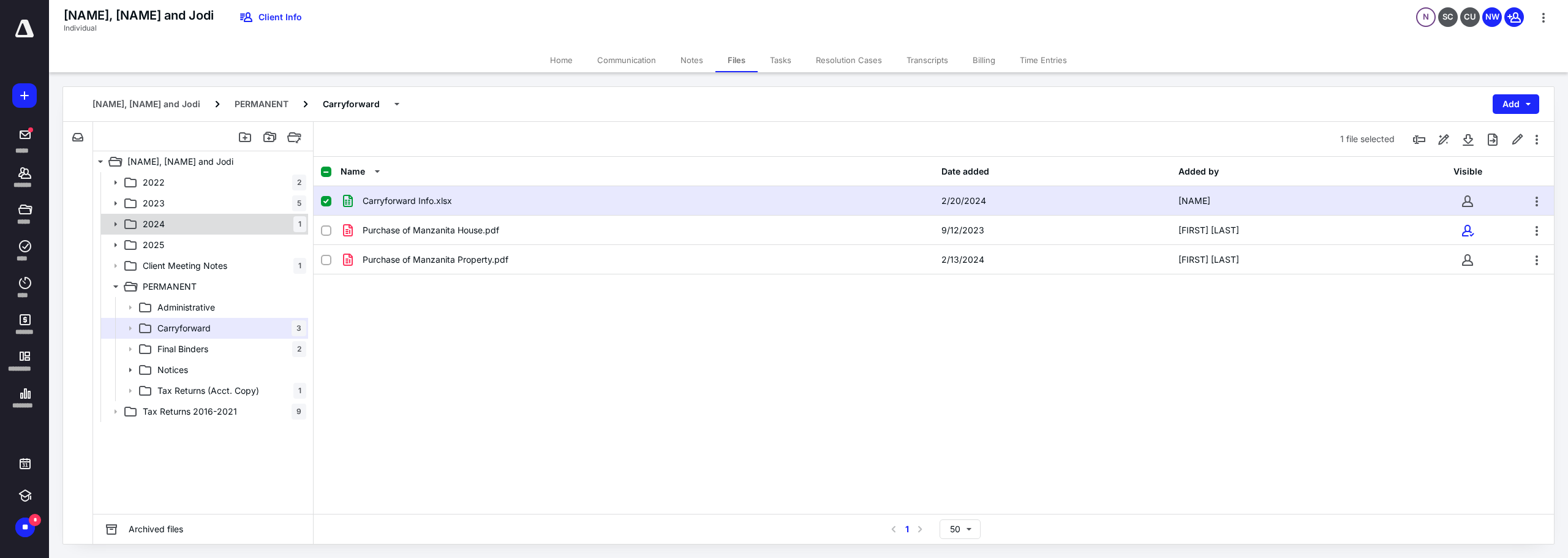 click on "2024 1" at bounding box center (222, 224) 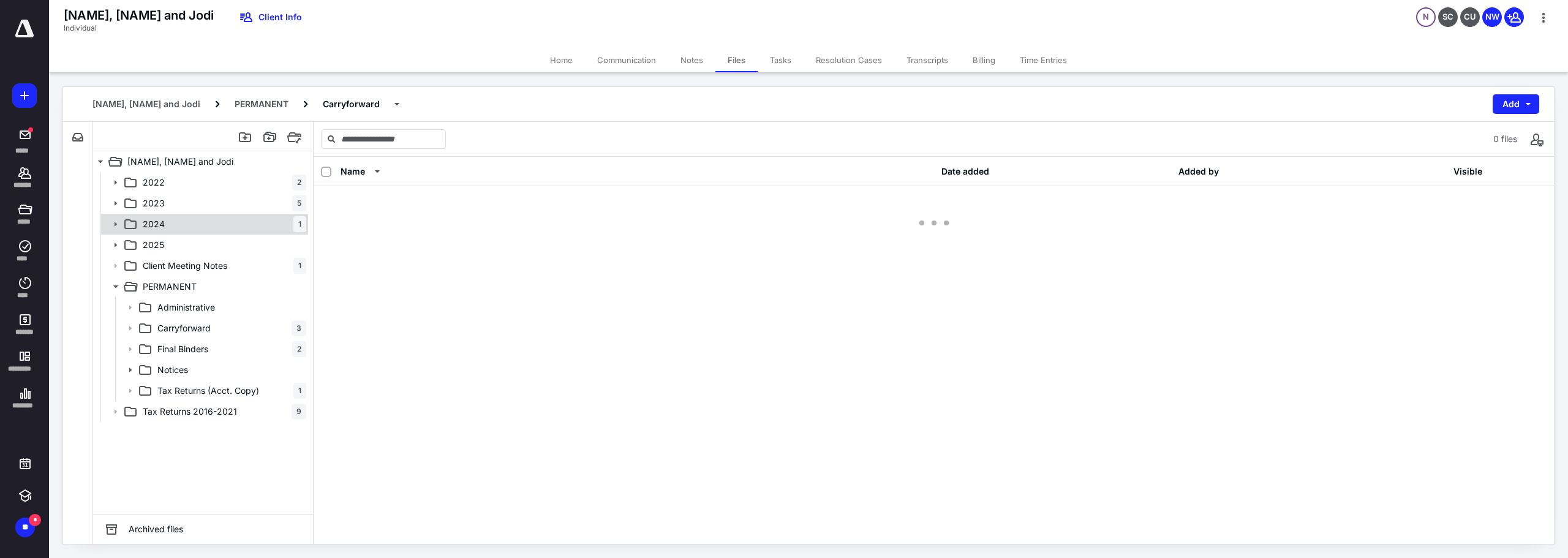 click on "2024 1" at bounding box center [222, 224] 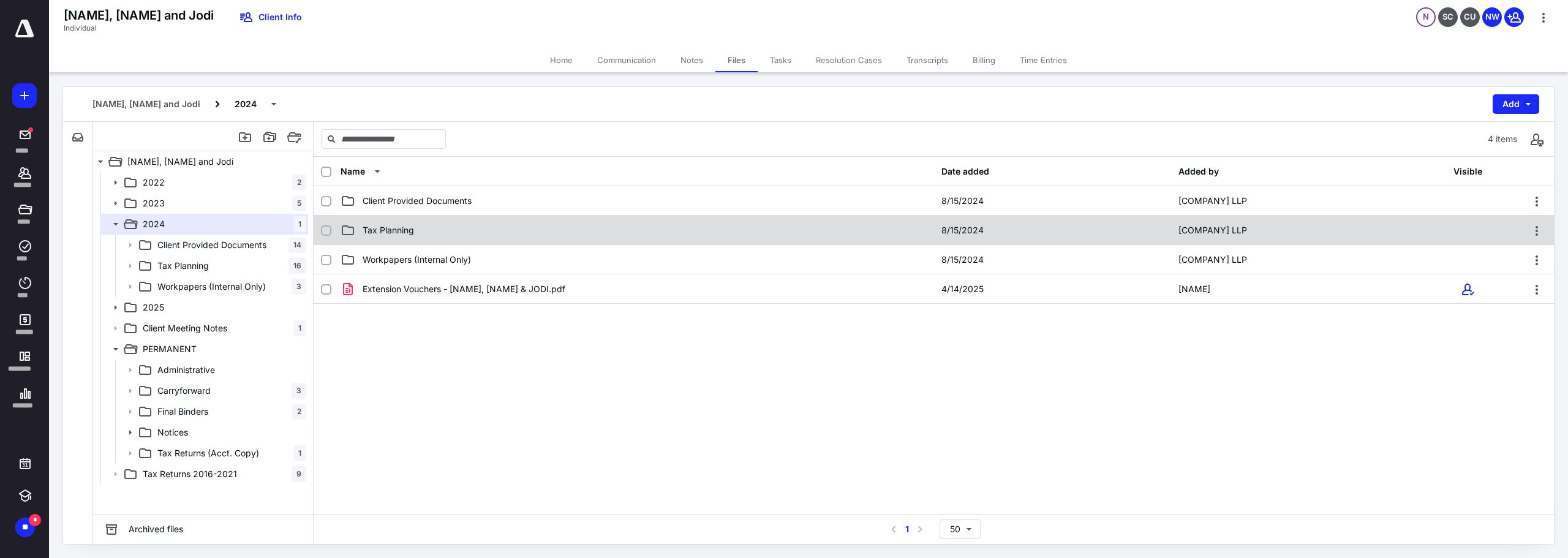 click on "Tax Planning" at bounding box center [388, 230] 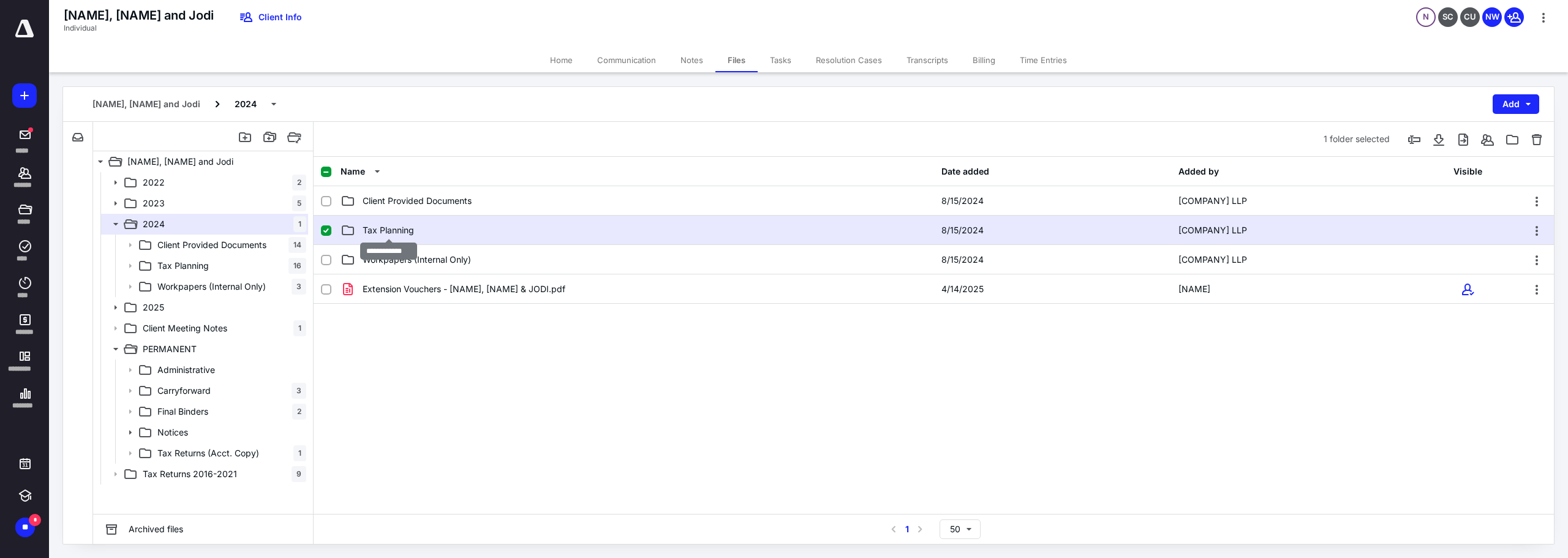 click on "Tax Planning" at bounding box center (388, 230) 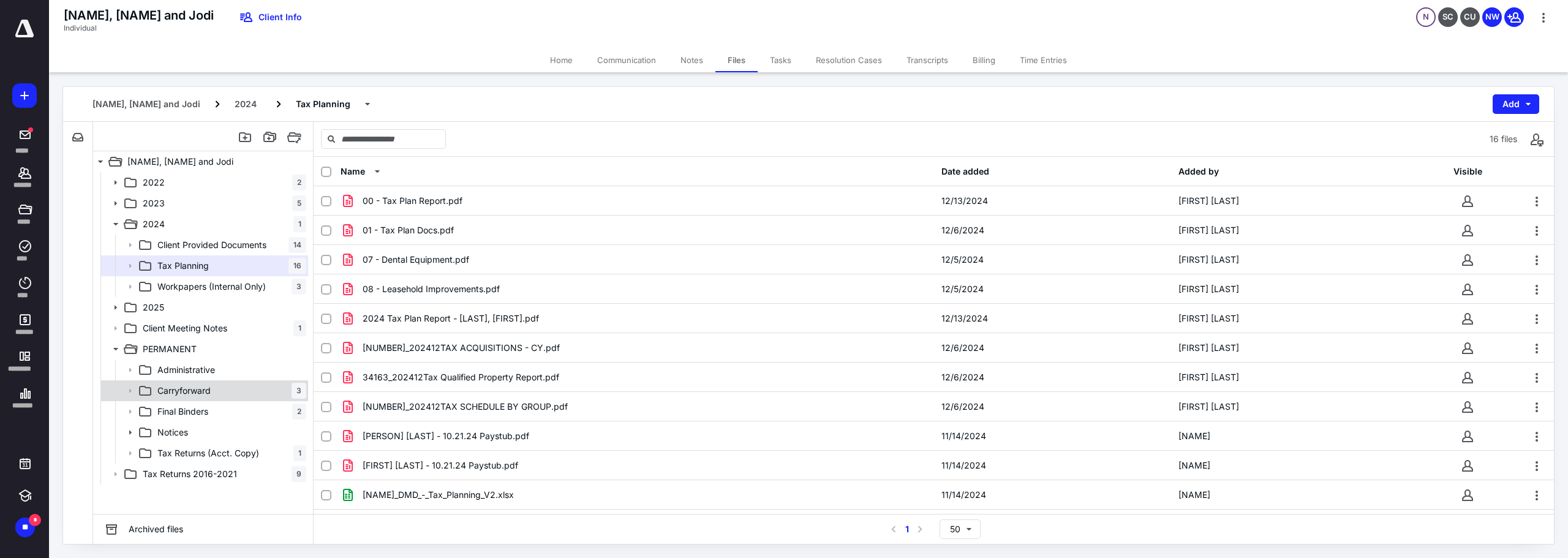 click on "Carryforward 3" at bounding box center [229, 391] 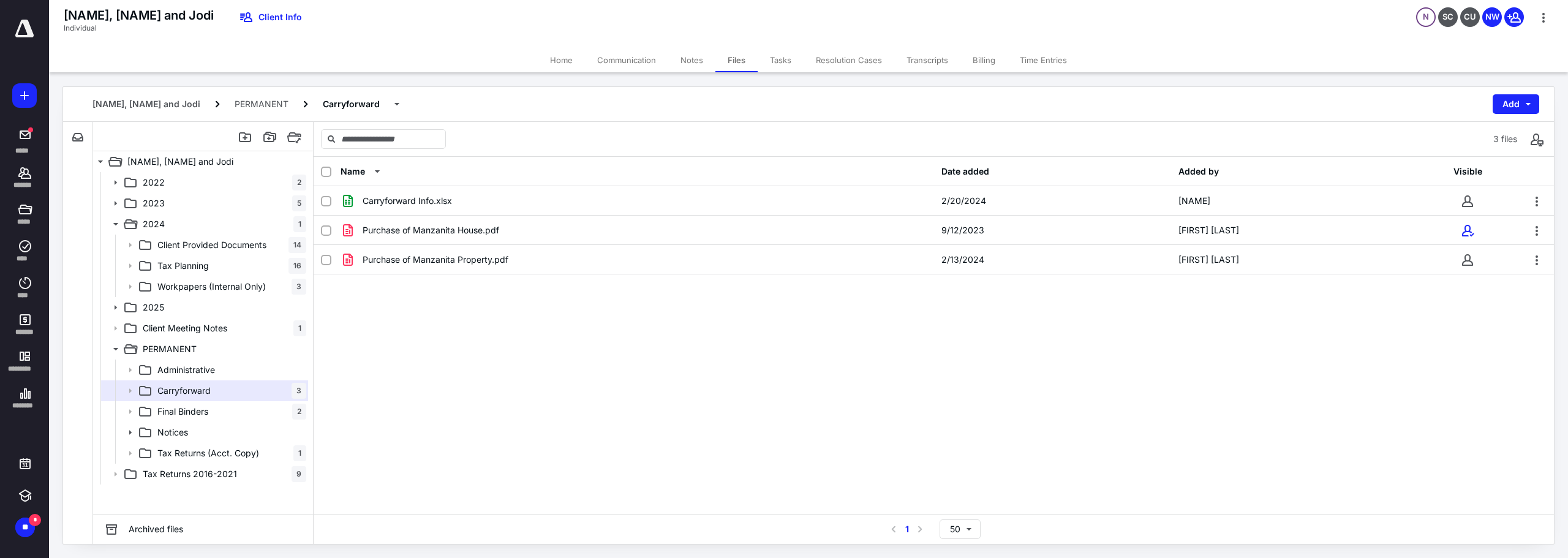 click on "Time Entries" at bounding box center [1043, 60] 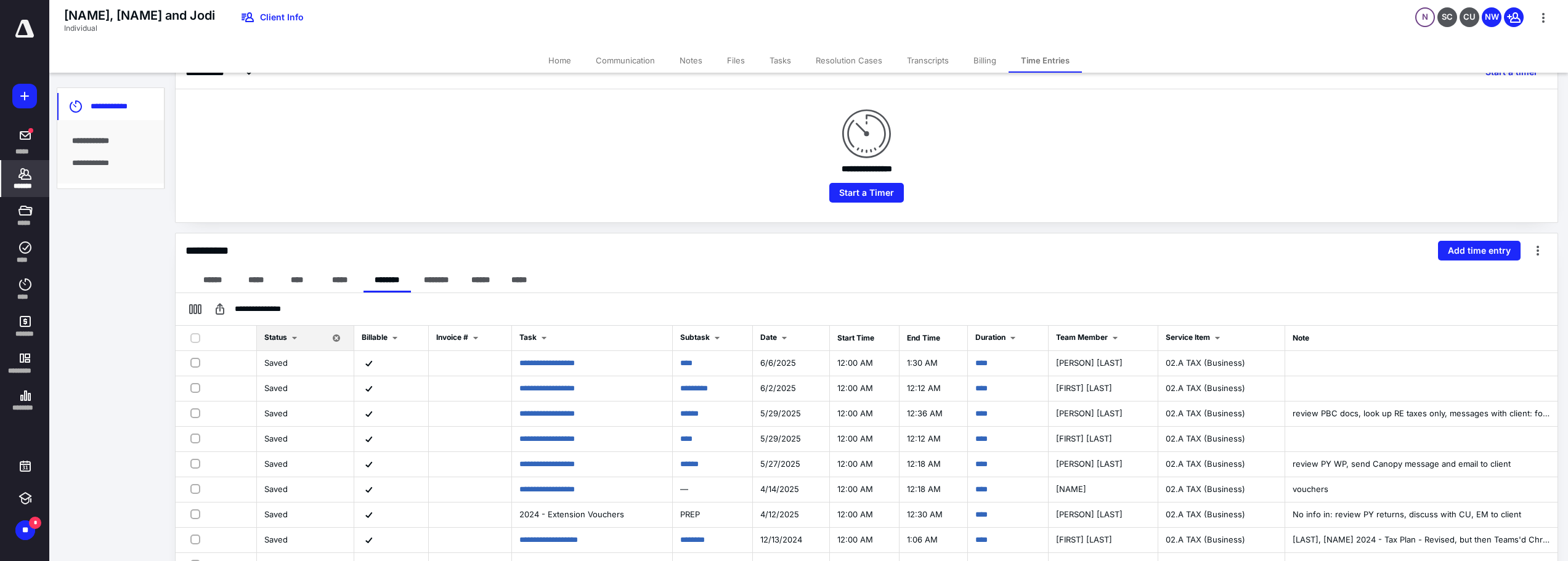 scroll, scrollTop: 123, scrollLeft: 0, axis: vertical 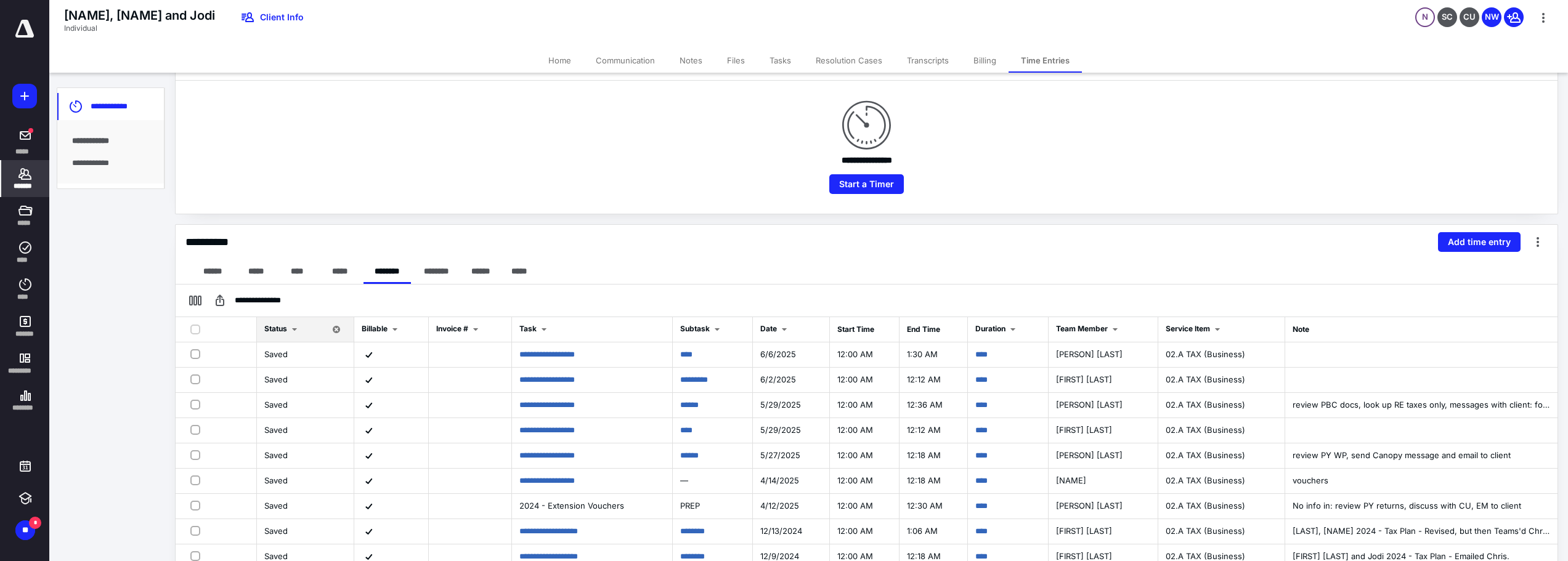 click on "Home" at bounding box center [559, 60] 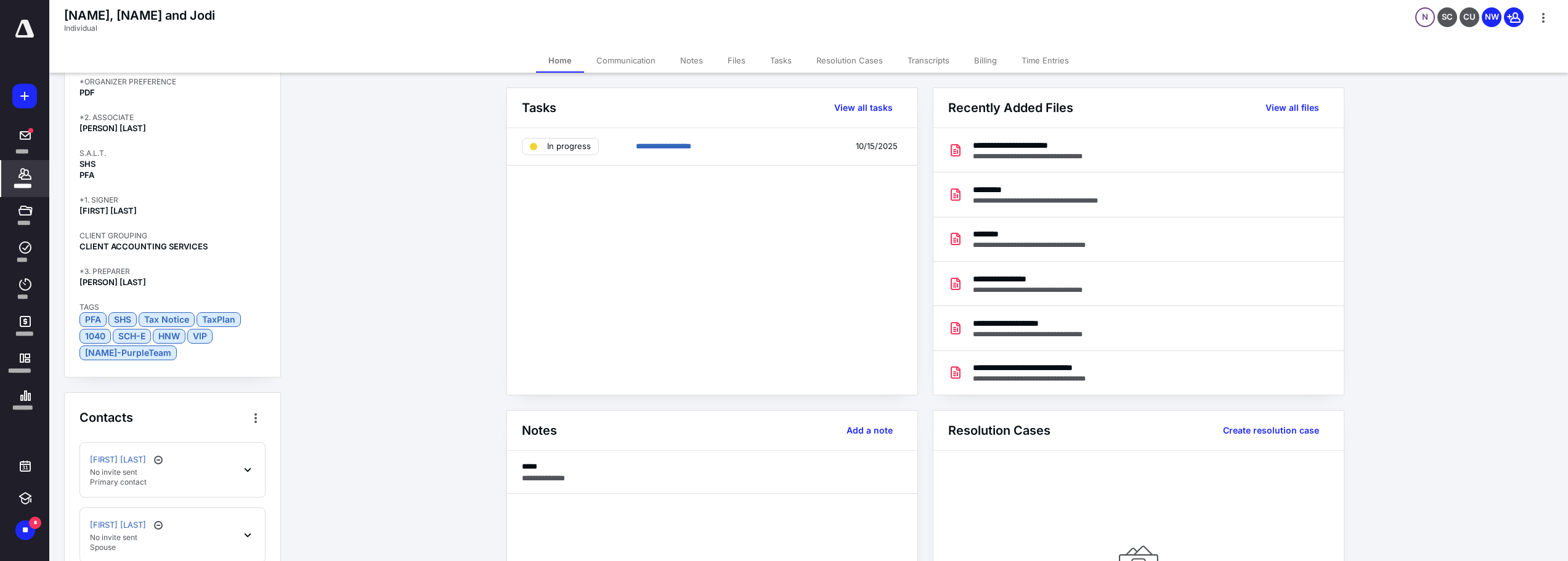 scroll, scrollTop: 653, scrollLeft: 0, axis: vertical 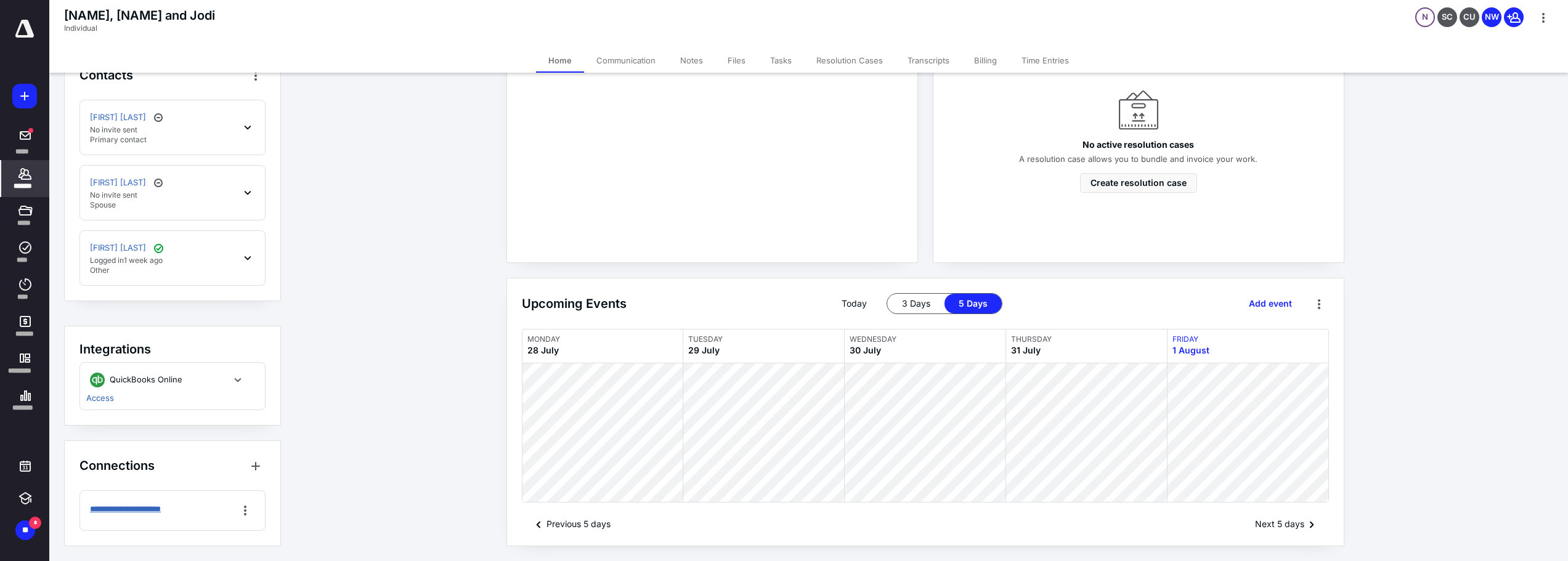 click on "**********" at bounding box center [137, 509] 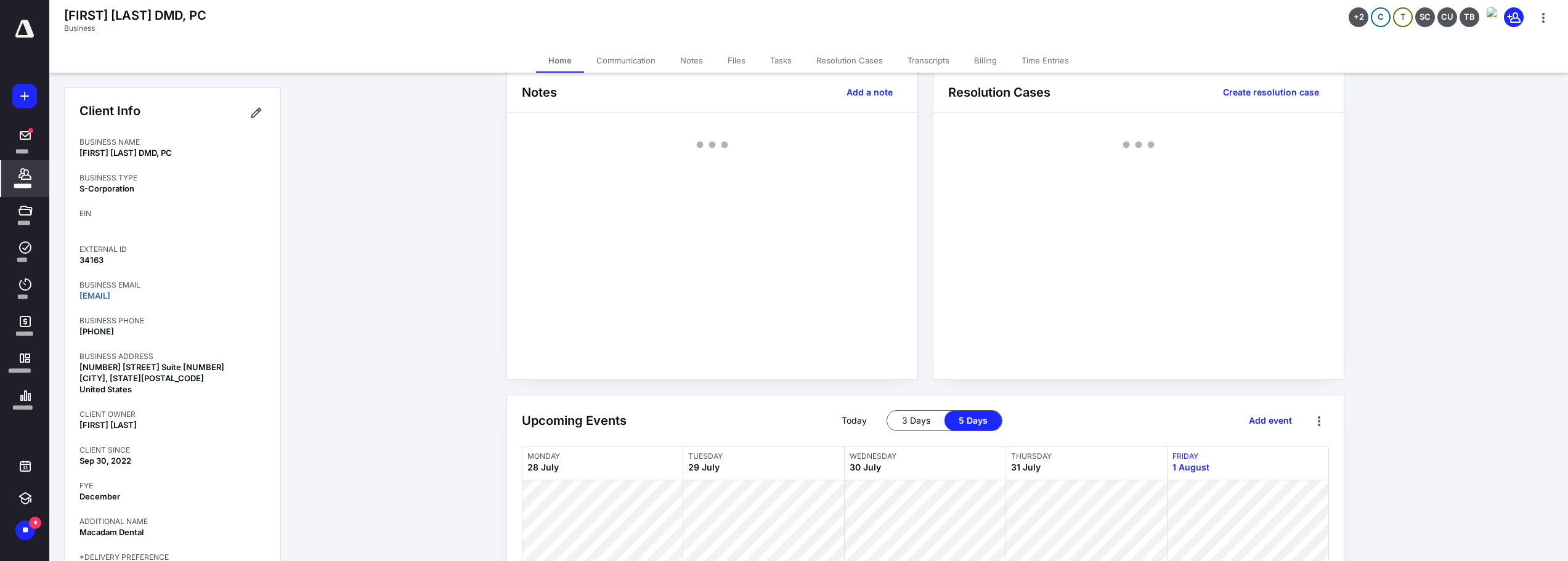 scroll, scrollTop: 506, scrollLeft: 0, axis: vertical 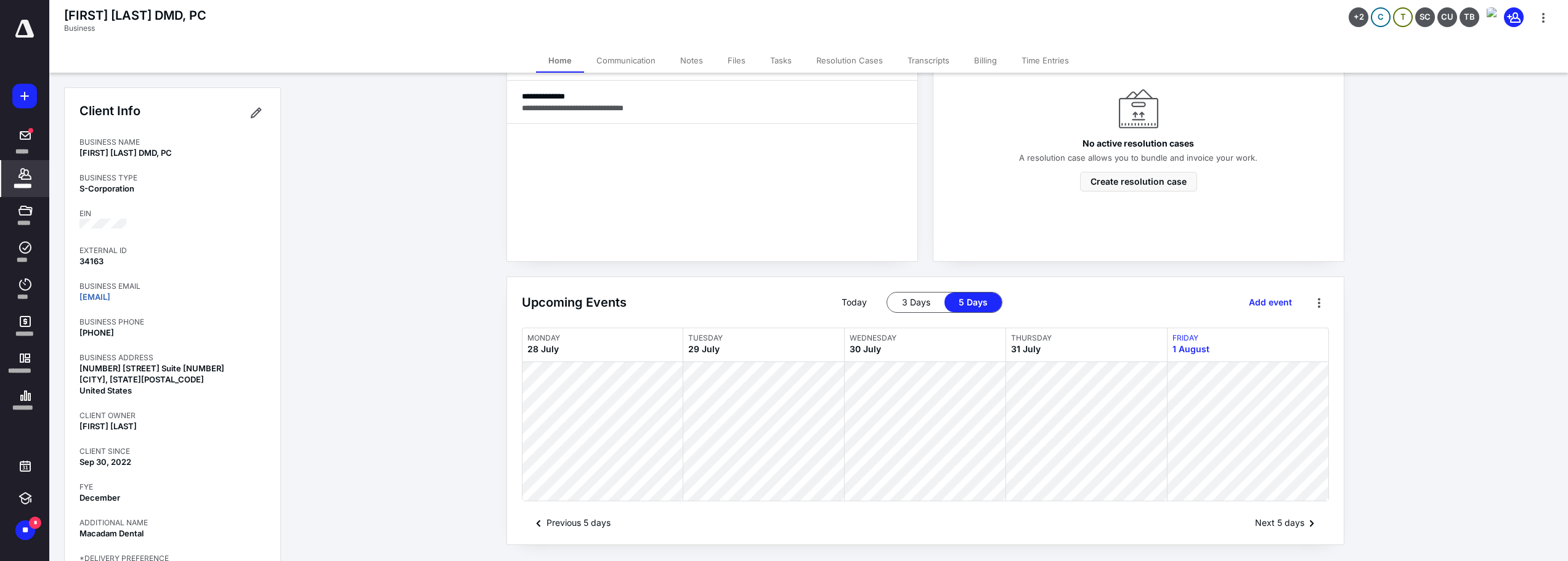 click on "Time Entries" at bounding box center (1045, 60) 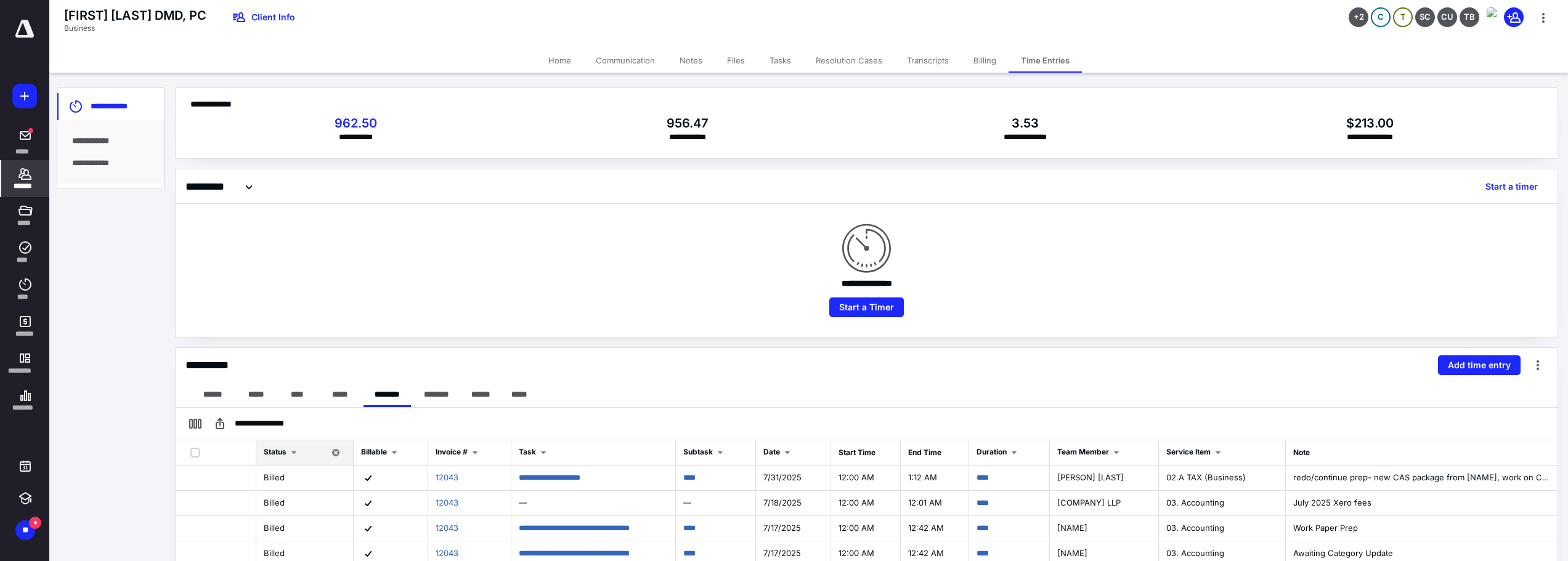 click on "Tasks" at bounding box center (780, 60) 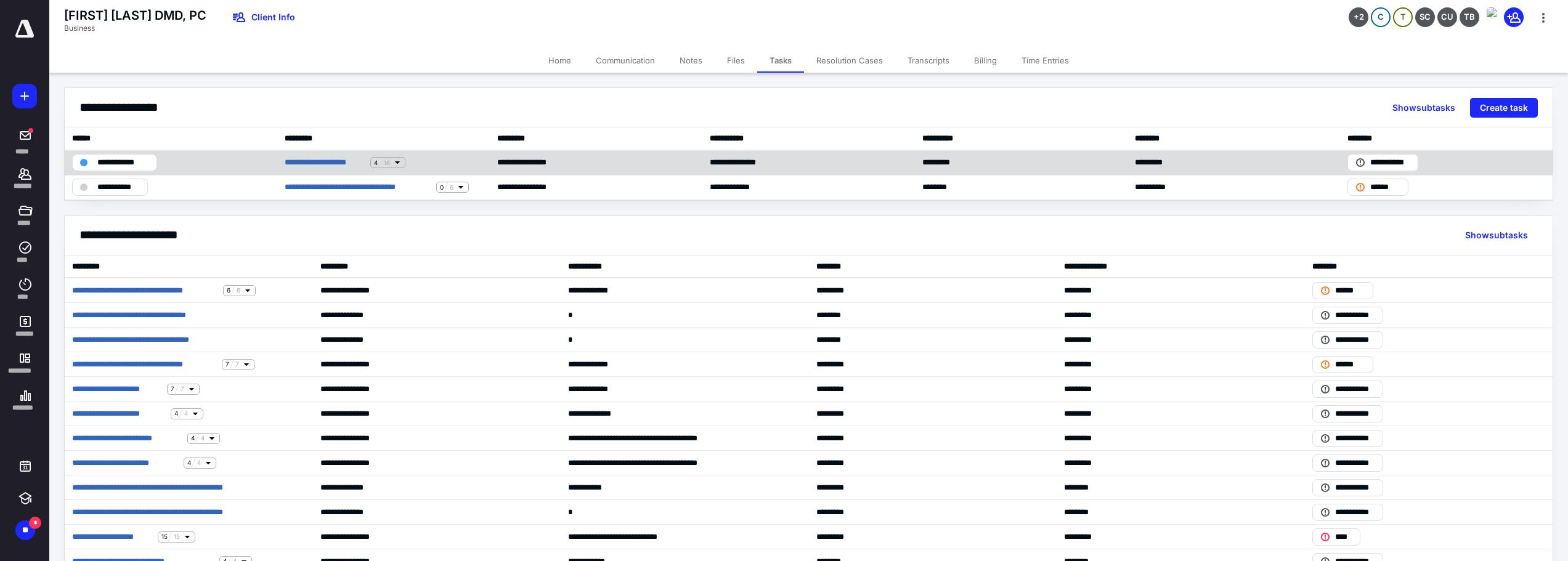 click 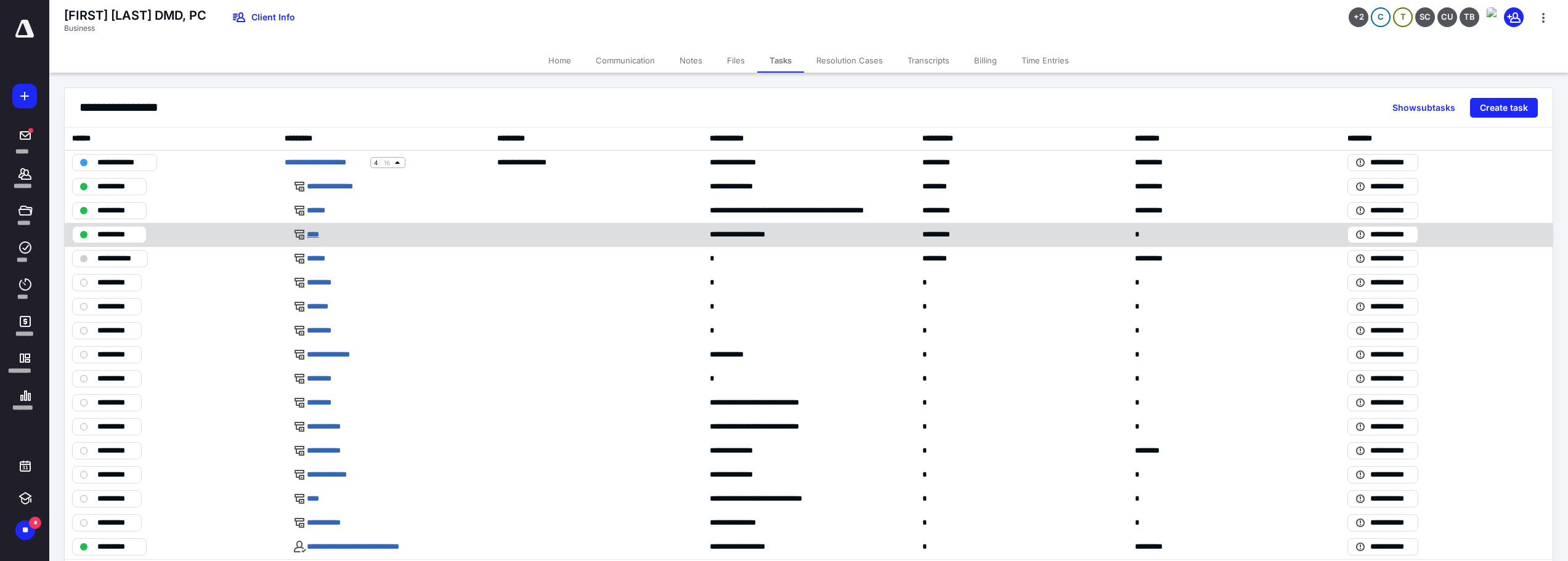 click on "****" at bounding box center (317, 235) 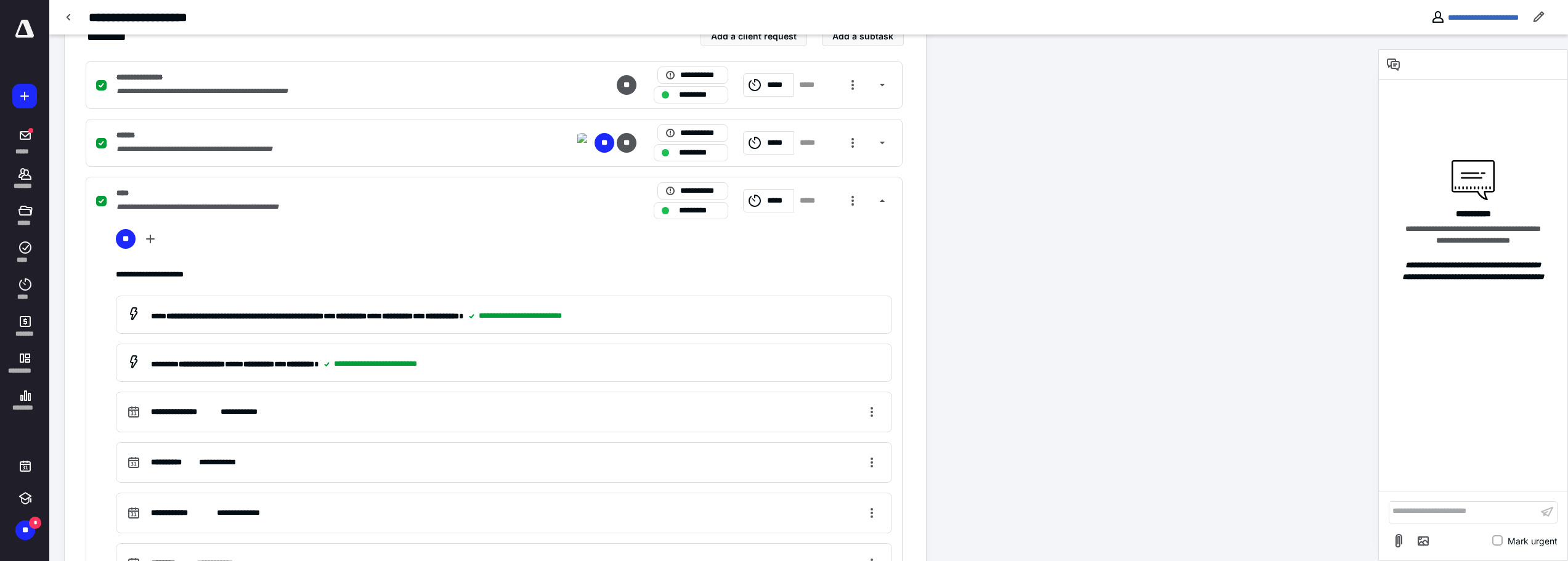 scroll, scrollTop: 431, scrollLeft: 0, axis: vertical 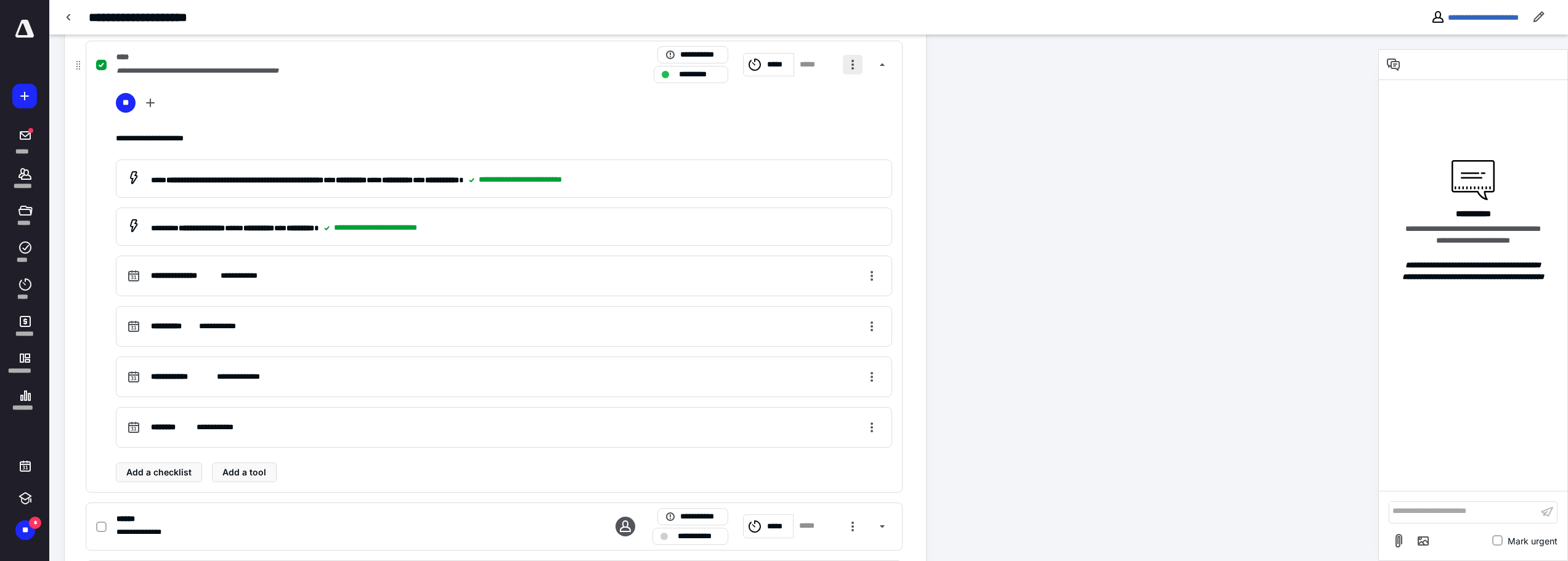 click at bounding box center [853, 65] 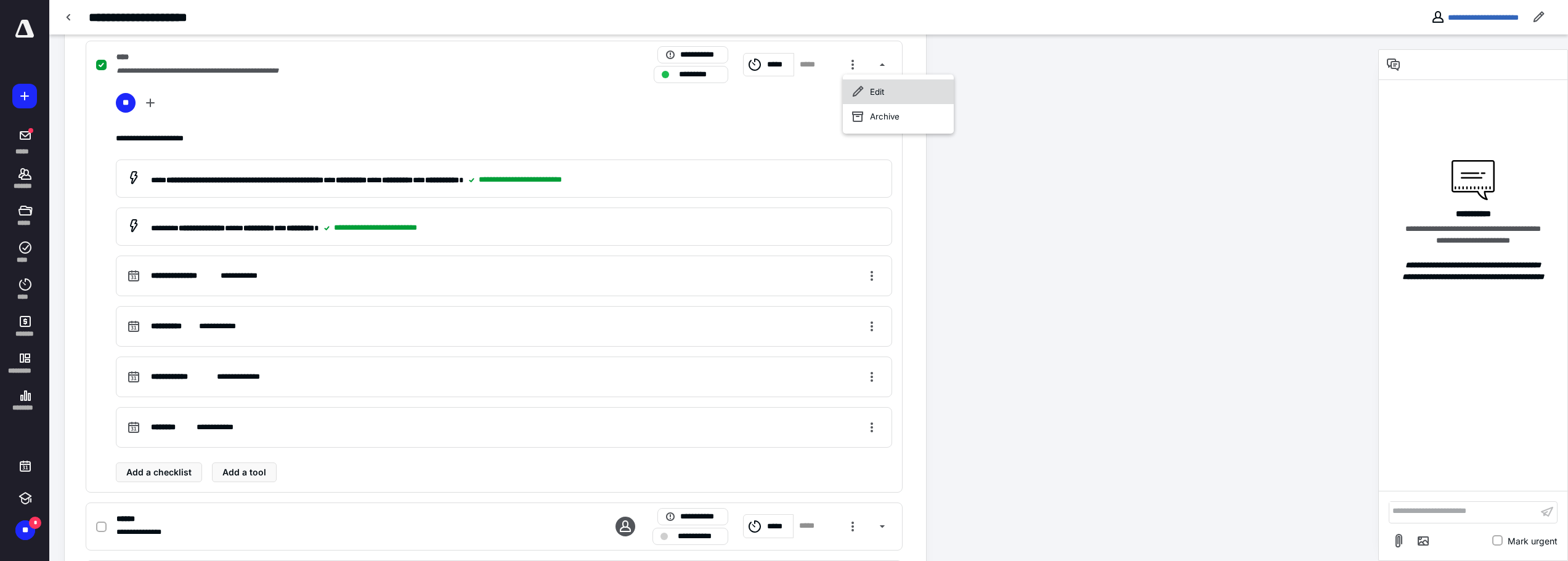 click on "Edit" at bounding box center (898, 92) 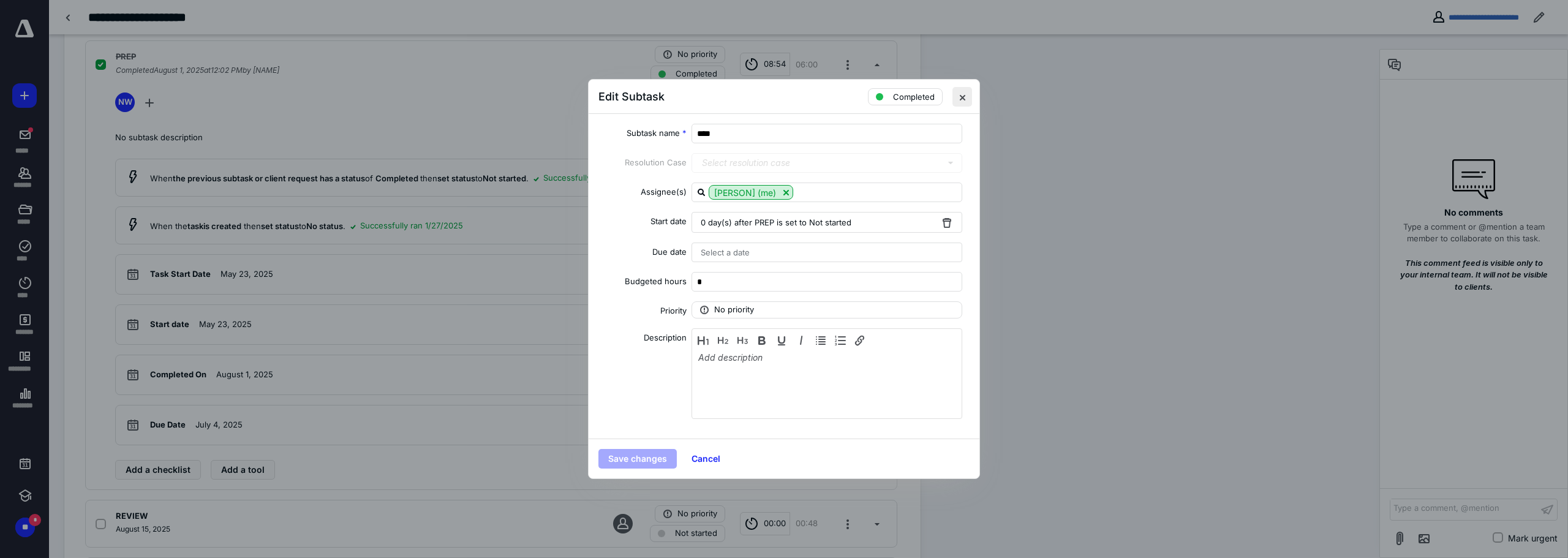 click at bounding box center [962, 97] 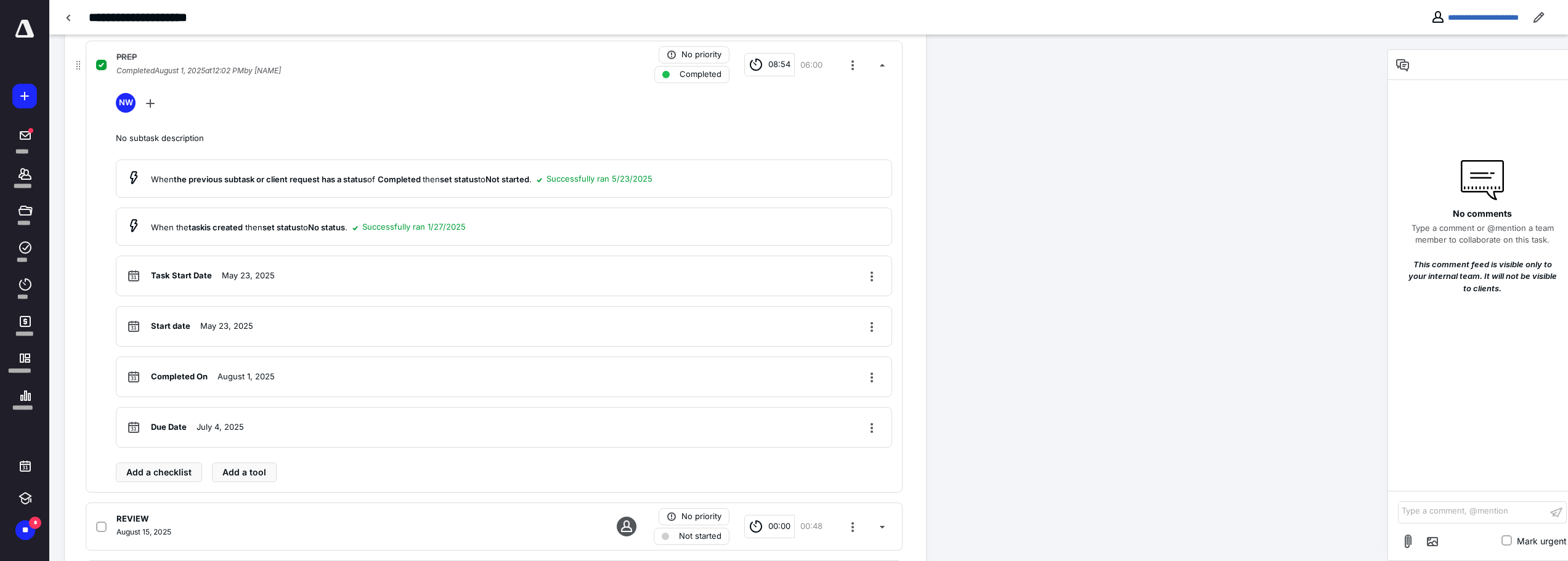 click on "08:54" at bounding box center (779, 65) 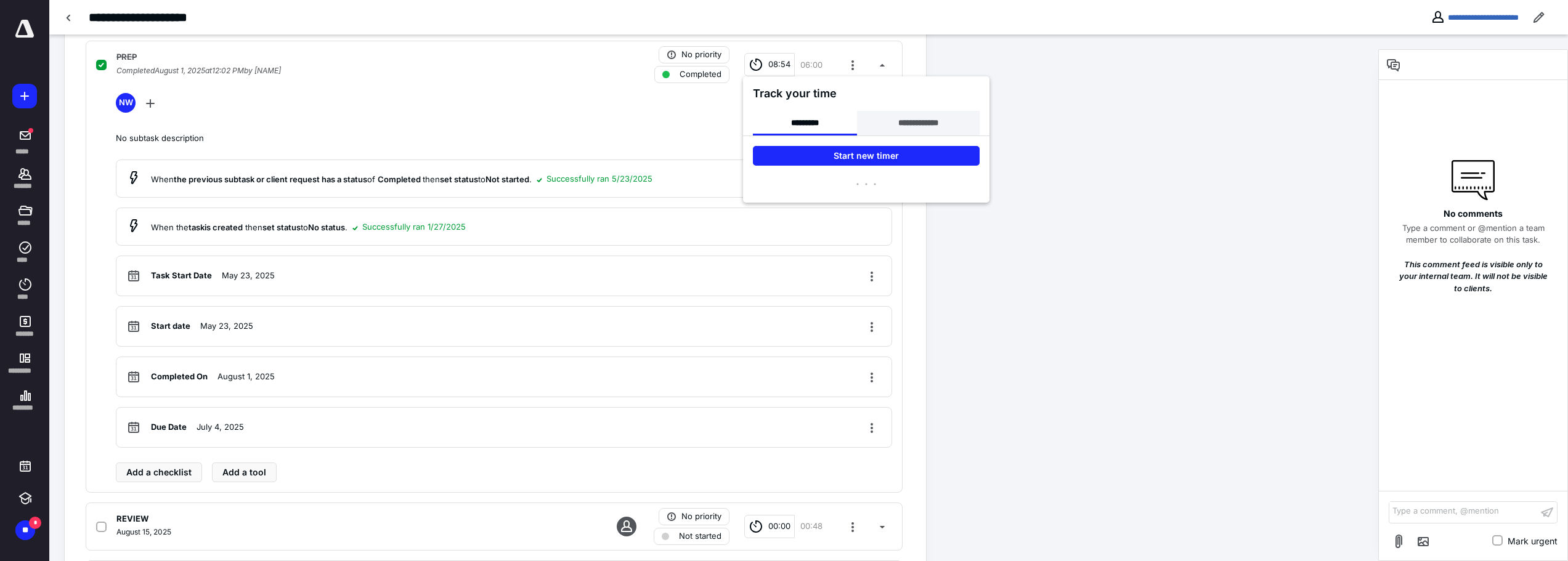 click on "**********" at bounding box center [918, 123] 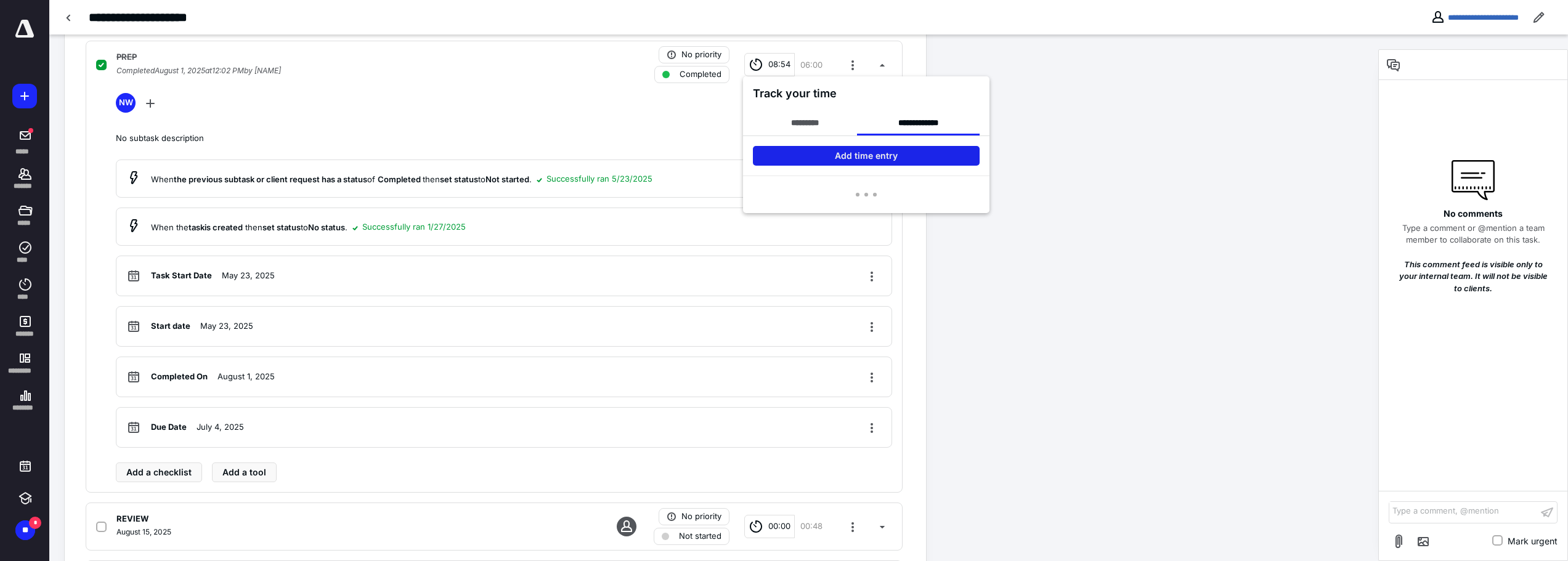 click on "Add time entry" at bounding box center [866, 156] 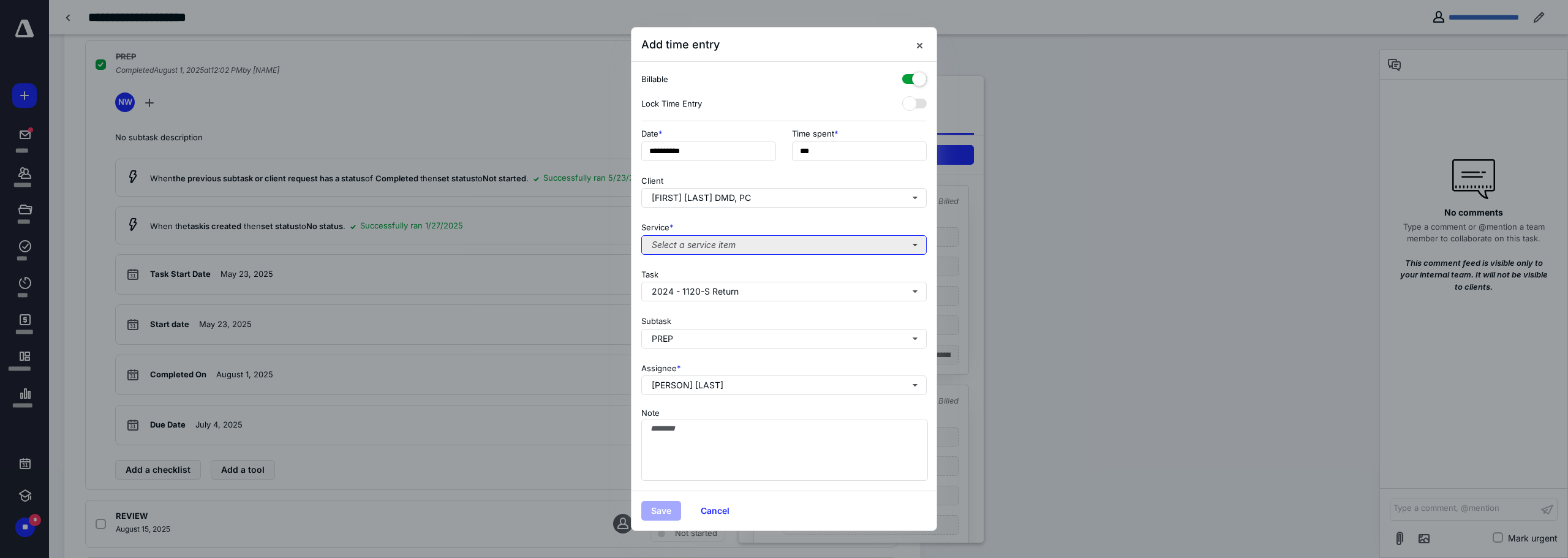 click on "Select a service item" at bounding box center [784, 245] 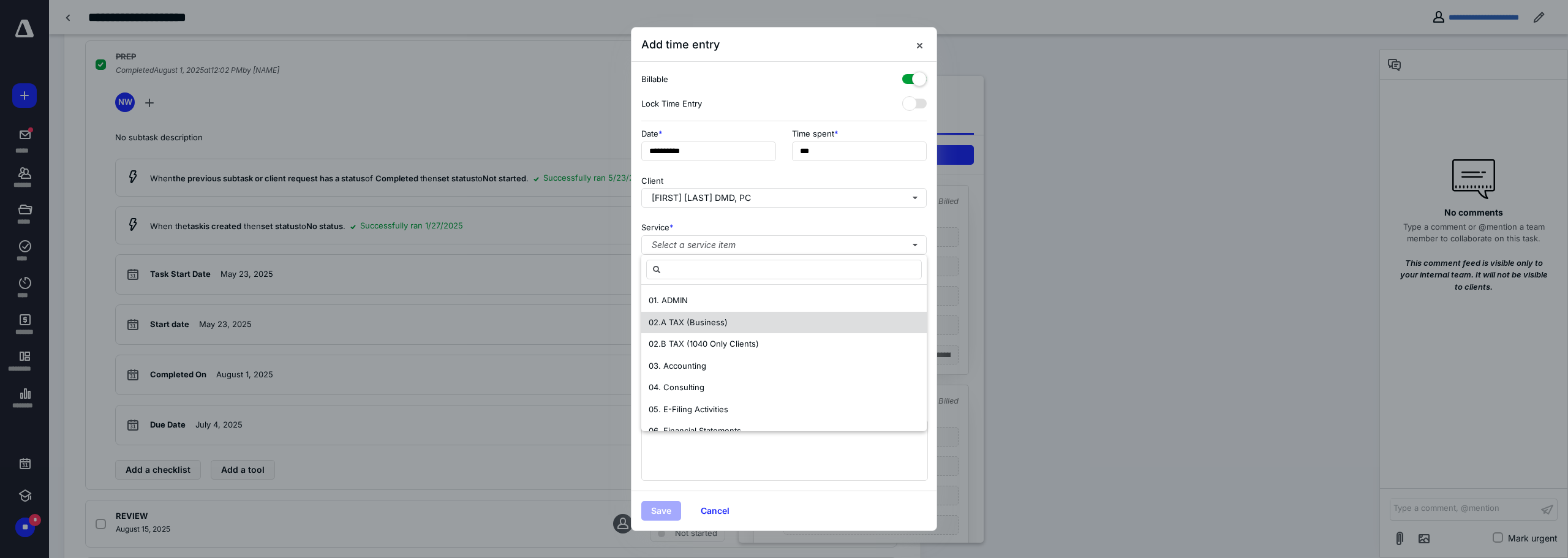click on "02.A TAX (Business)" at bounding box center (688, 322) 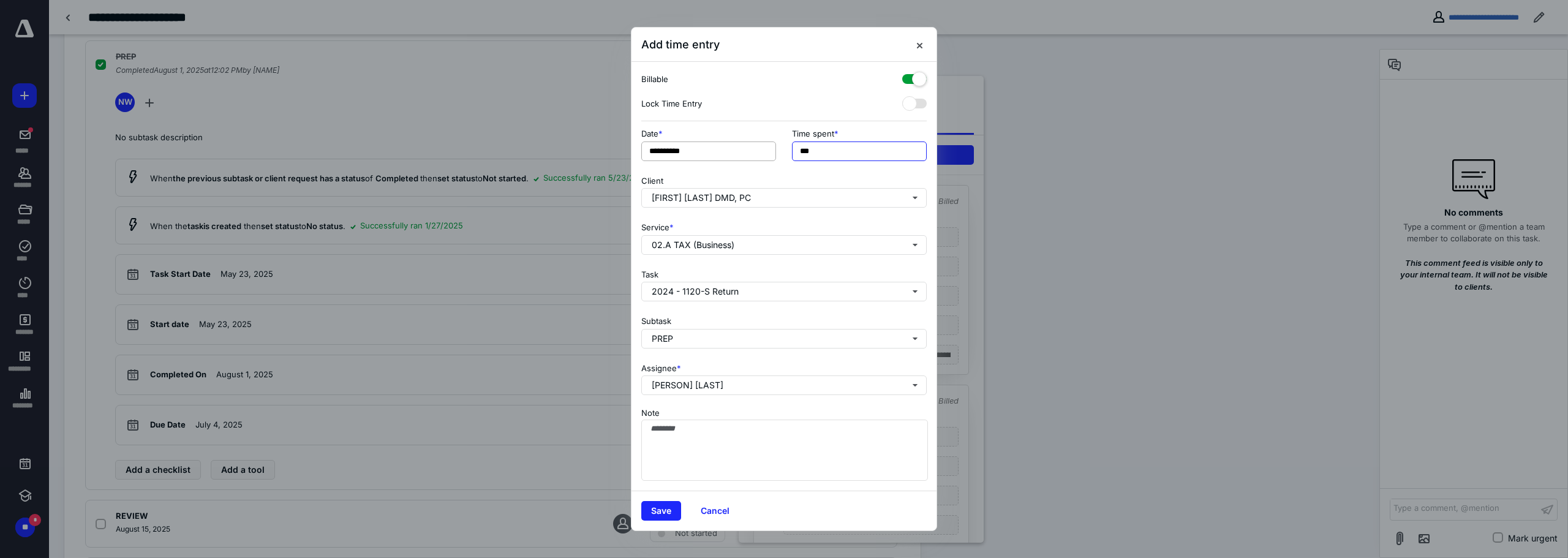 drag, startPoint x: 739, startPoint y: 140, endPoint x: 669, endPoint y: 147, distance: 70.34913 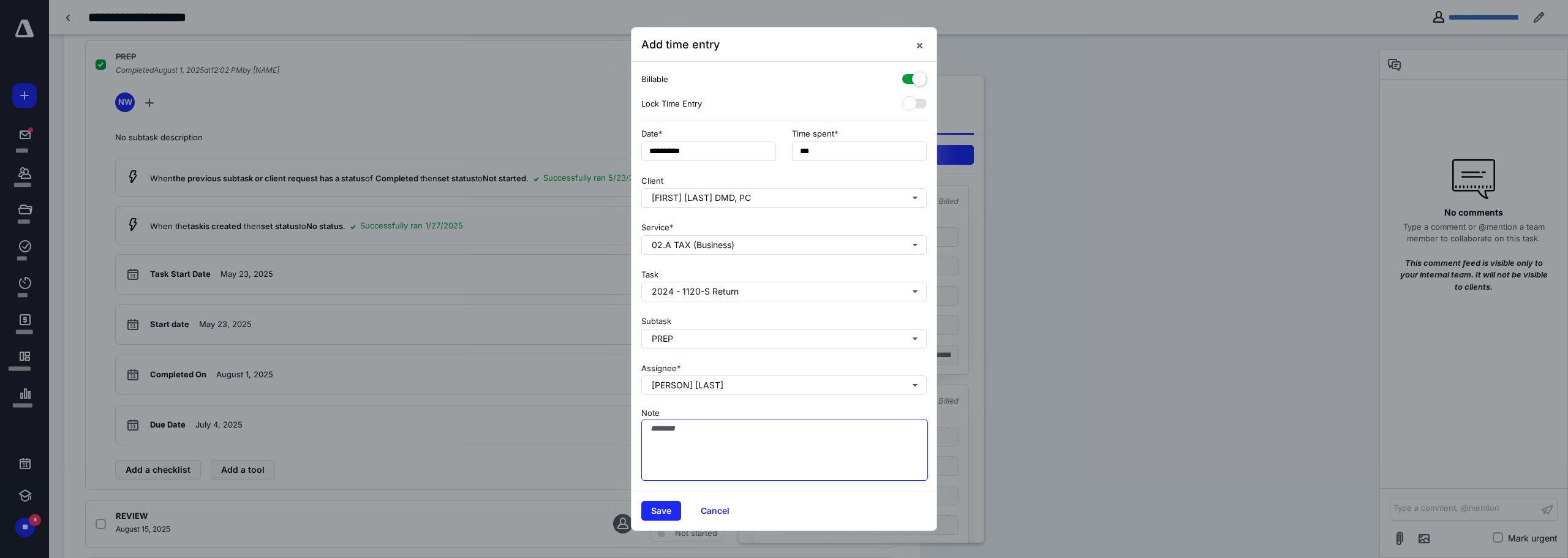 type on "***" 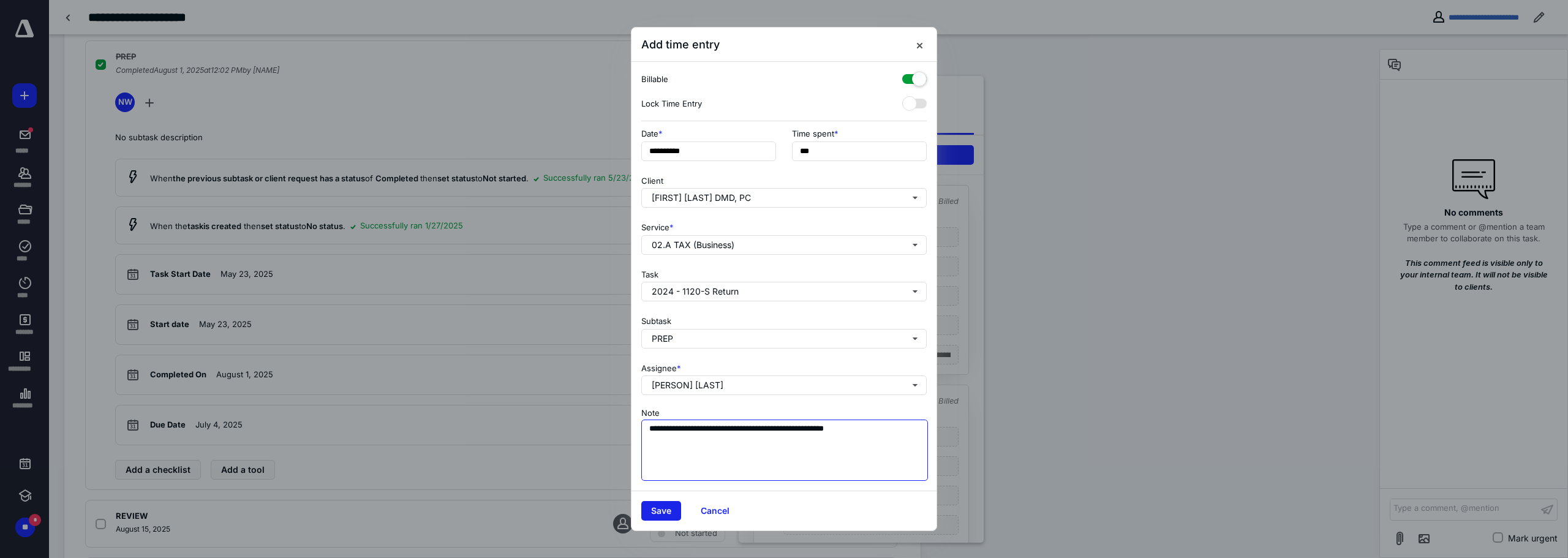 type on "**********" 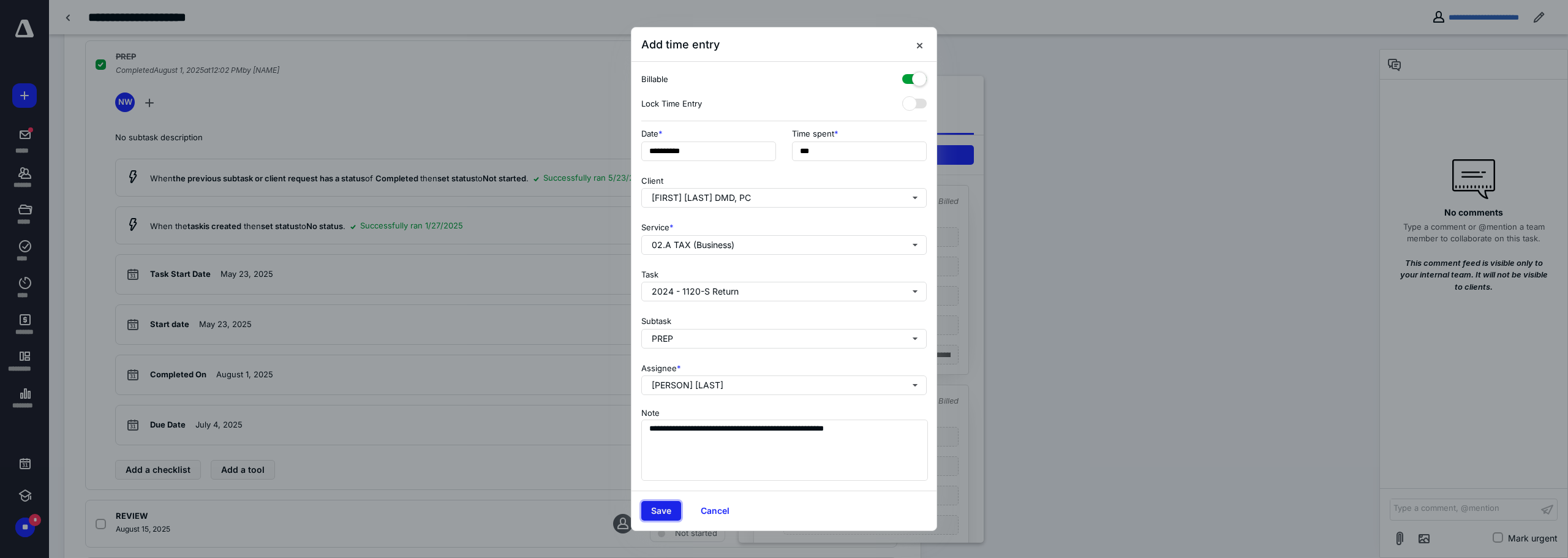 click on "Save" at bounding box center (661, 511) 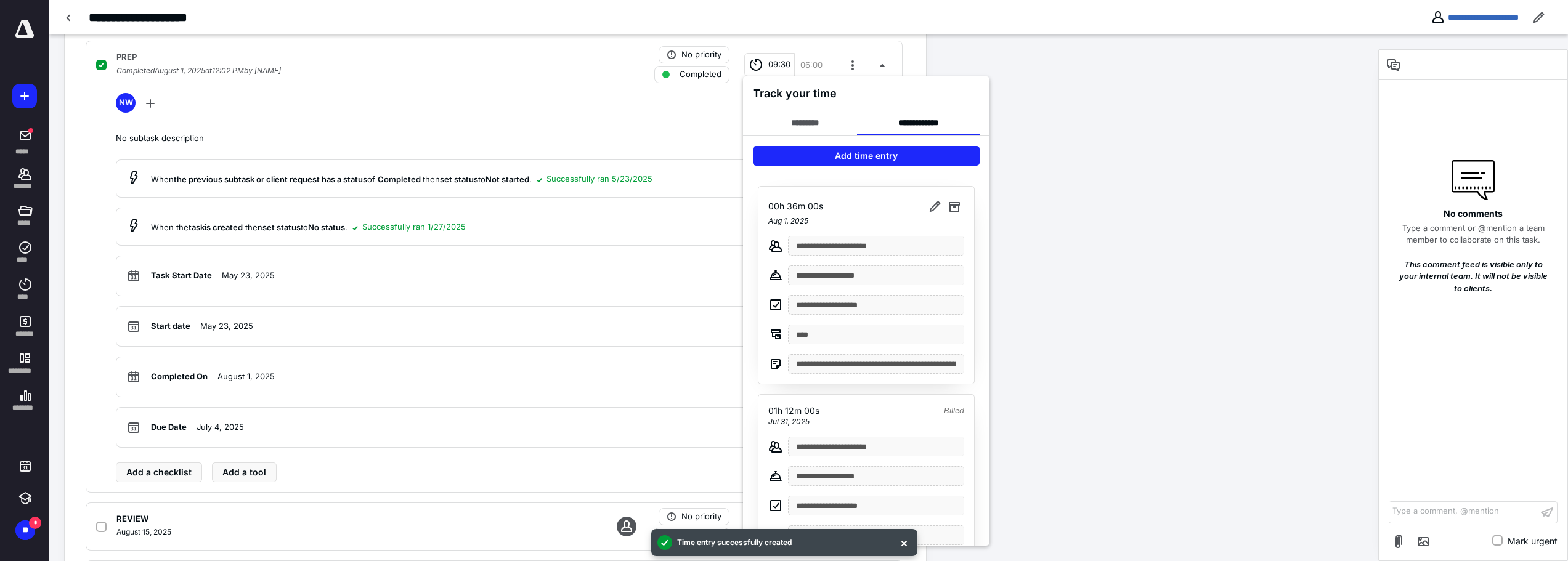 click at bounding box center (784, 280) 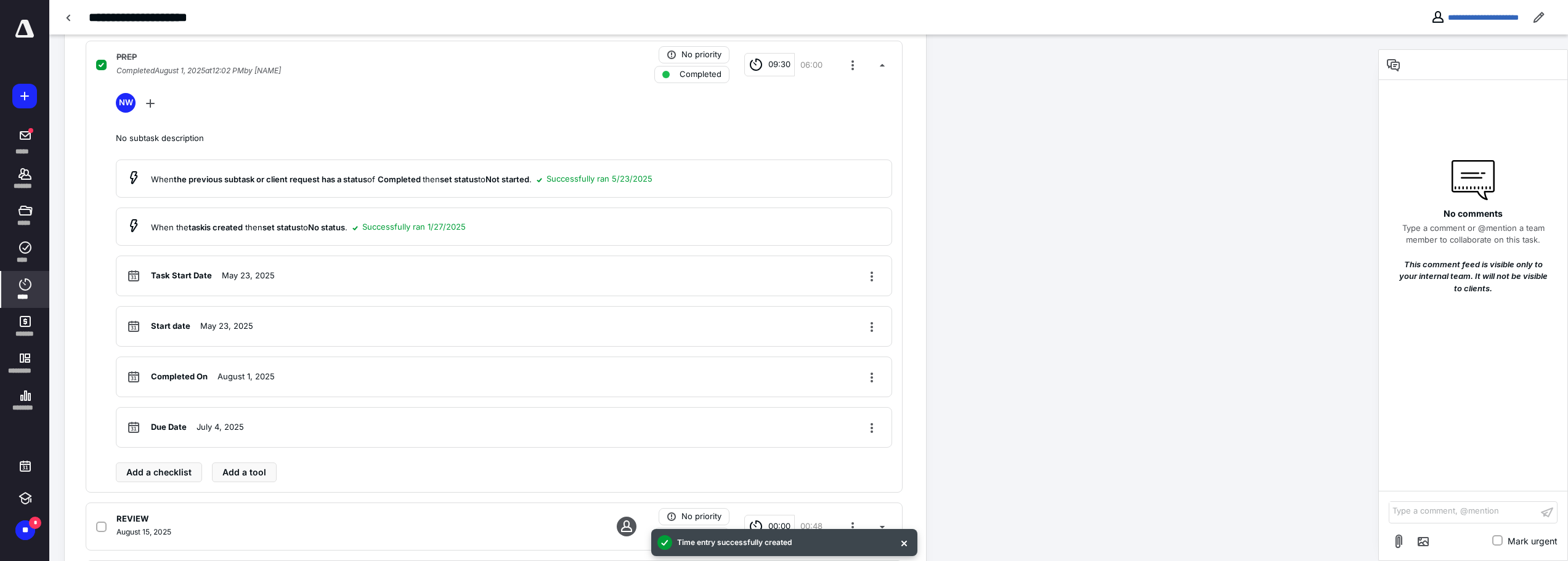click on "****" at bounding box center (25, 289) 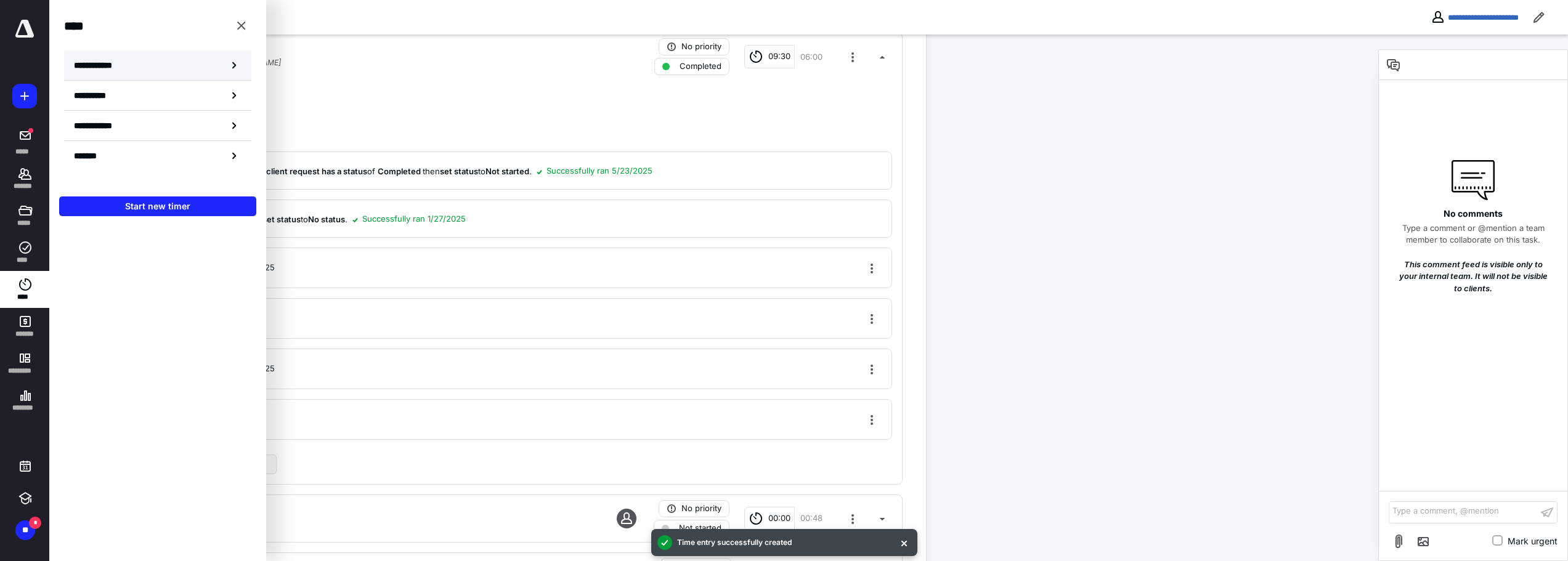 scroll, scrollTop: 493, scrollLeft: 0, axis: vertical 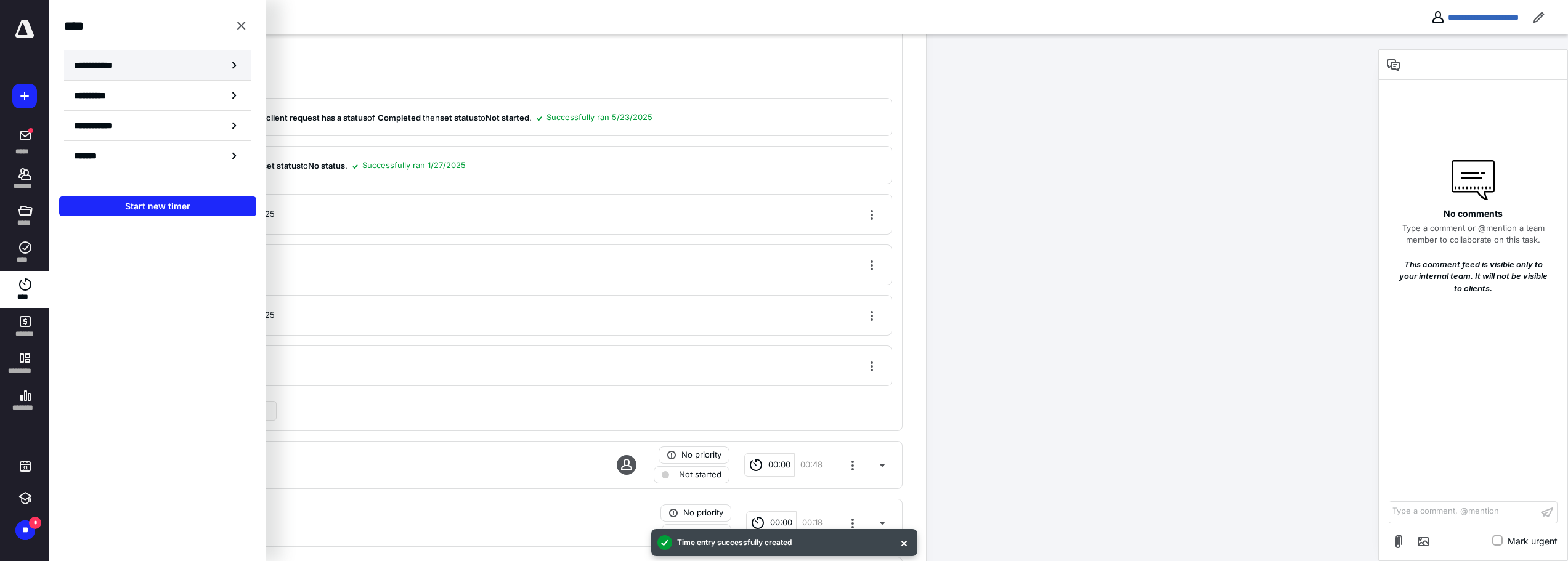 click on "**********" at bounding box center [100, 65] 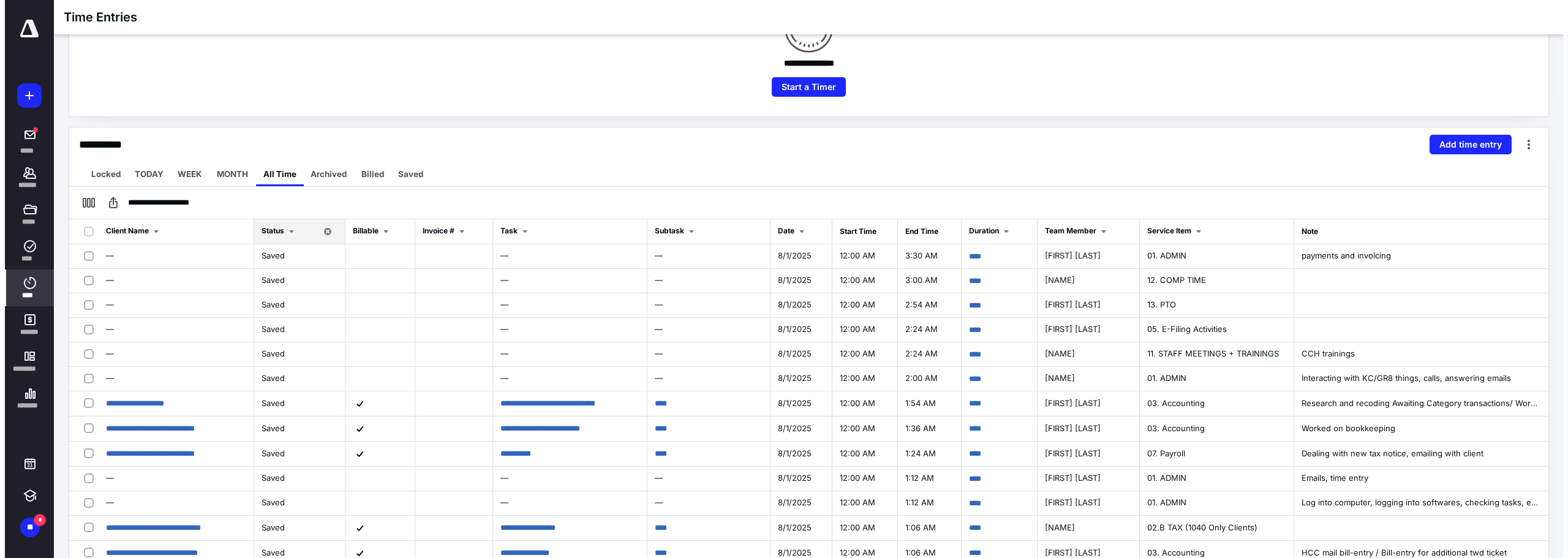 scroll, scrollTop: 0, scrollLeft: 0, axis: both 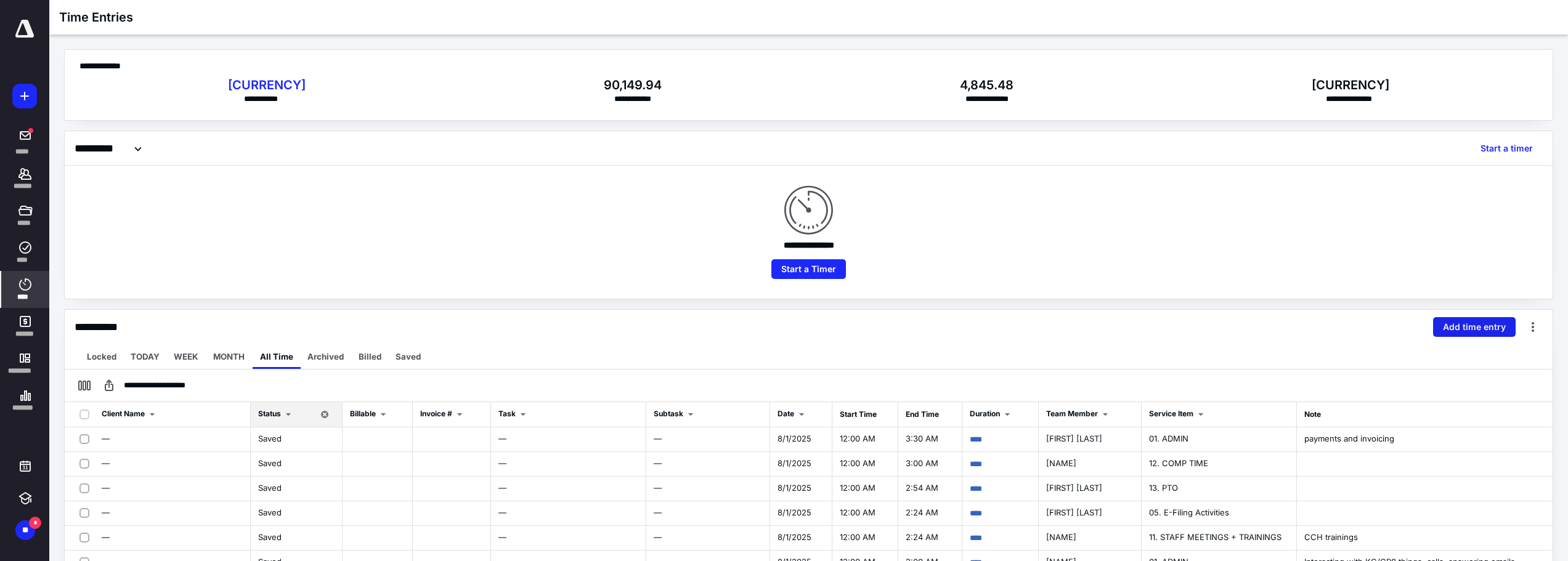 click on "Add time entry" at bounding box center (1474, 327) 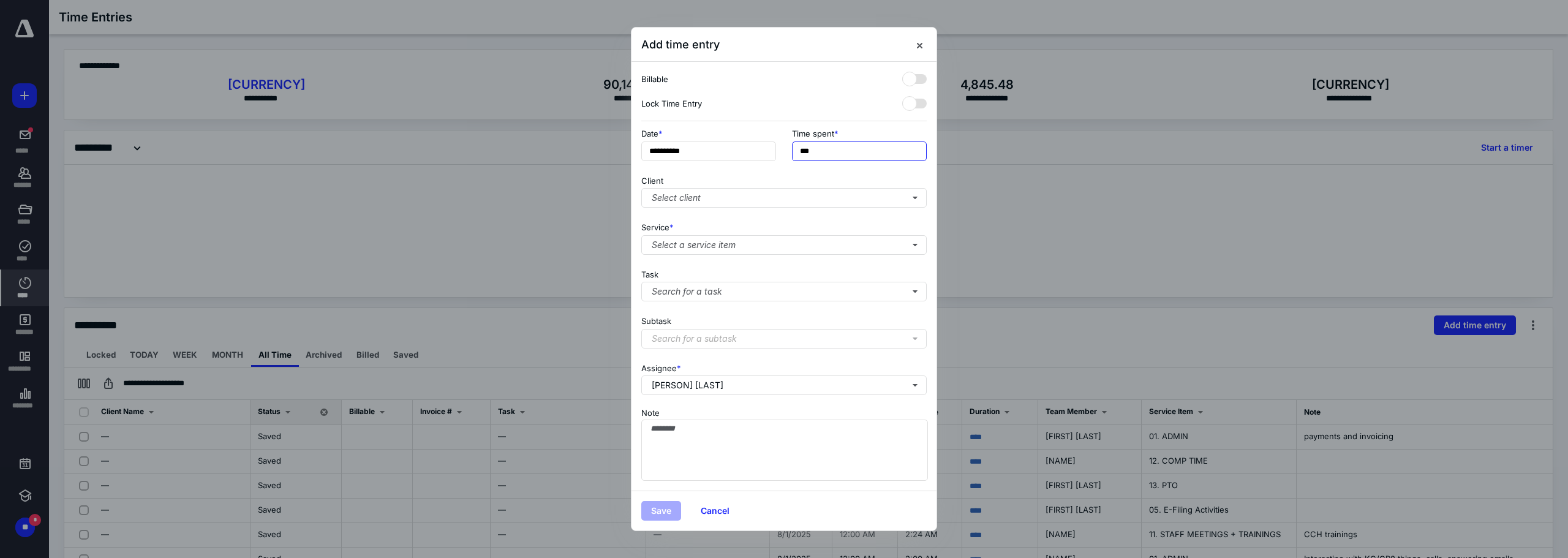 drag, startPoint x: 846, startPoint y: 157, endPoint x: 771, endPoint y: 130, distance: 79.71198 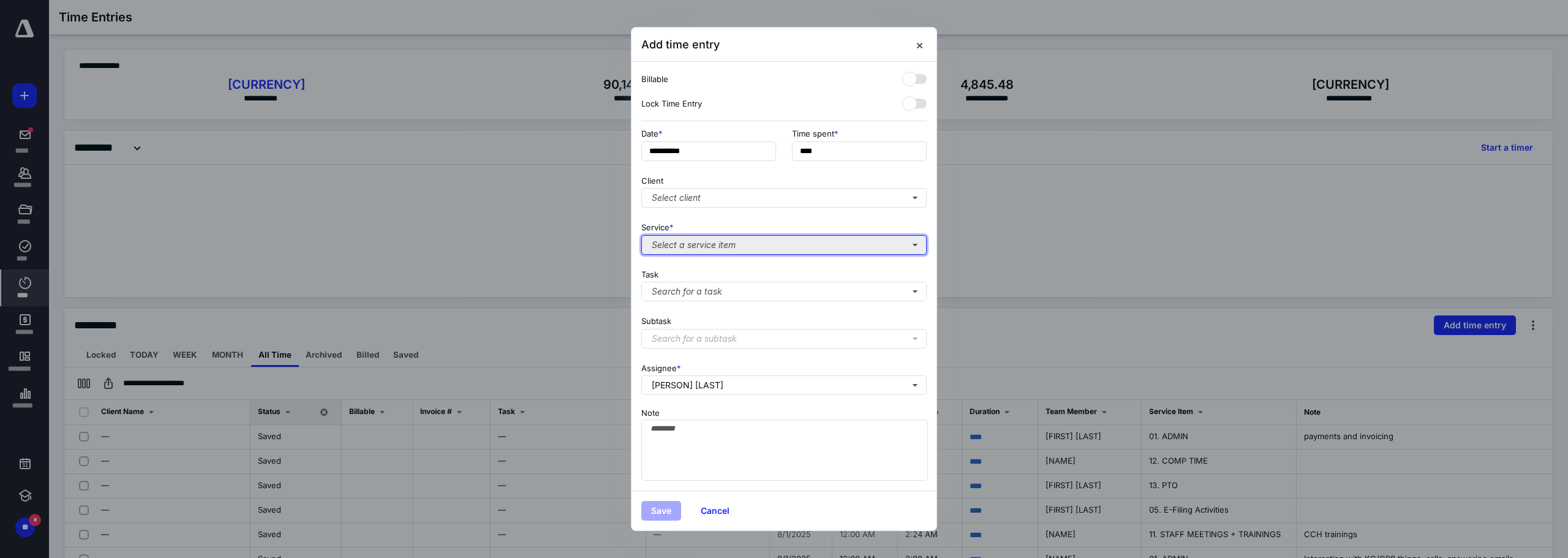 type on "******" 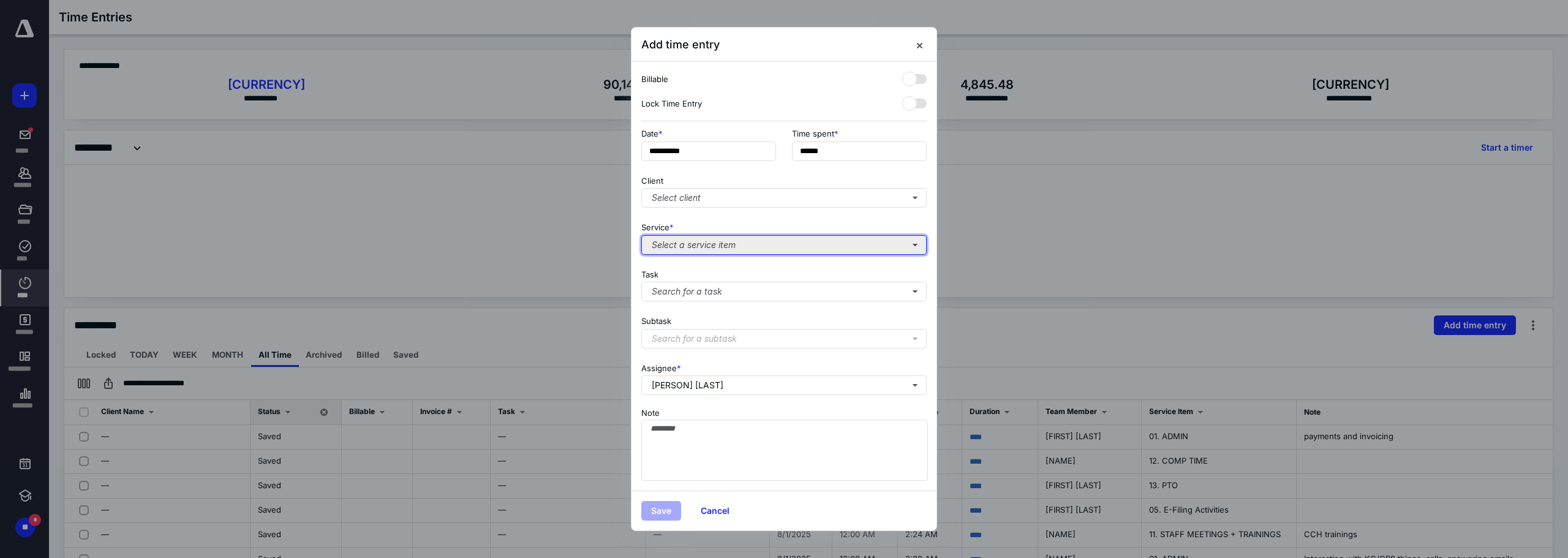 click on "Select a service item" at bounding box center [784, 245] 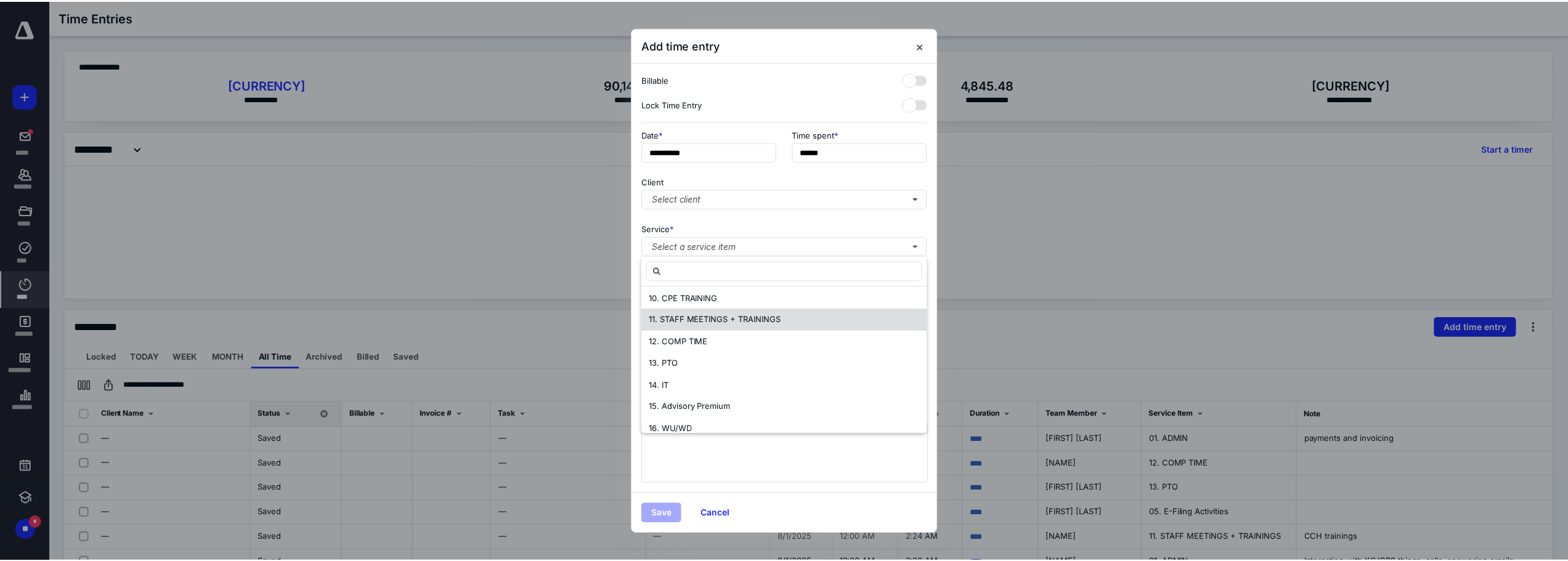 scroll, scrollTop: 246, scrollLeft: 0, axis: vertical 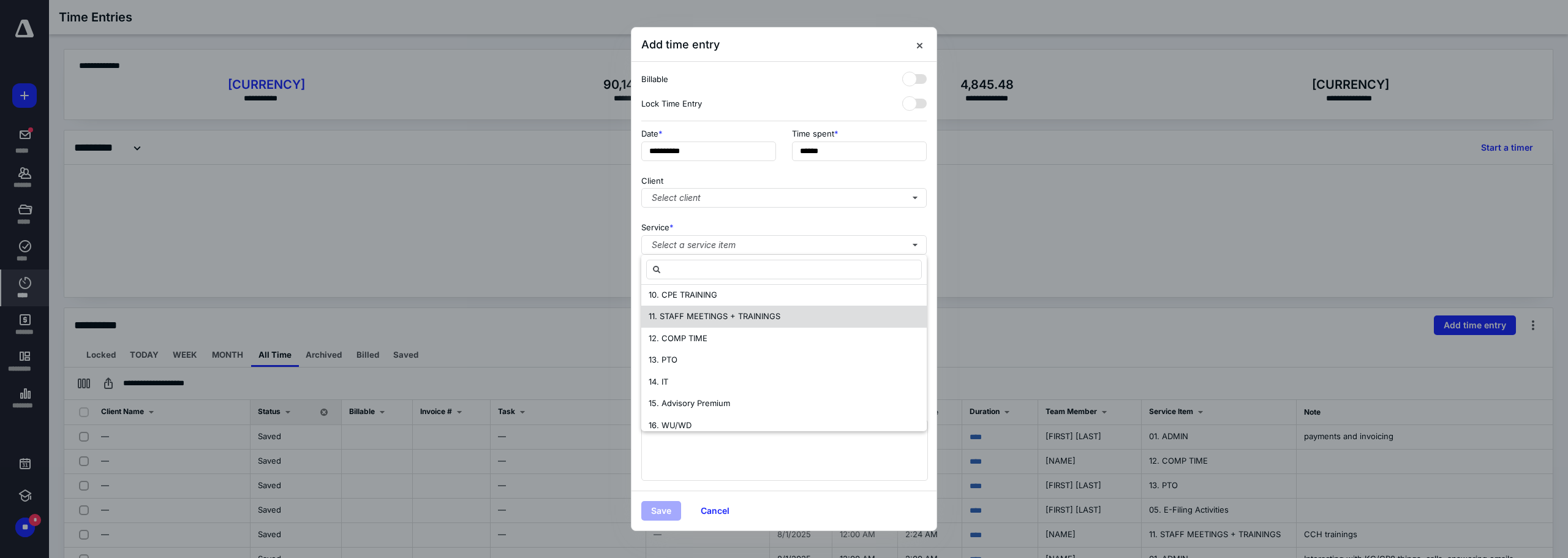 click on "11. STAFF MEETINGS + TRAININGS" at bounding box center [784, 317] 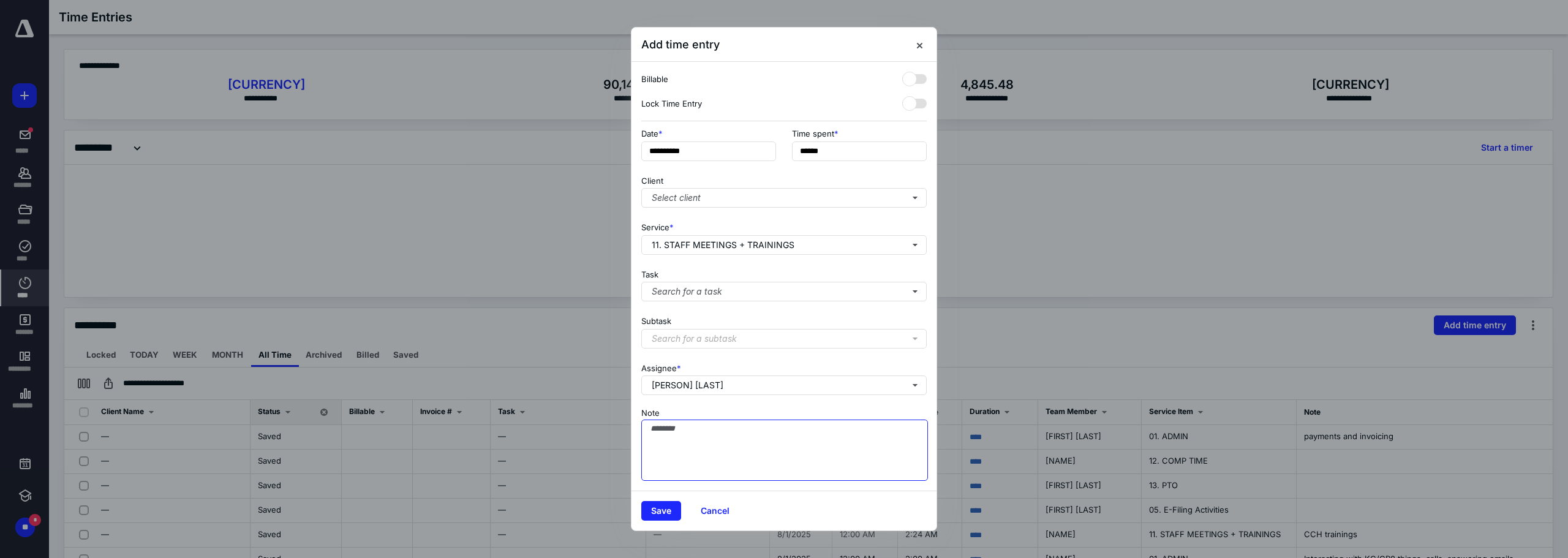 click on "Note" at bounding box center [785, 450] 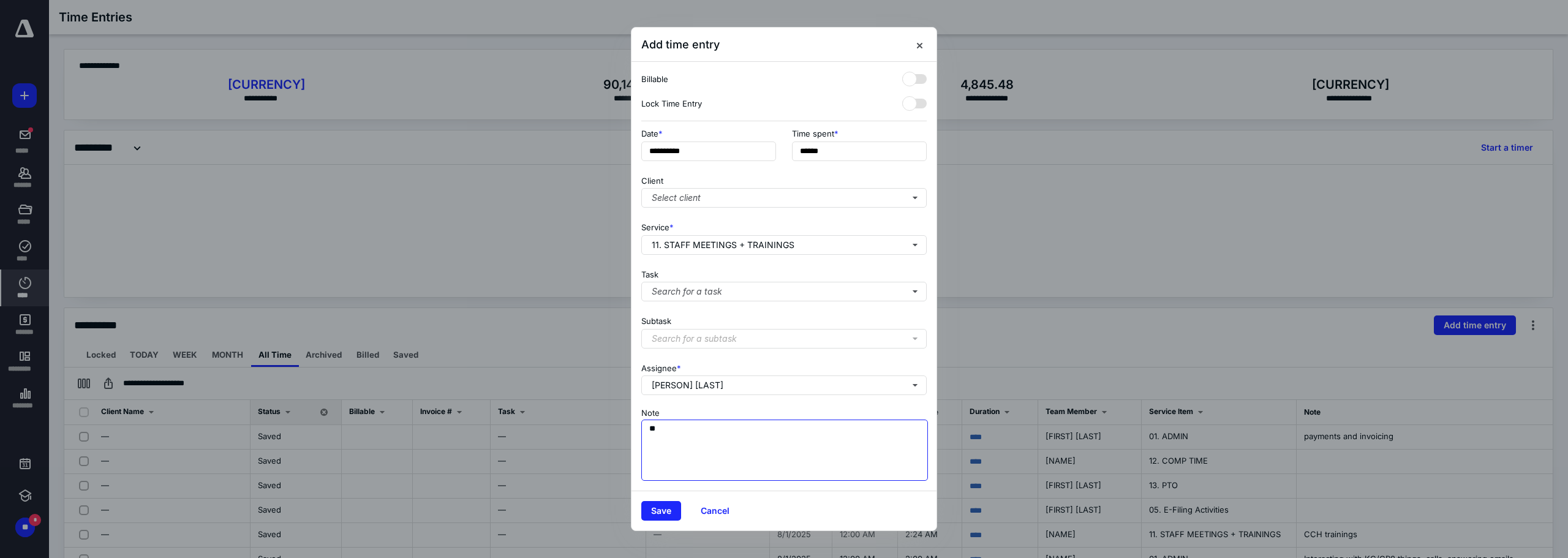 type on "*" 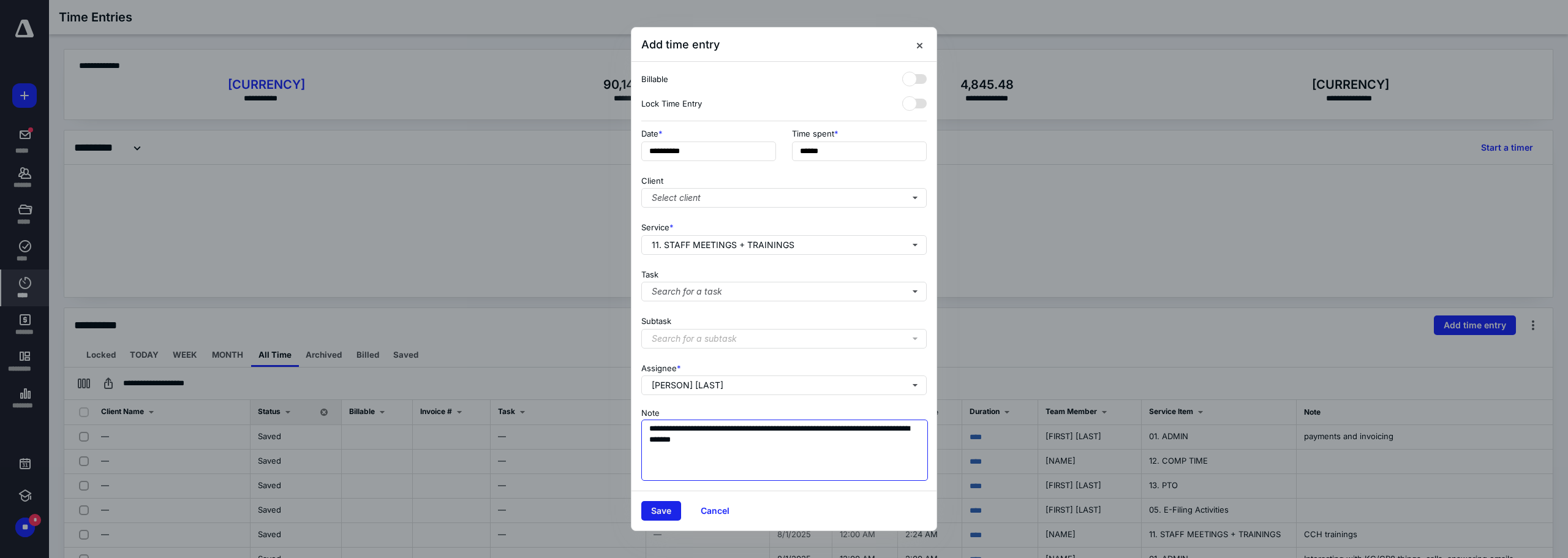 type on "**********" 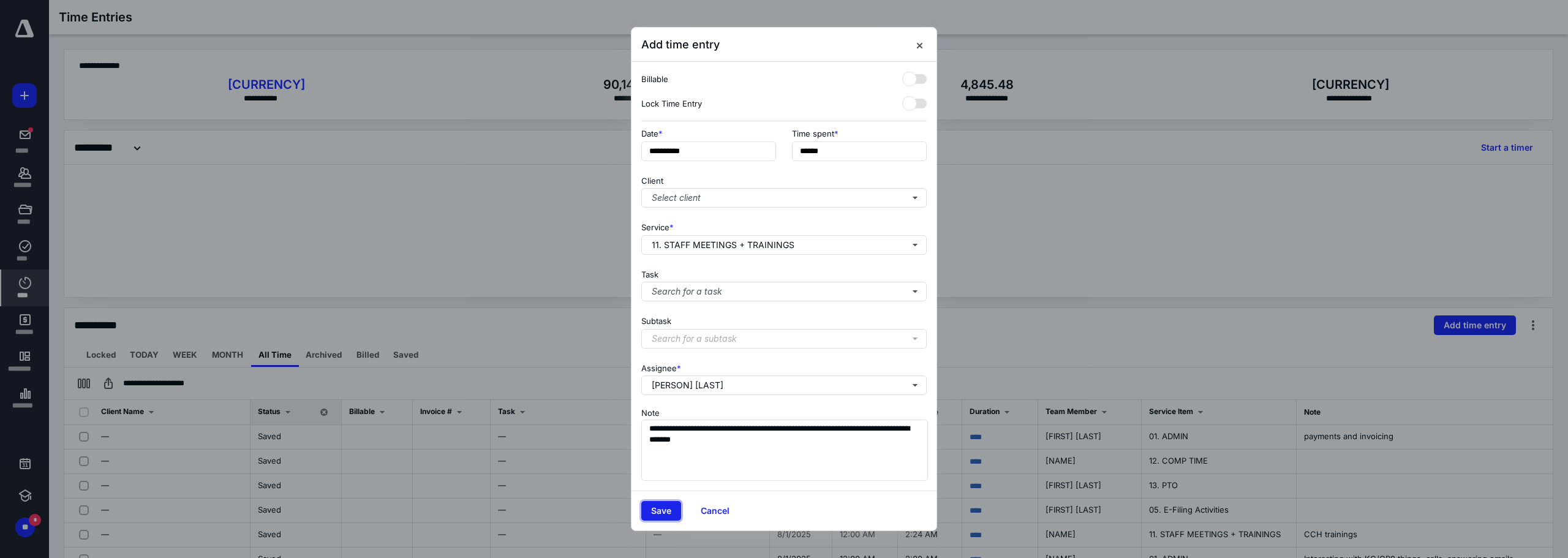 click on "Save" at bounding box center [661, 511] 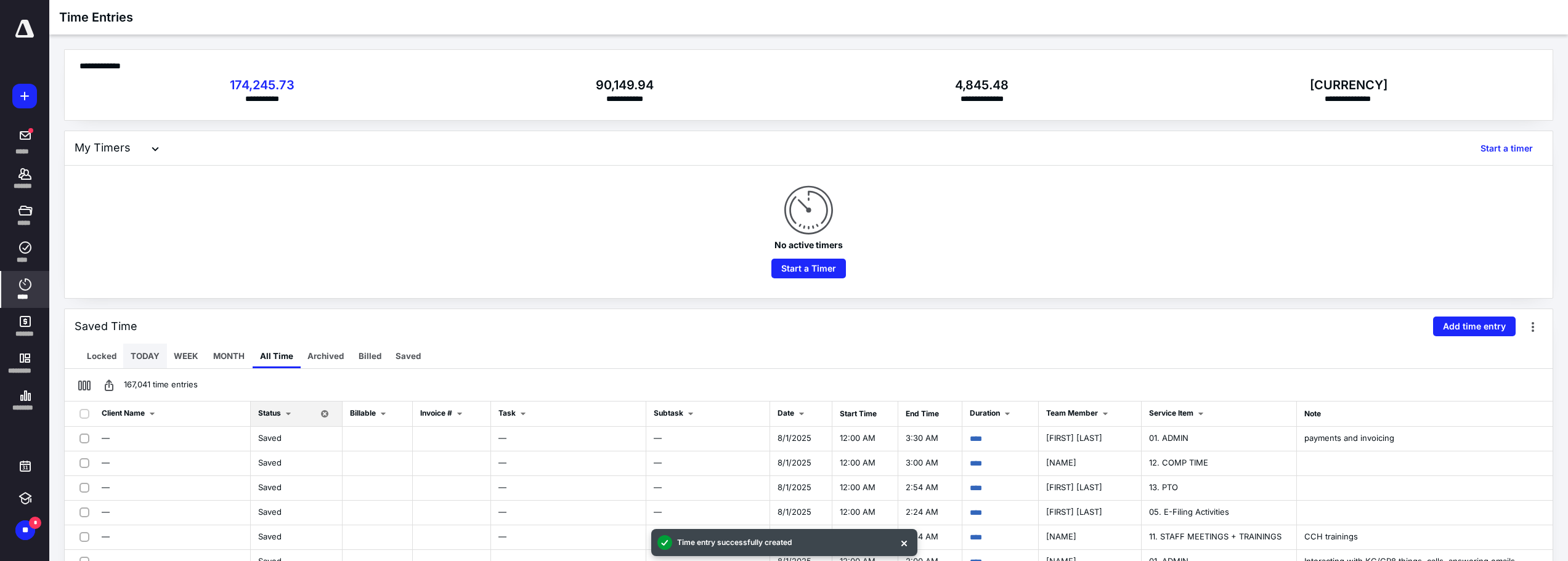 click on "TODAY" at bounding box center (145, 356) 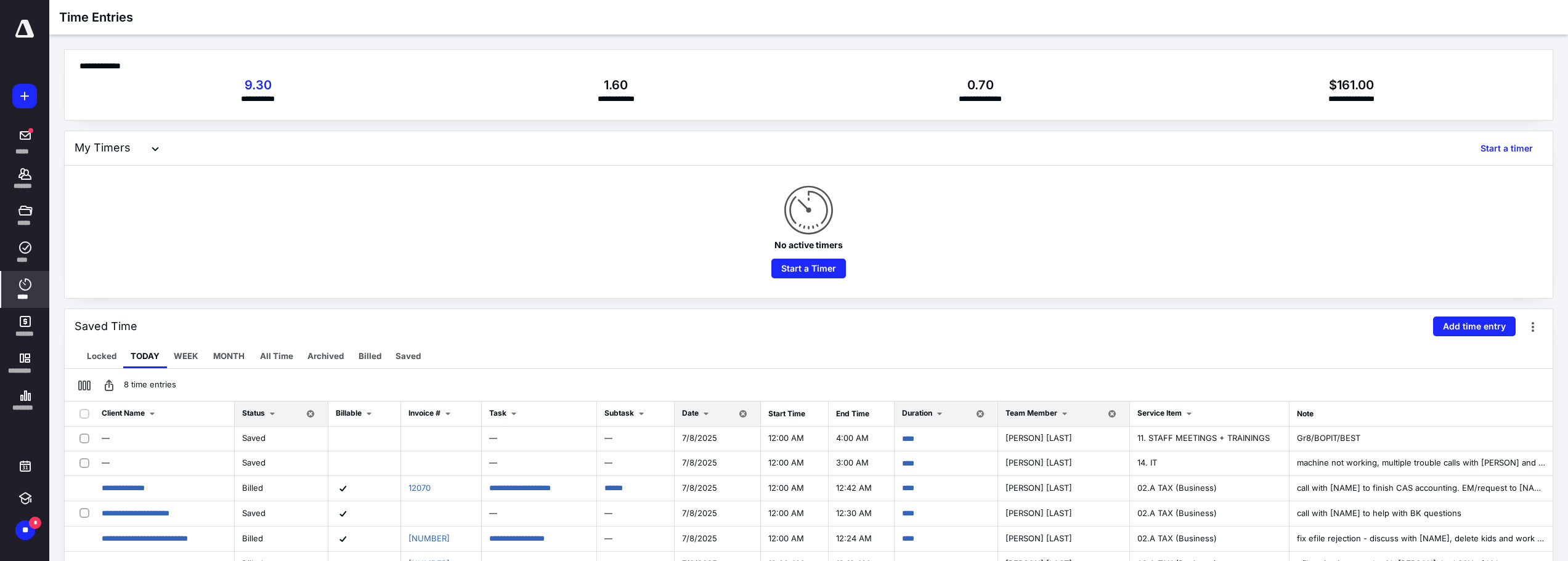click on "Date" at bounding box center (690, 413) 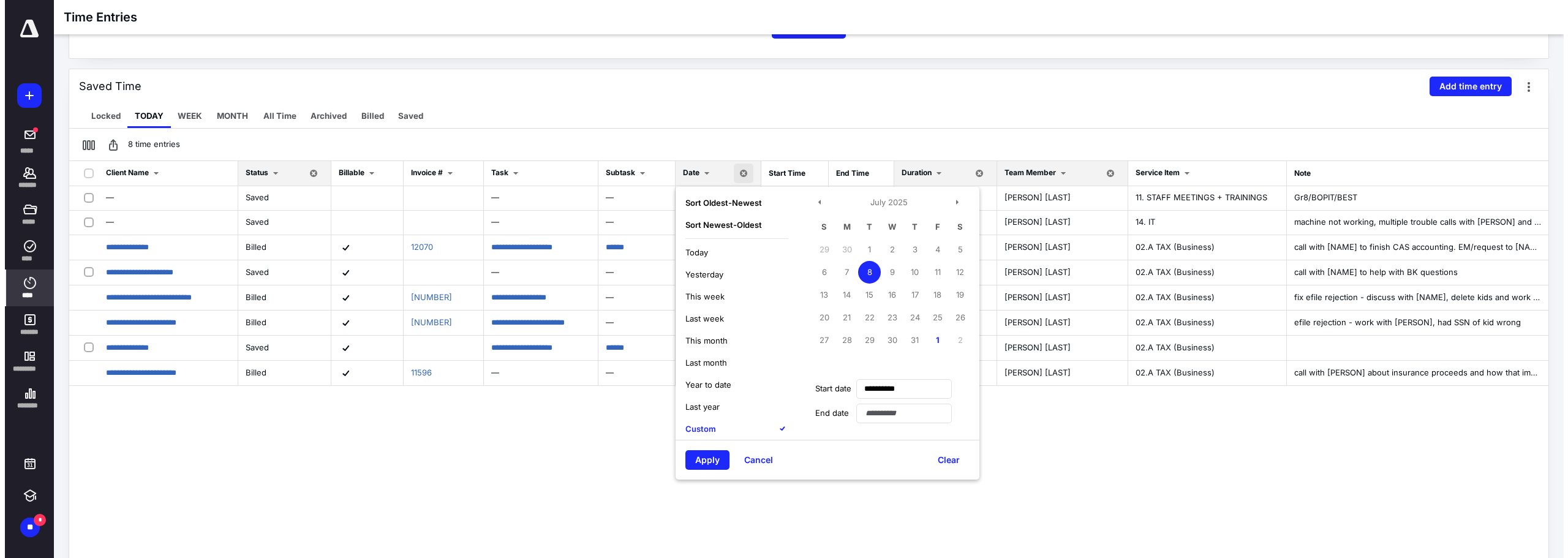 scroll, scrollTop: 245, scrollLeft: 0, axis: vertical 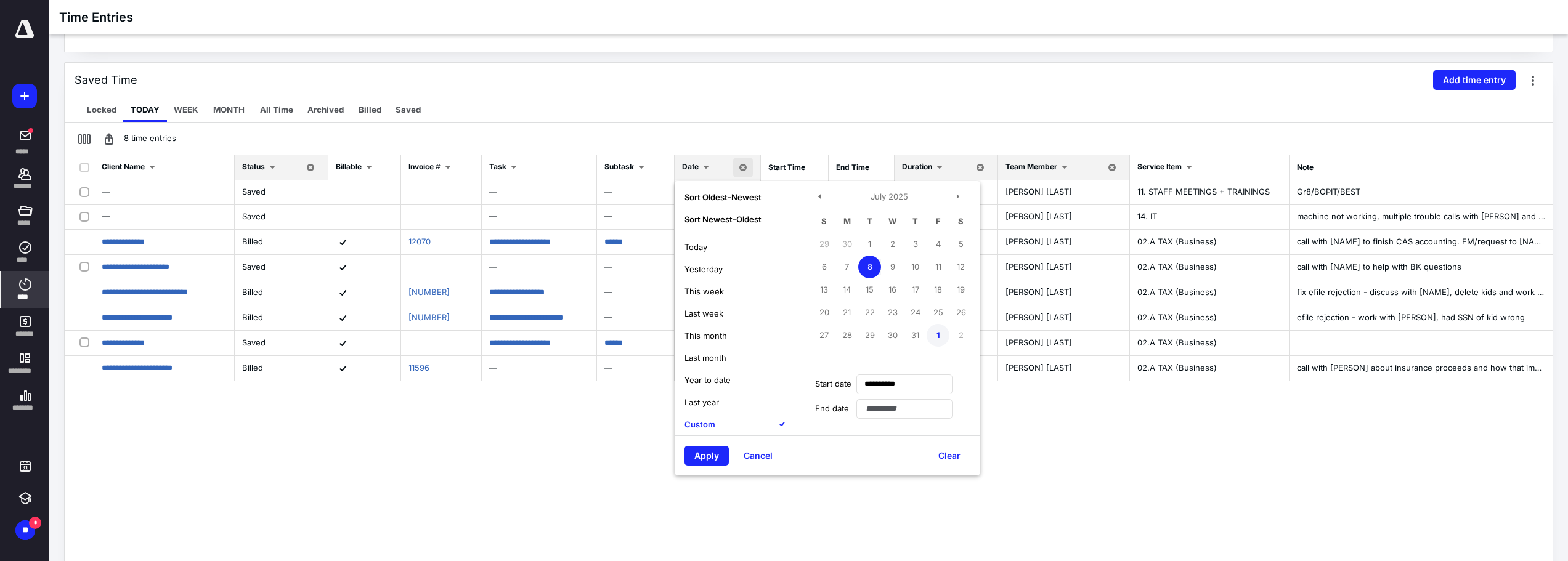 click on "1" at bounding box center (938, 335) 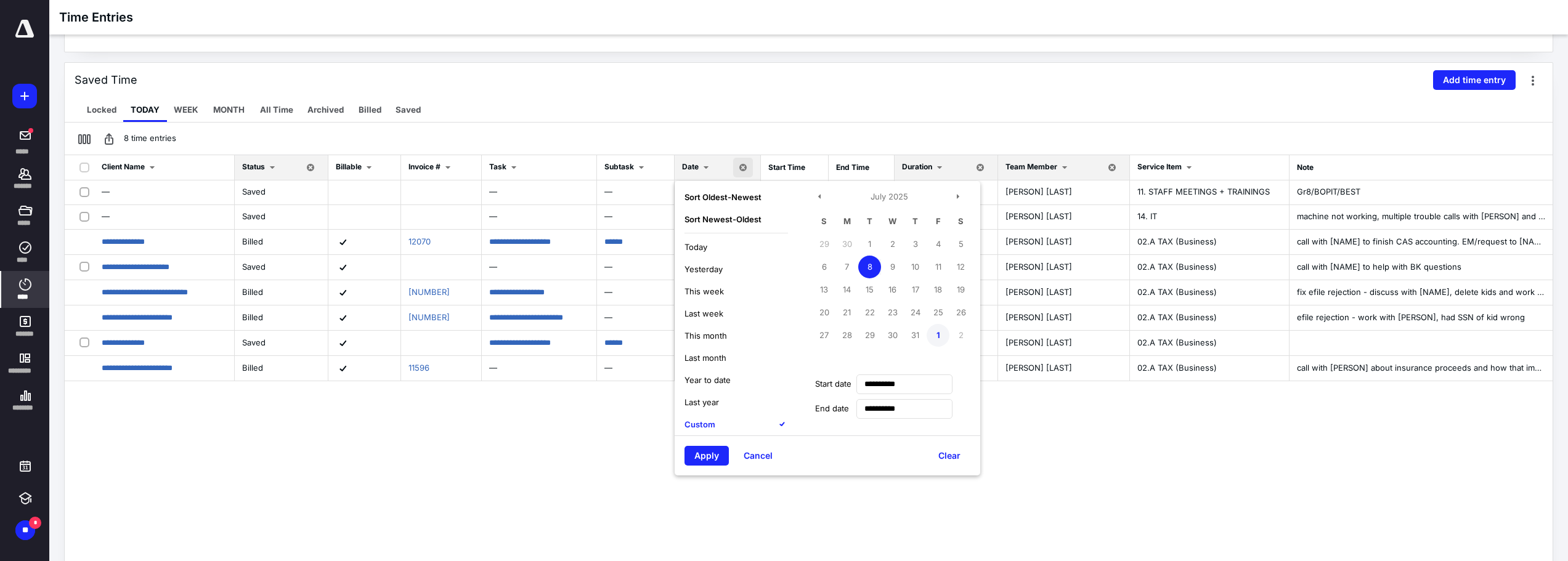 click on "1" at bounding box center [938, 335] 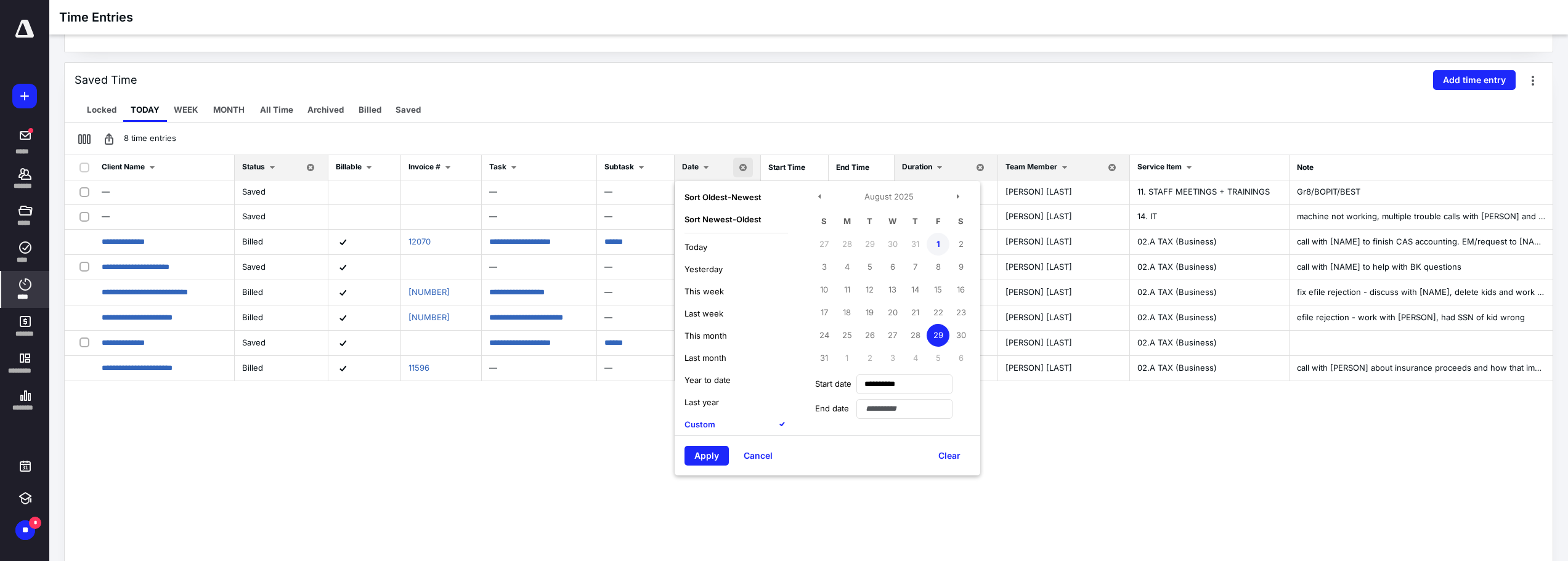 click on "1" at bounding box center [938, 244] 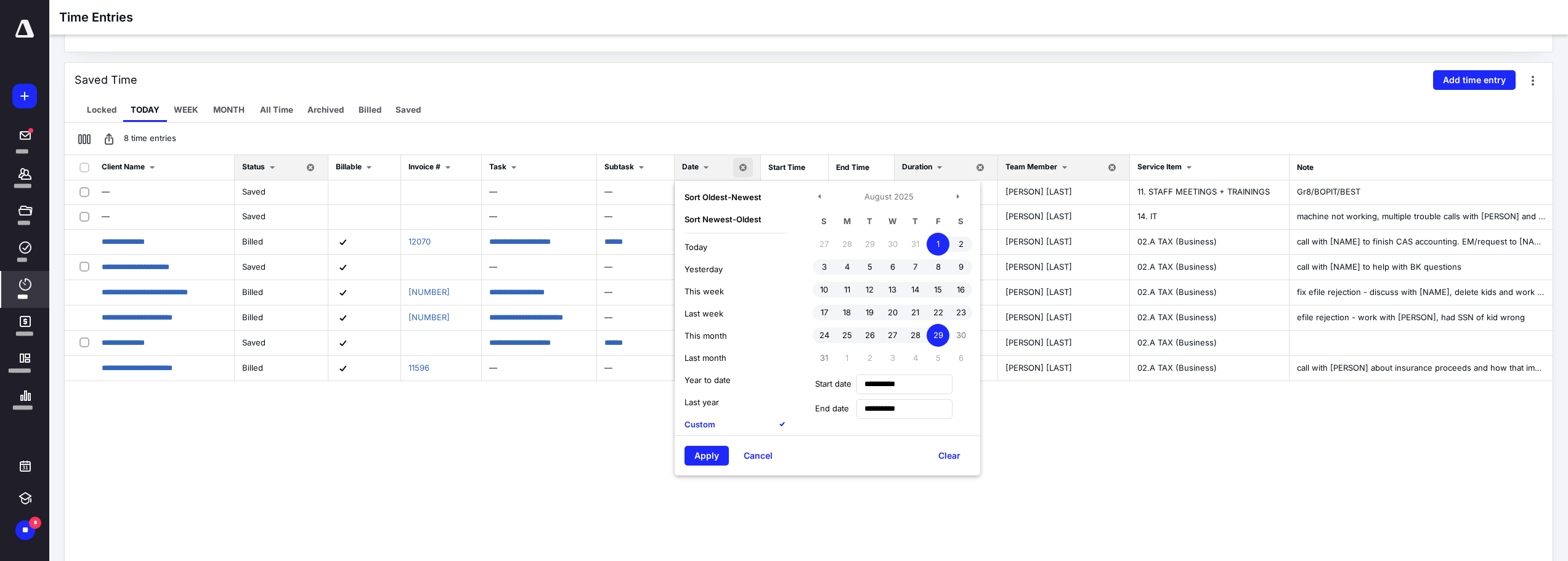 click on "1" at bounding box center (938, 244) 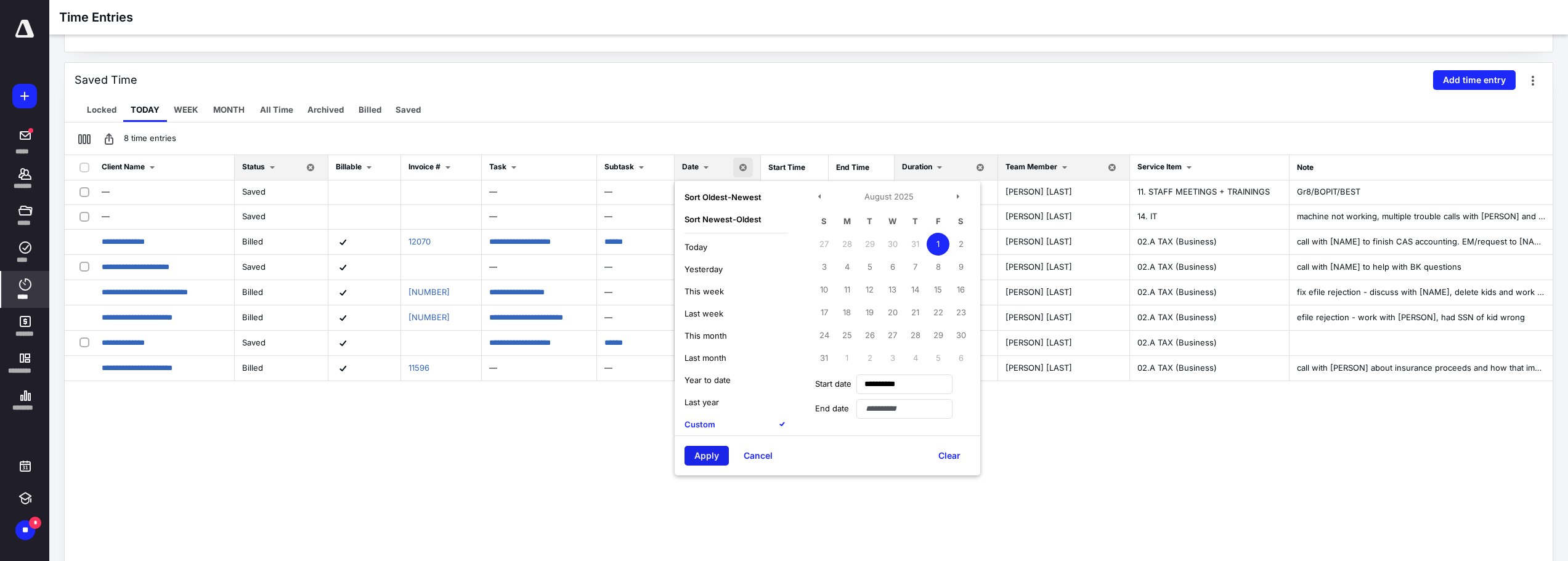 click on "Apply" at bounding box center [707, 456] 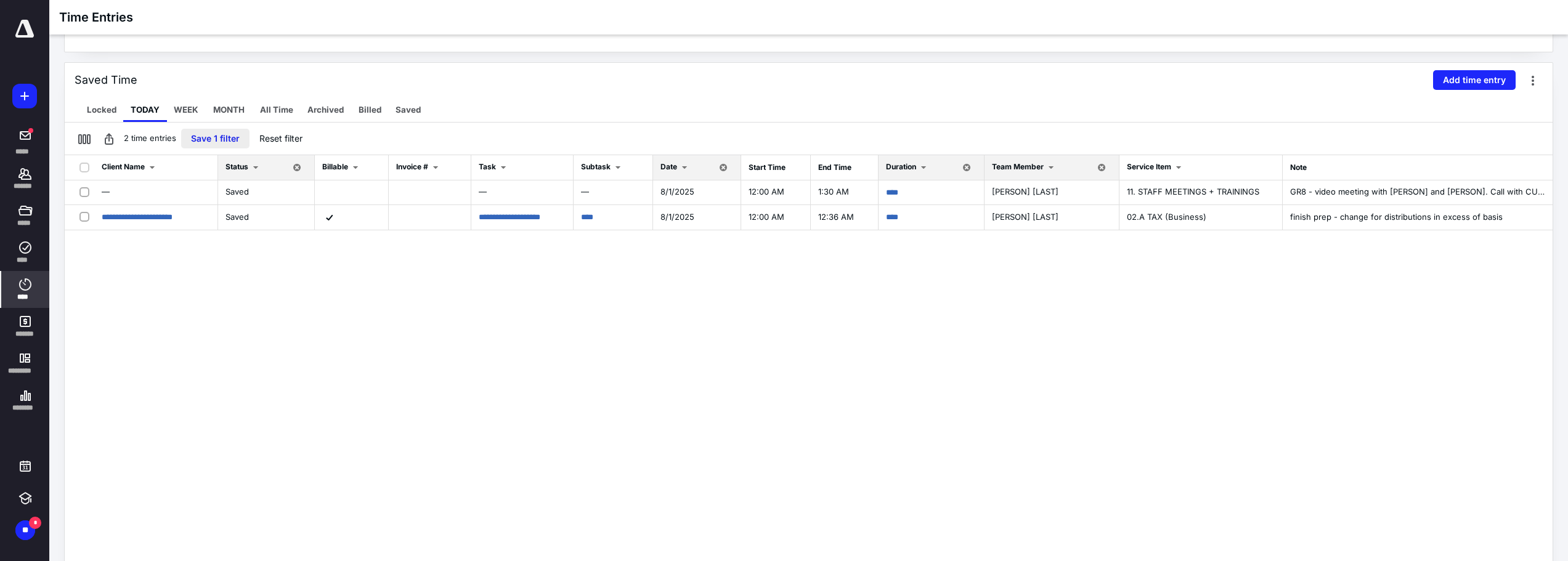 click on "Save 1 filter" at bounding box center [215, 139] 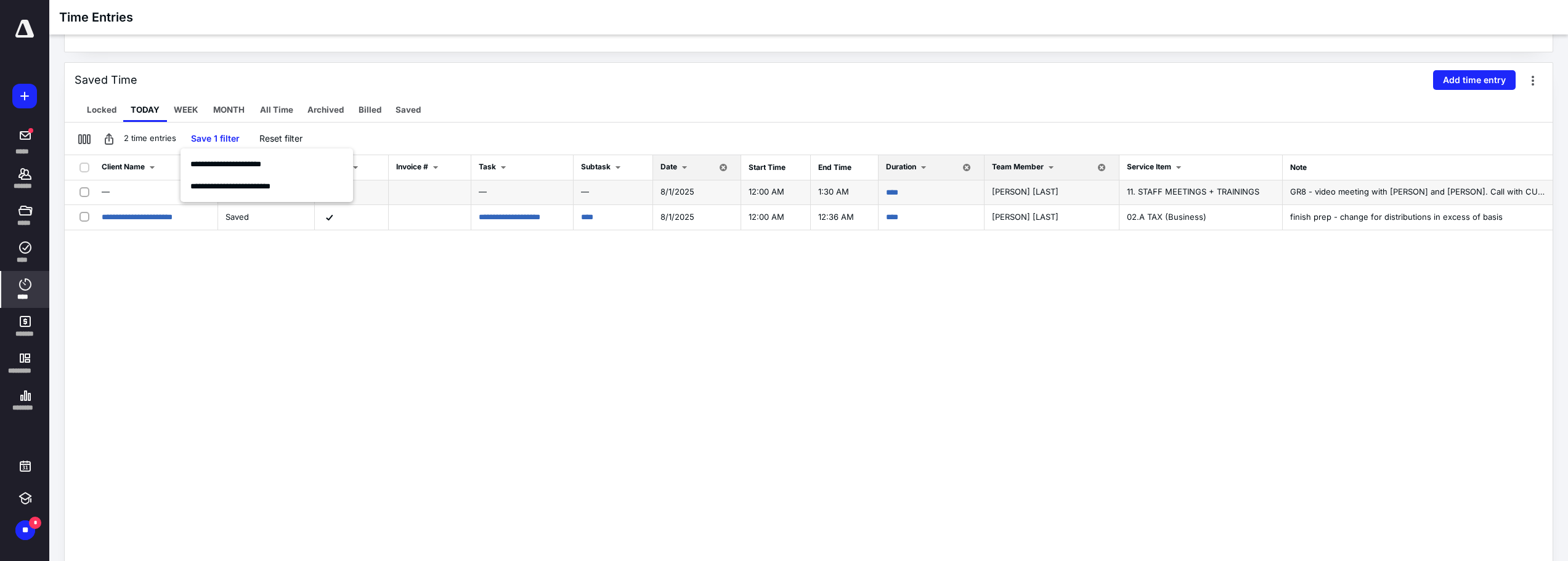 drag, startPoint x: 232, startPoint y: 188, endPoint x: 261, endPoint y: 187, distance: 29.017236 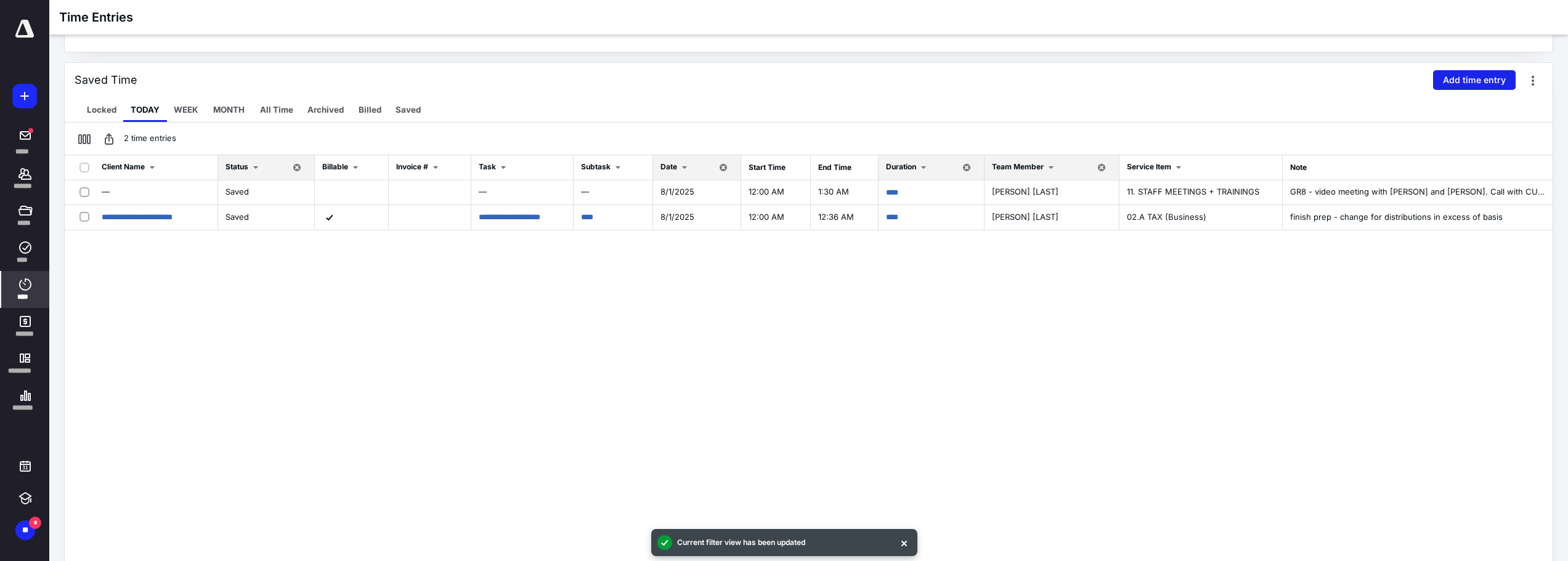 click on "Add time entry" at bounding box center [1474, 80] 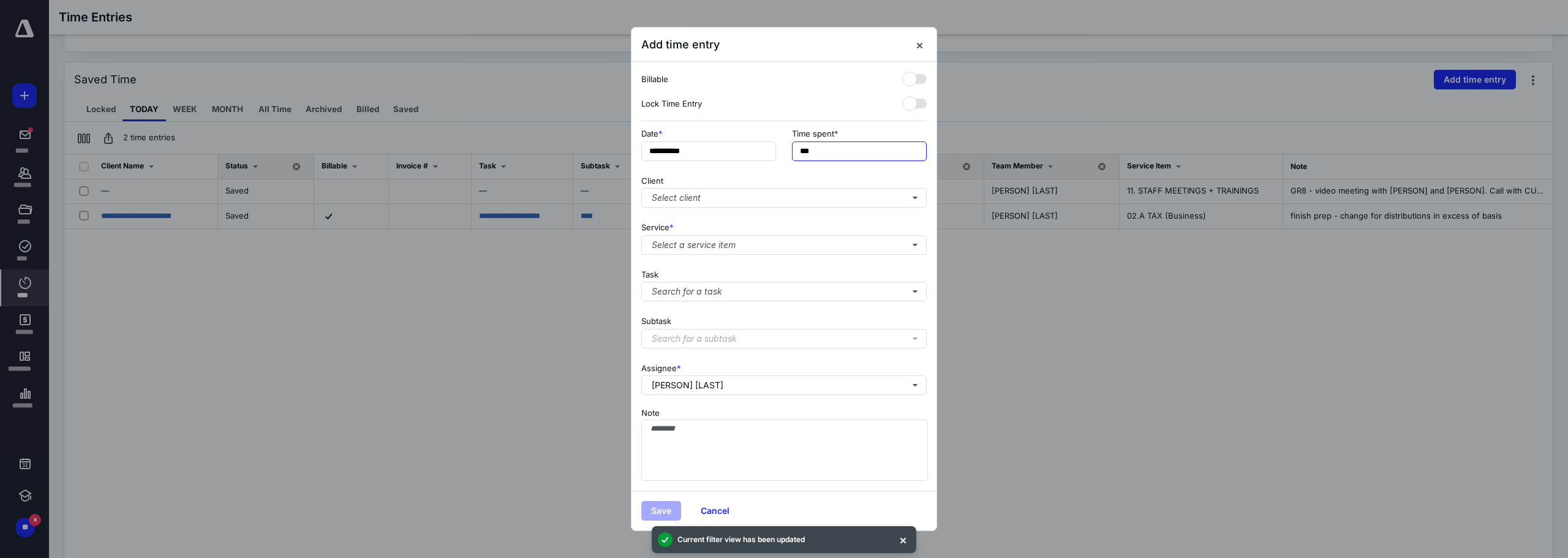 click on "**********" at bounding box center (784, 148) 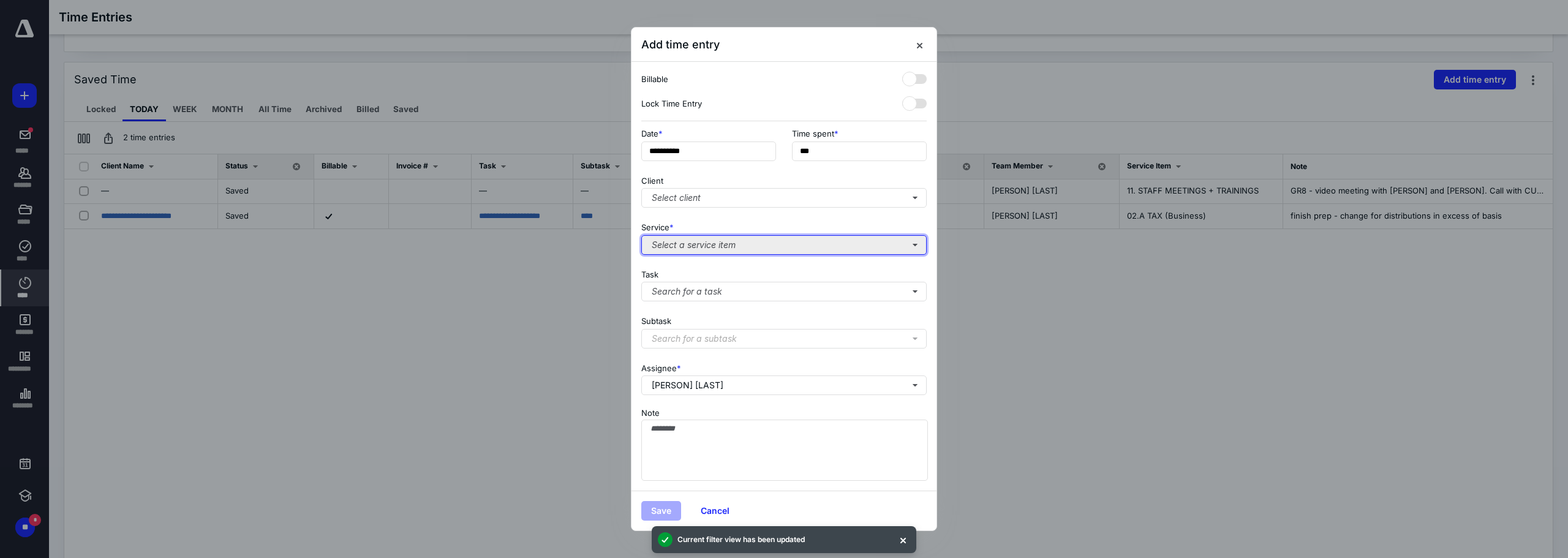 type on "******" 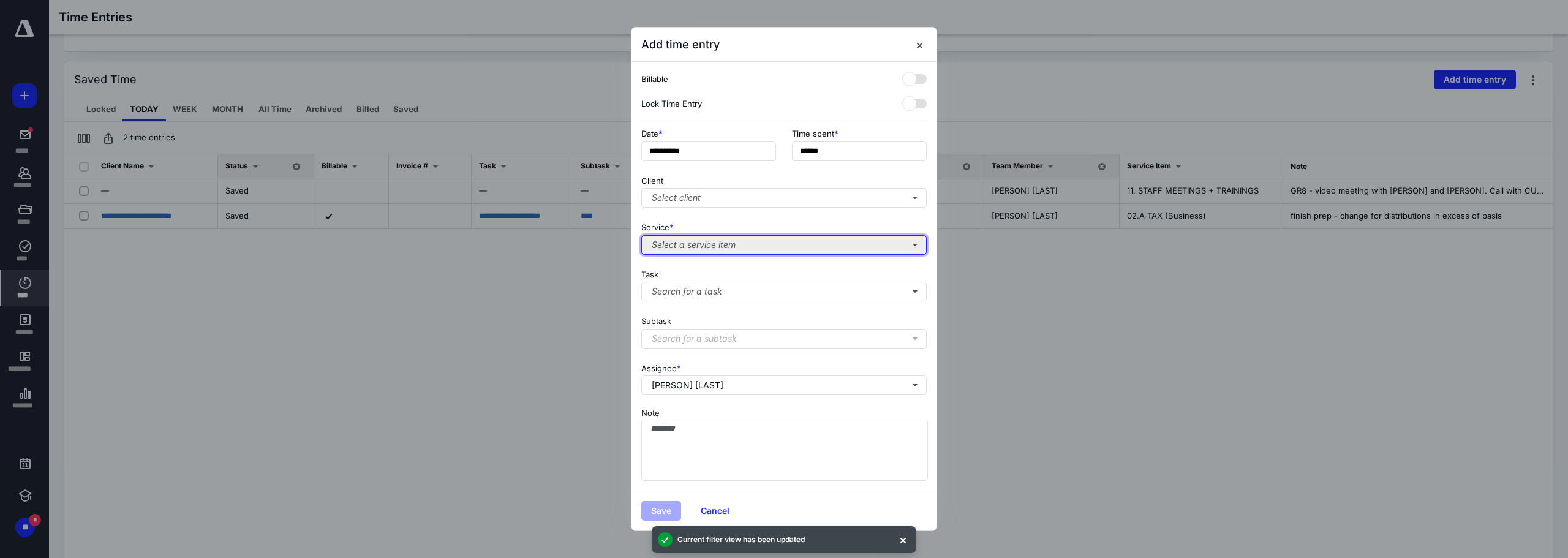 click on "Select a service item" at bounding box center [784, 245] 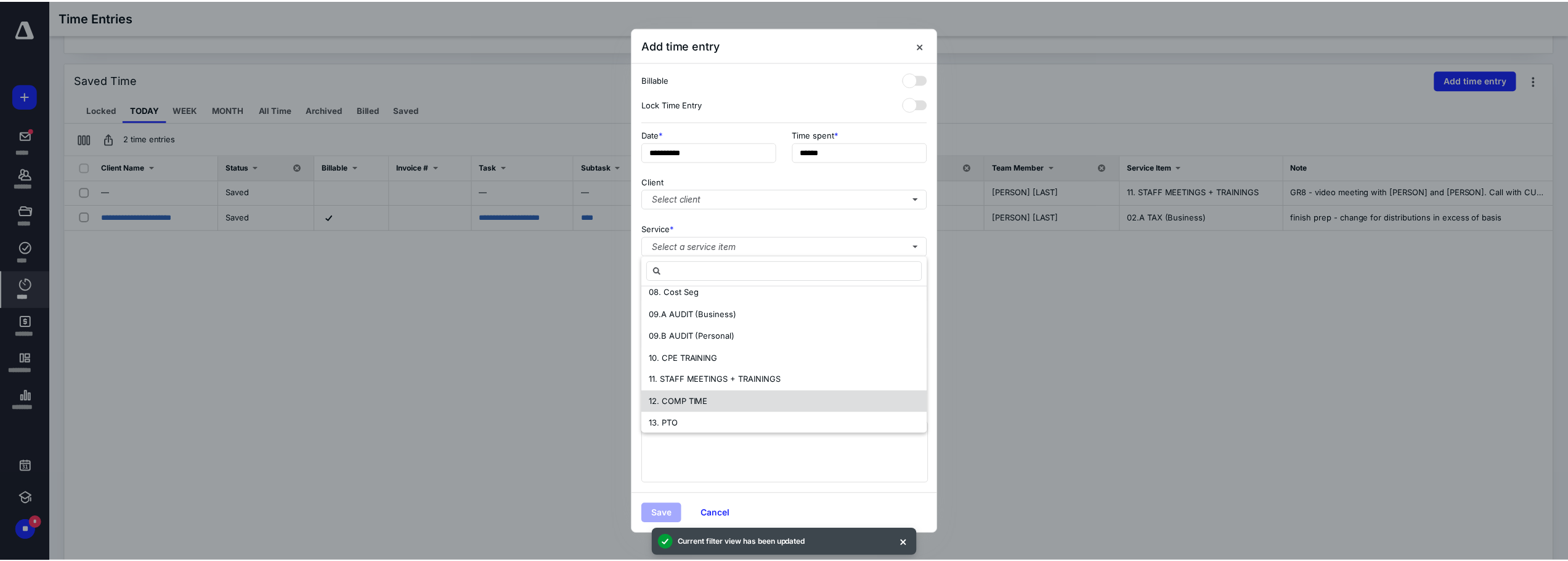 scroll, scrollTop: 246, scrollLeft: 0, axis: vertical 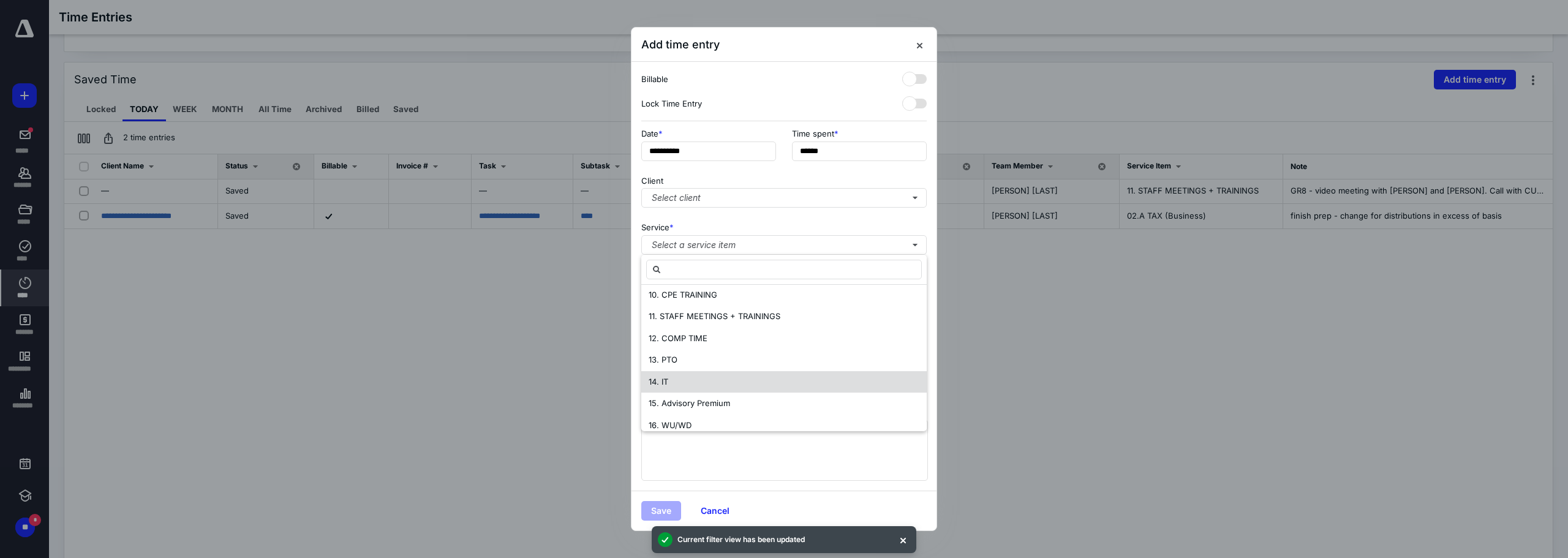 click on "14. IT" at bounding box center (784, 382) 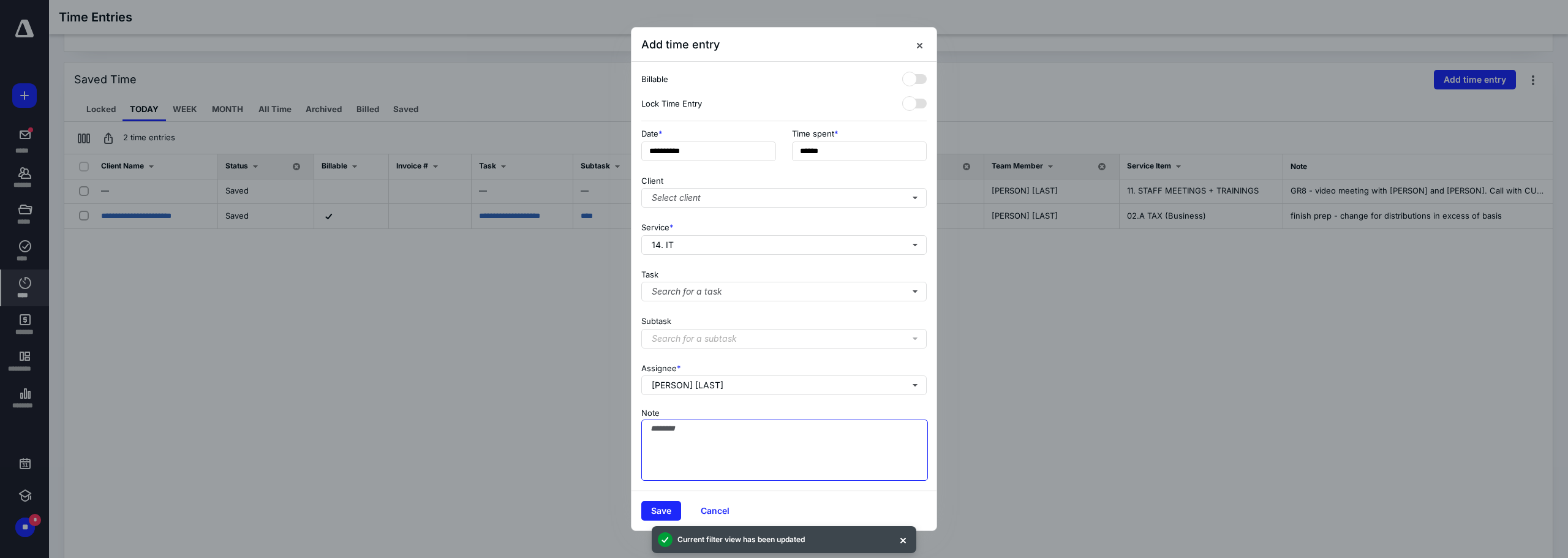 click on "Note" at bounding box center [785, 450] 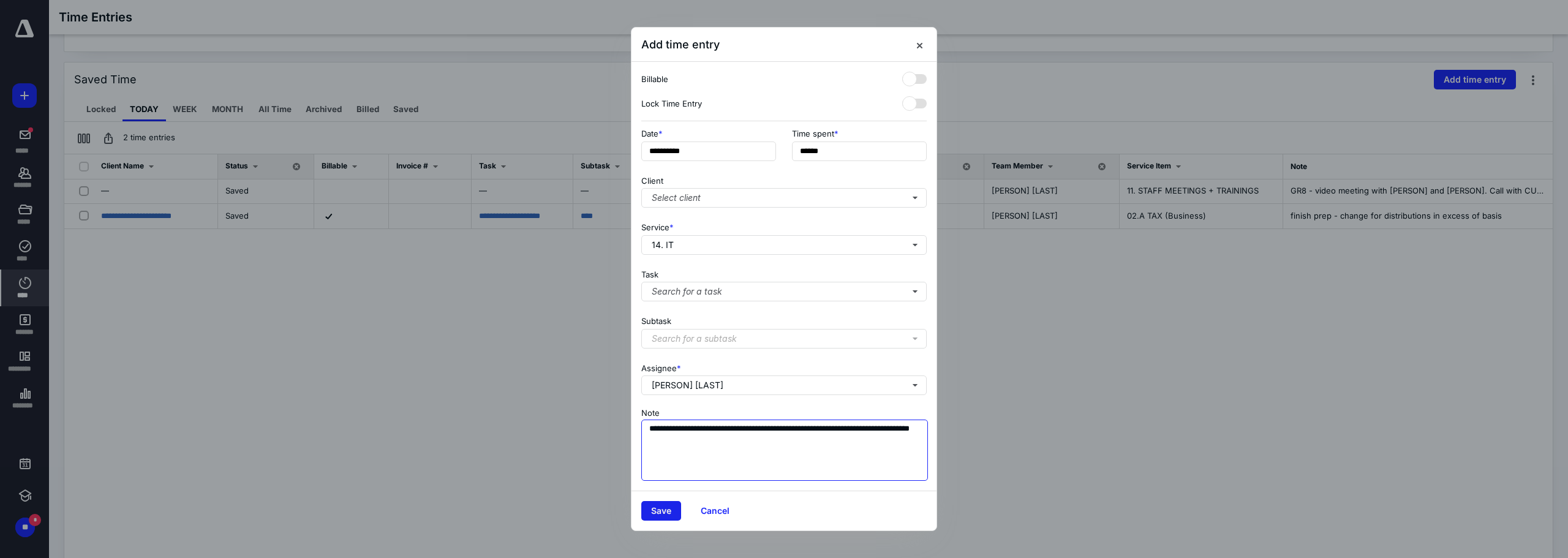 type on "**********" 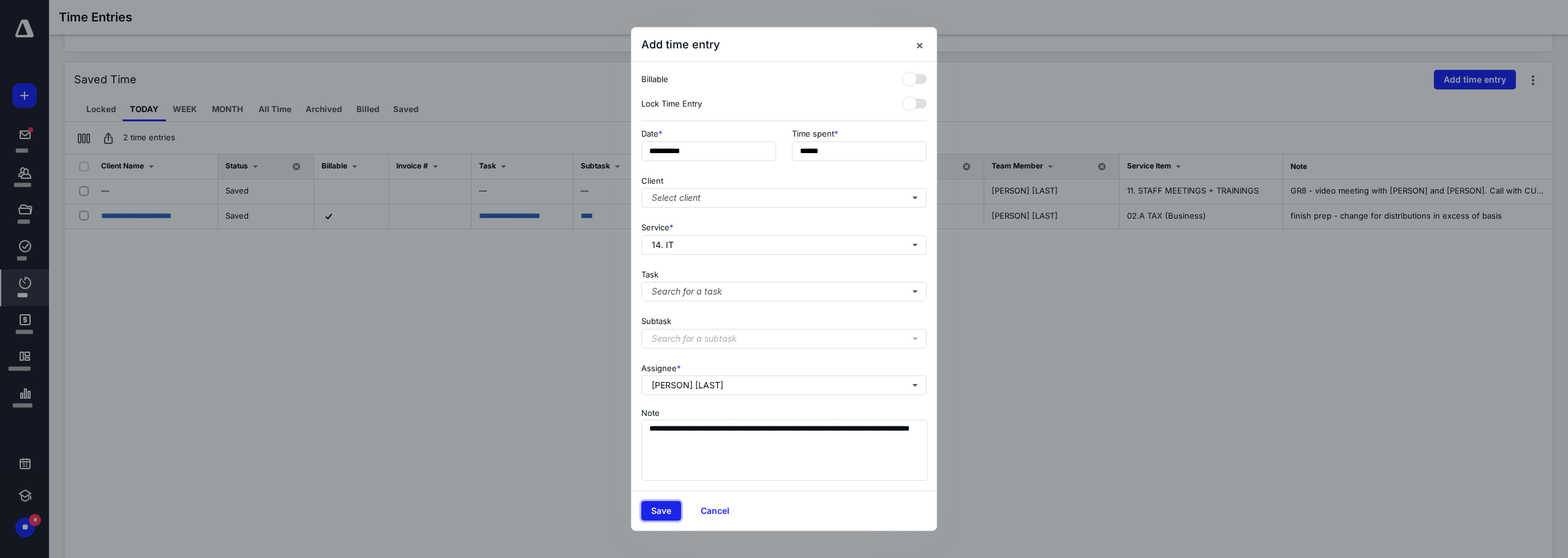 click on "Save" at bounding box center [661, 511] 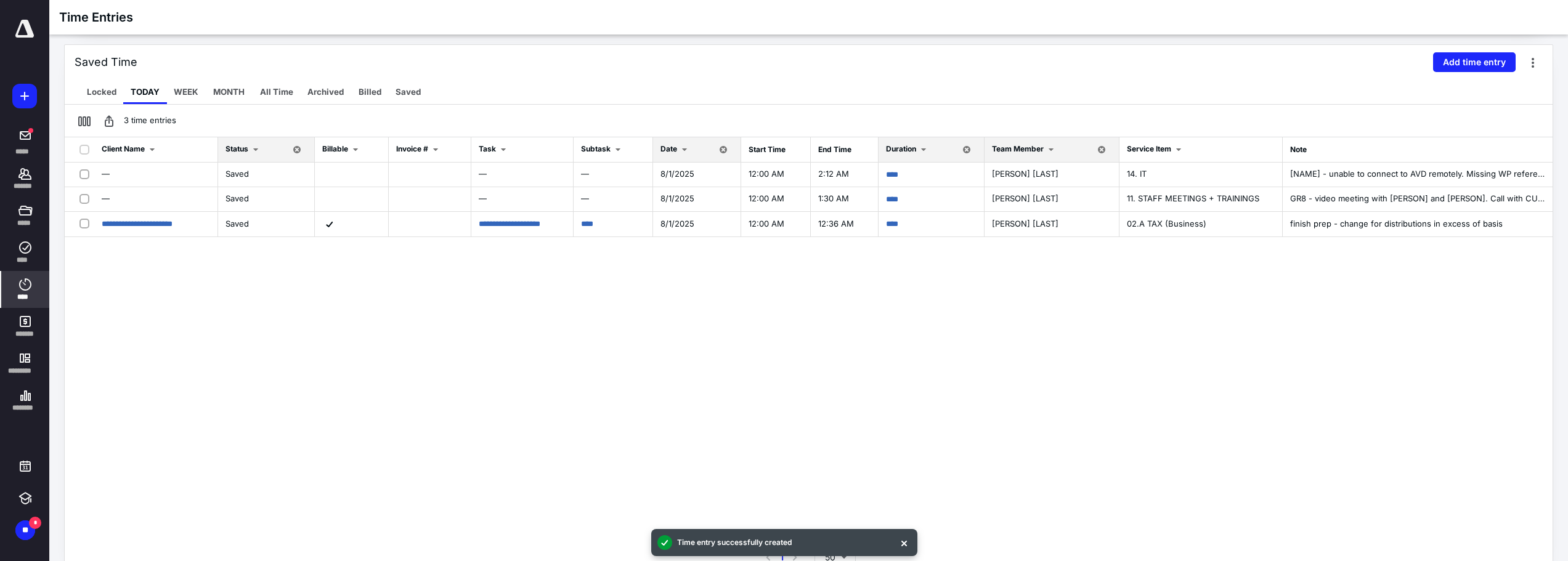 scroll, scrollTop: 274, scrollLeft: 0, axis: vertical 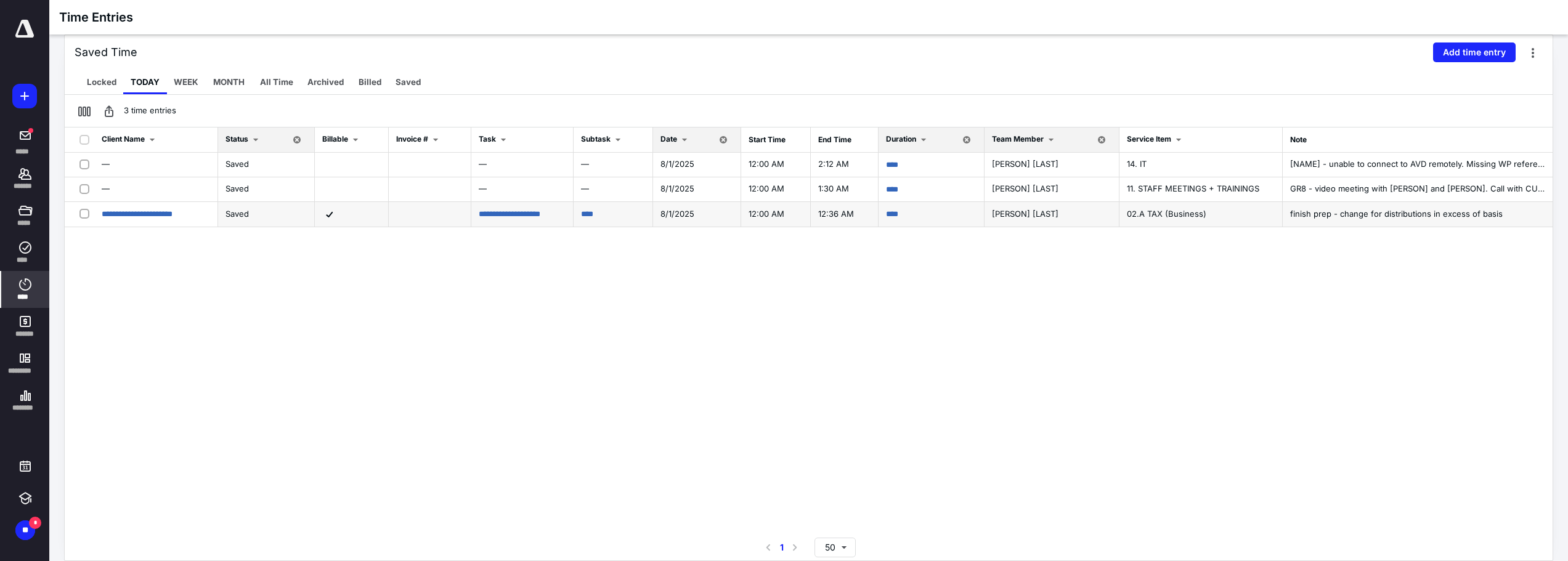 click on "**********" at bounding box center [141, 214] 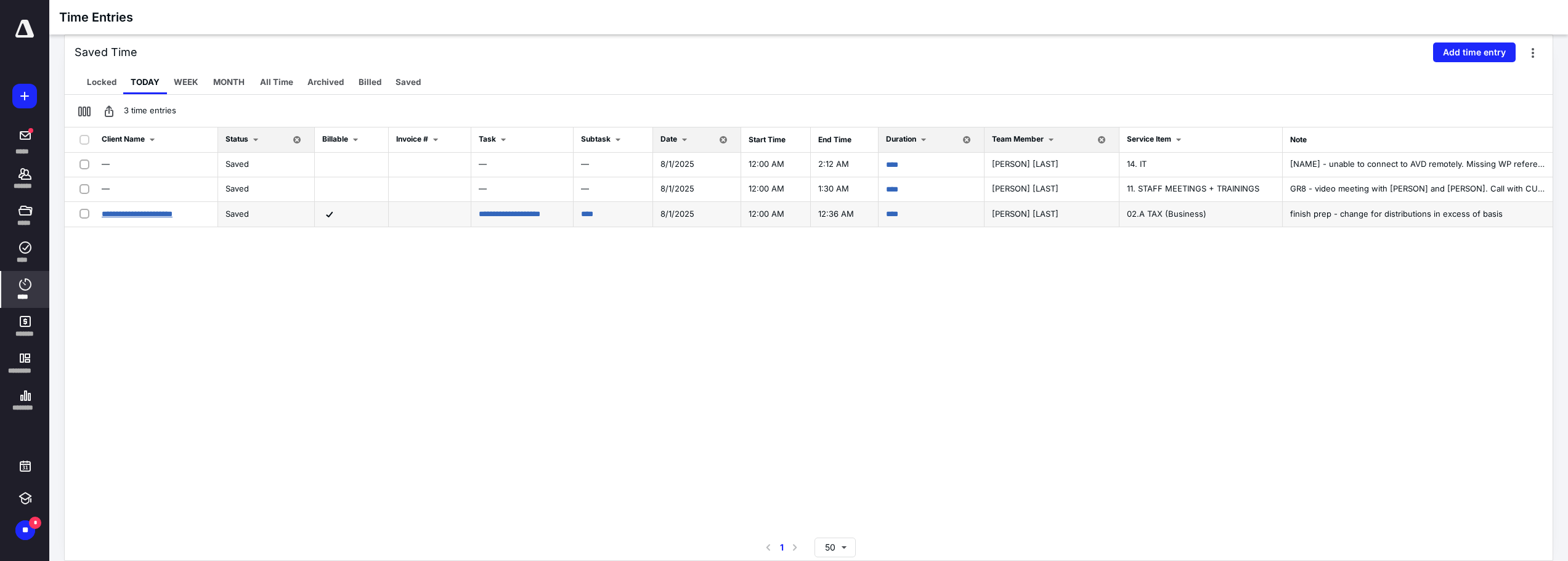 click on "**********" at bounding box center [137, 214] 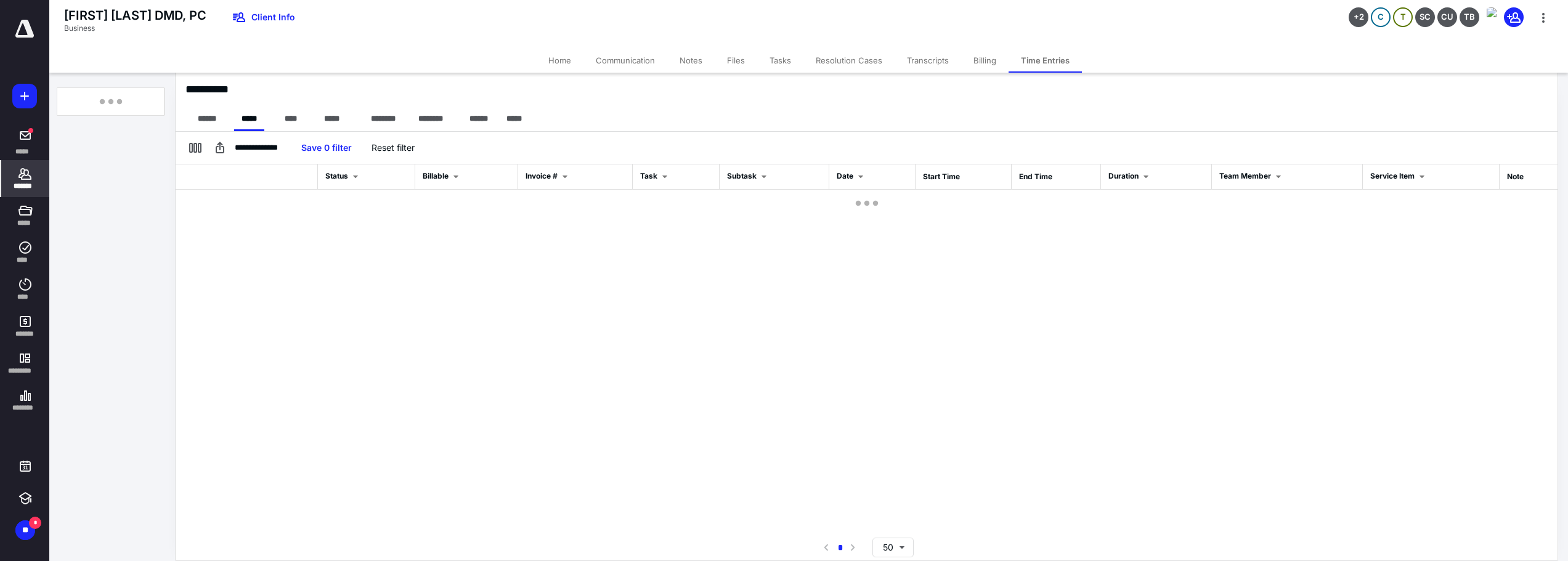 scroll, scrollTop: 275, scrollLeft: 0, axis: vertical 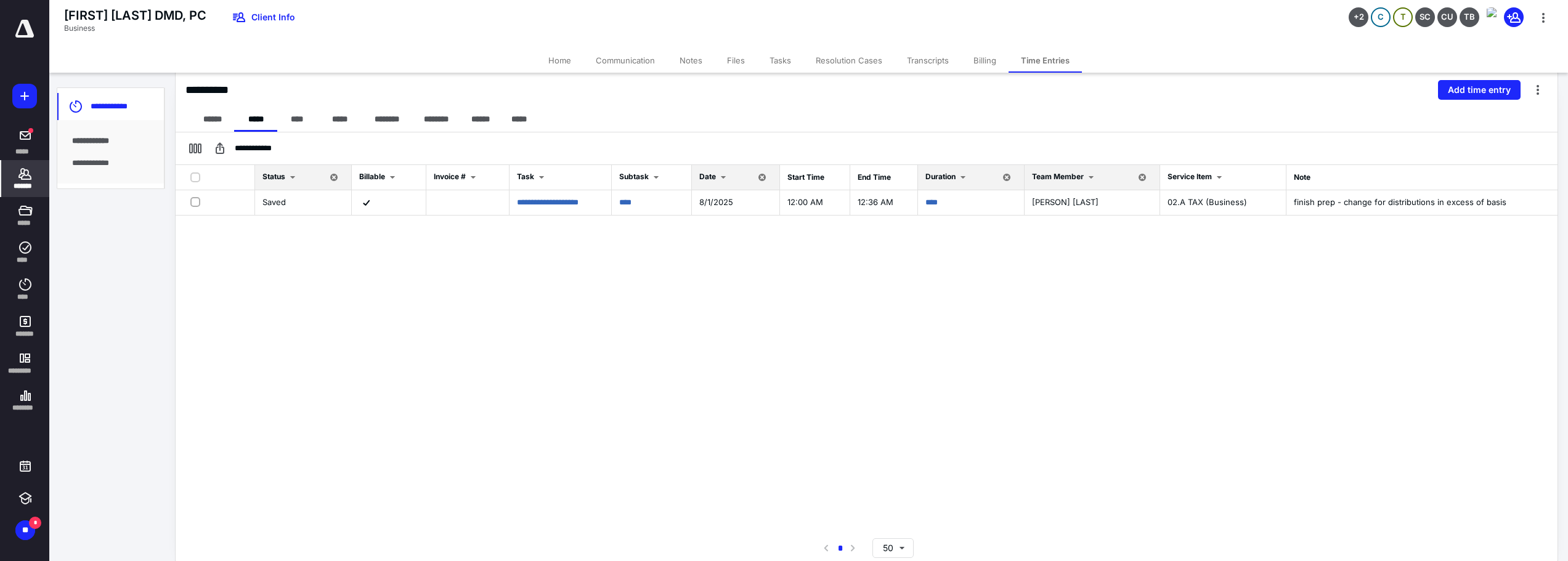 click on "Home" at bounding box center [559, 60] 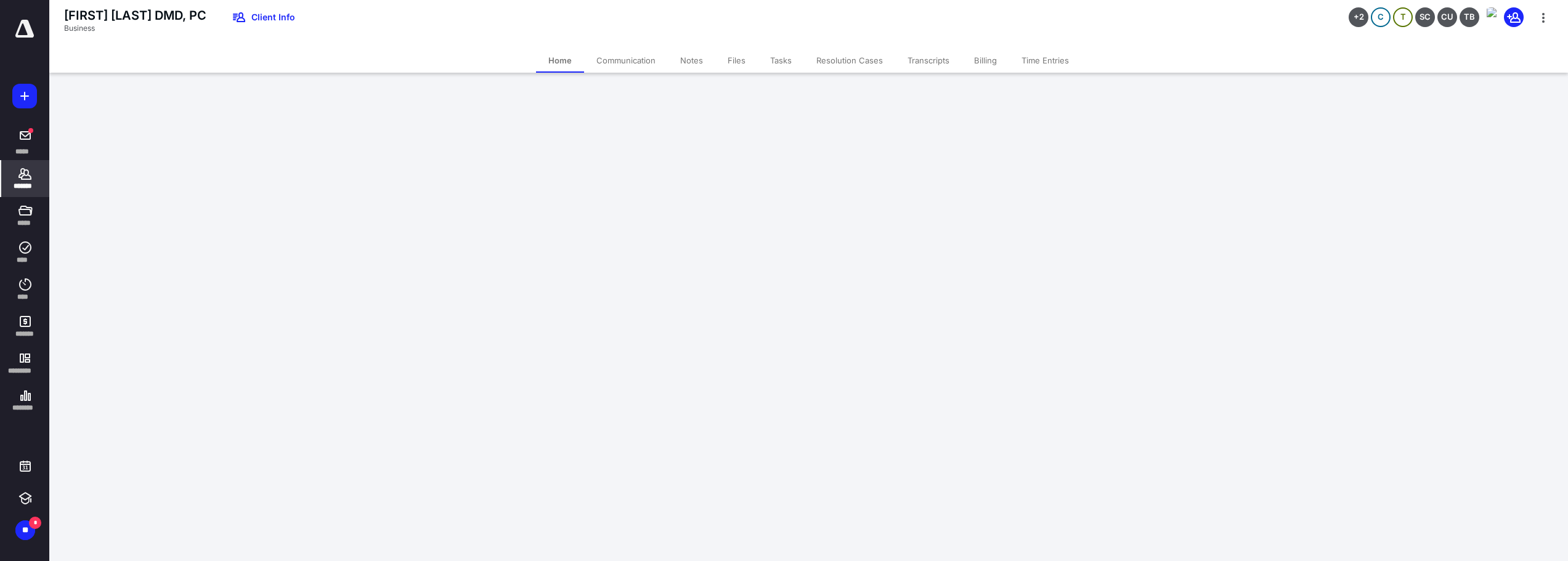 scroll, scrollTop: 0, scrollLeft: 0, axis: both 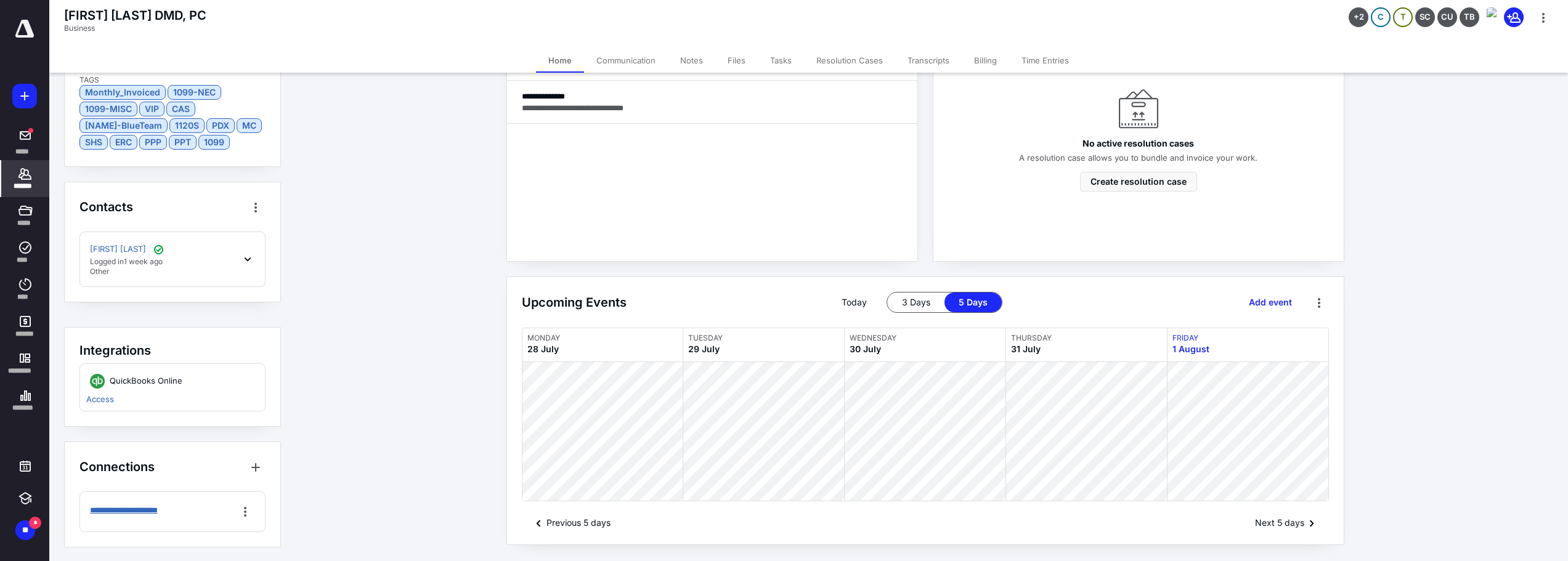 click on "**********" at bounding box center (133, 511) 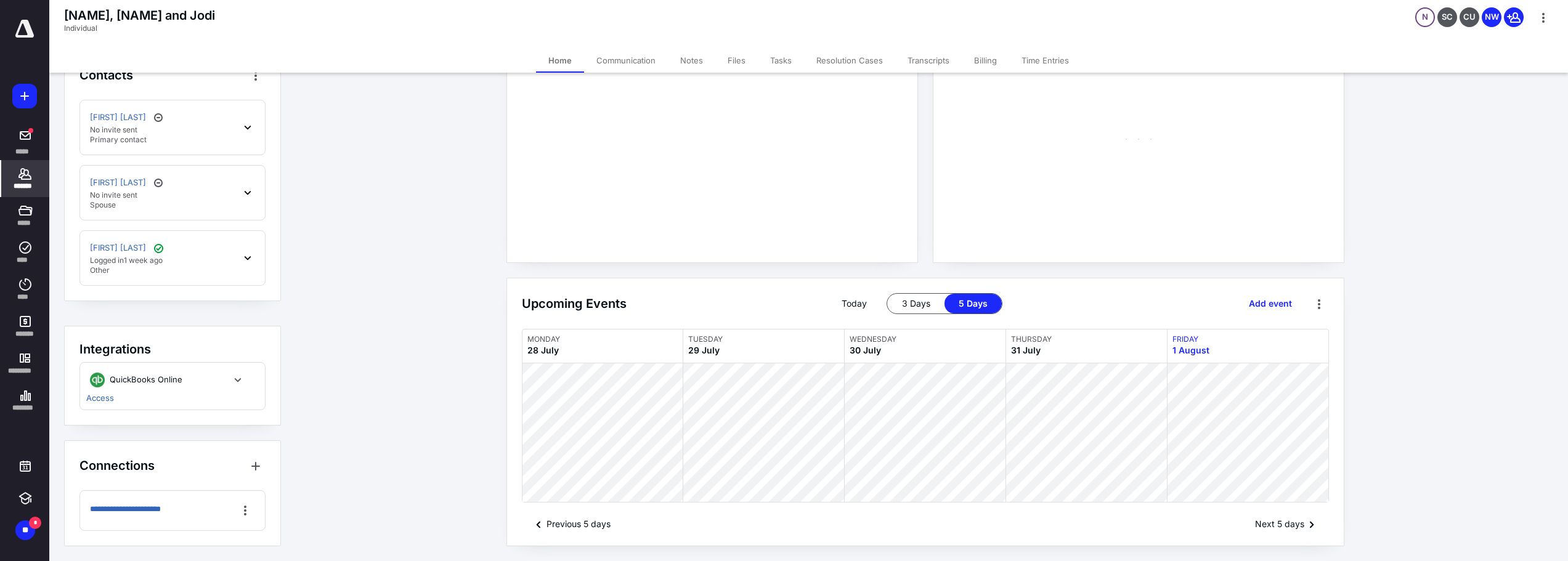 scroll, scrollTop: 455, scrollLeft: 0, axis: vertical 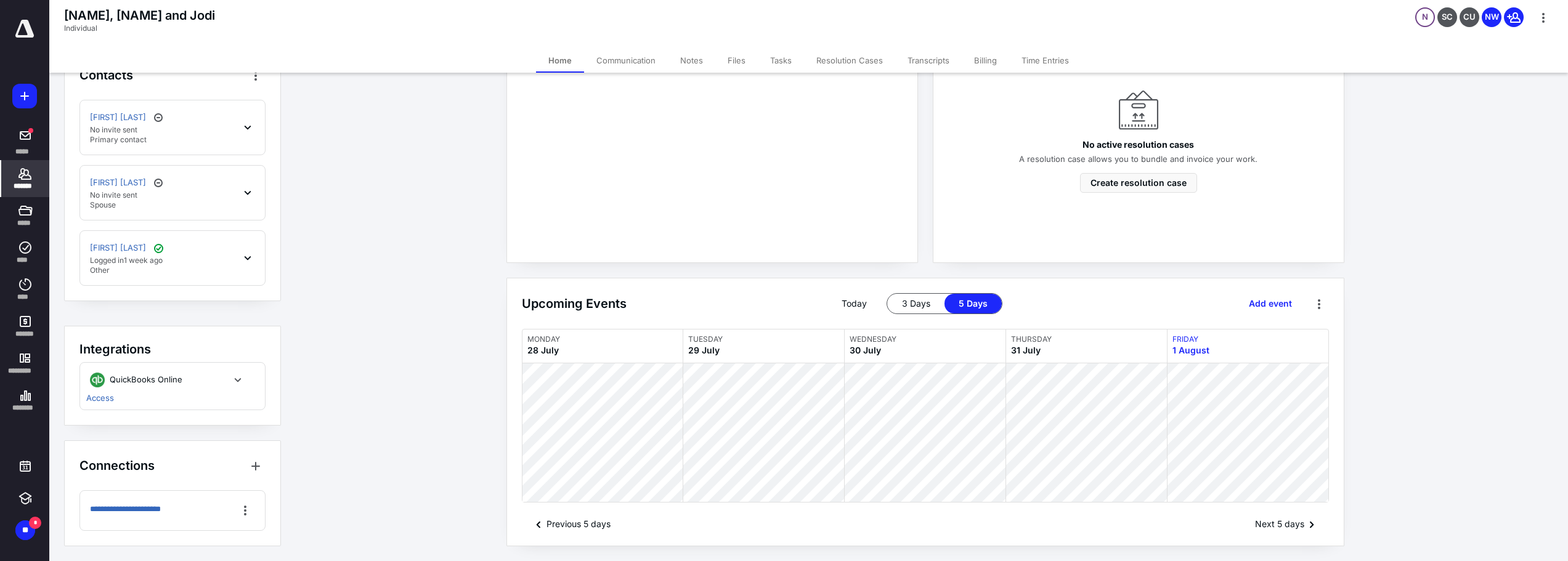 click on "Time Entries" at bounding box center (1045, 60) 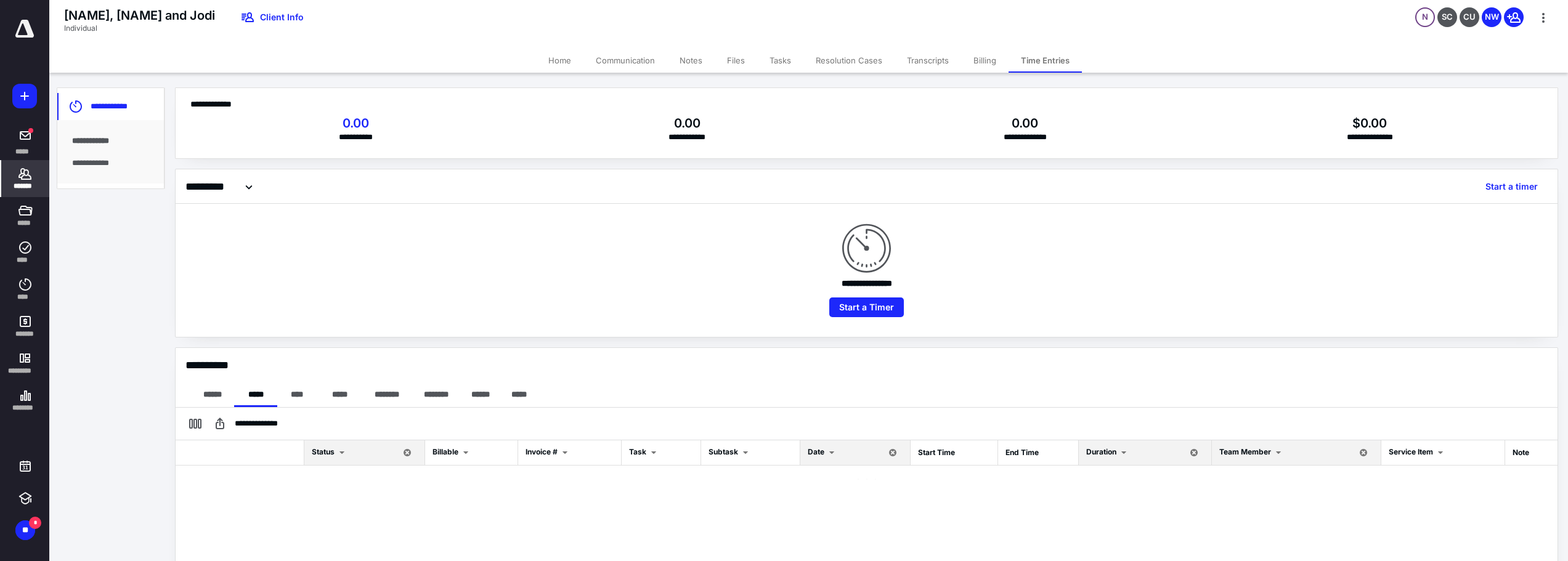 scroll, scrollTop: 62, scrollLeft: 0, axis: vertical 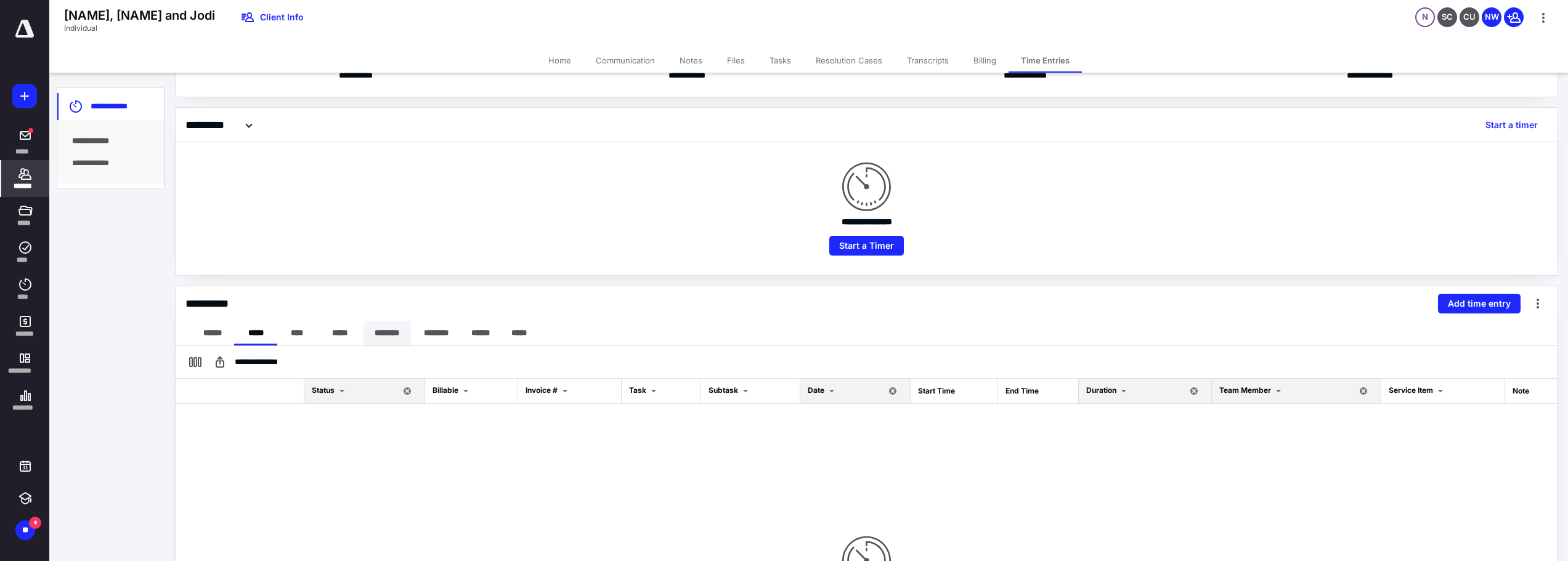 click on "********" at bounding box center [387, 333] 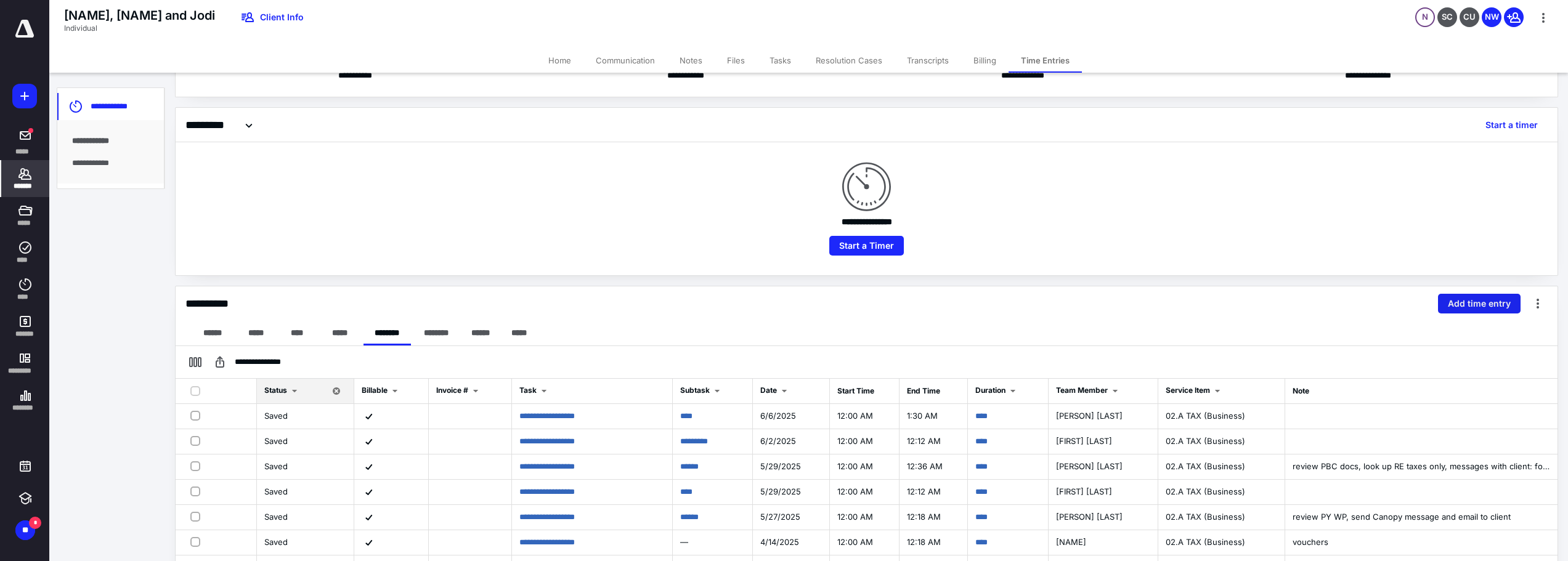 click on "Add time entry" at bounding box center (1479, 304) 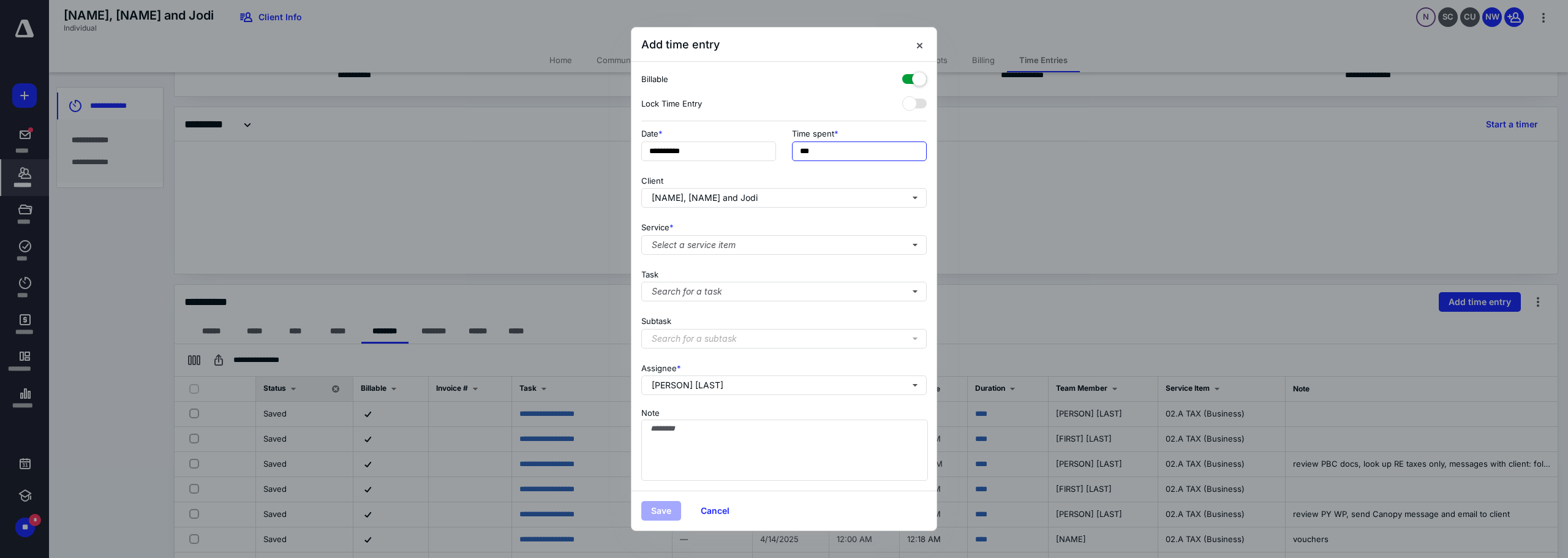 drag, startPoint x: 784, startPoint y: 137, endPoint x: 642, endPoint y: 132, distance: 142.088 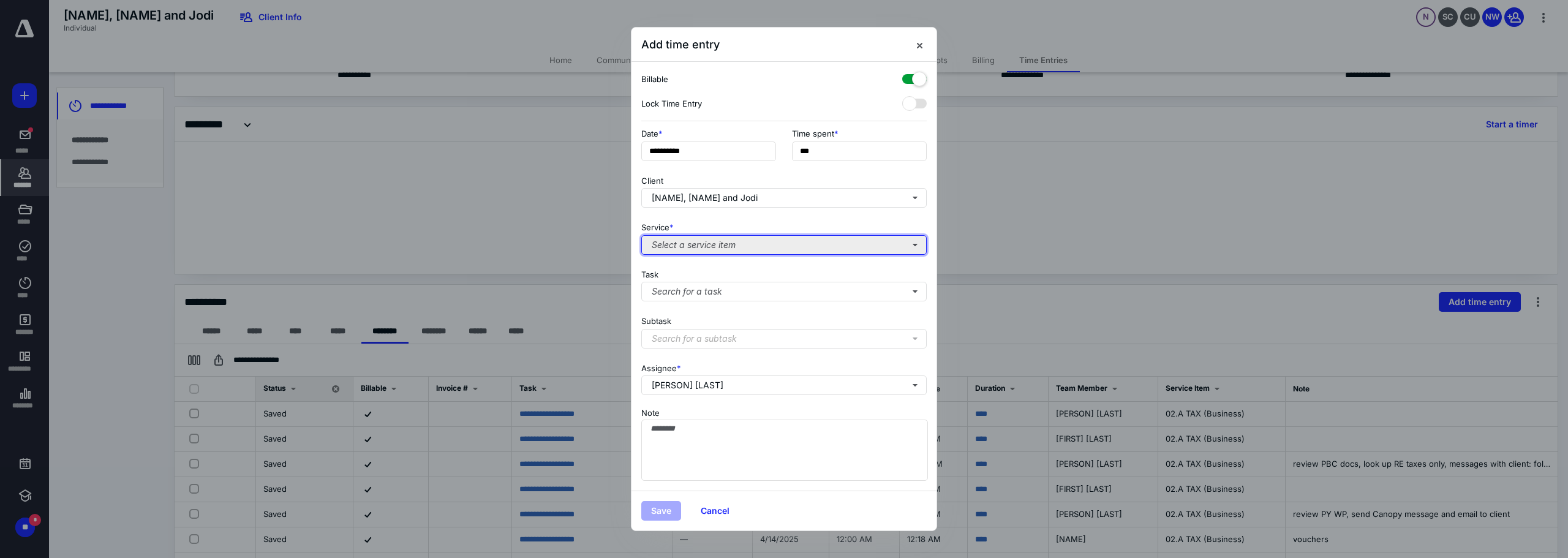 type on "******" 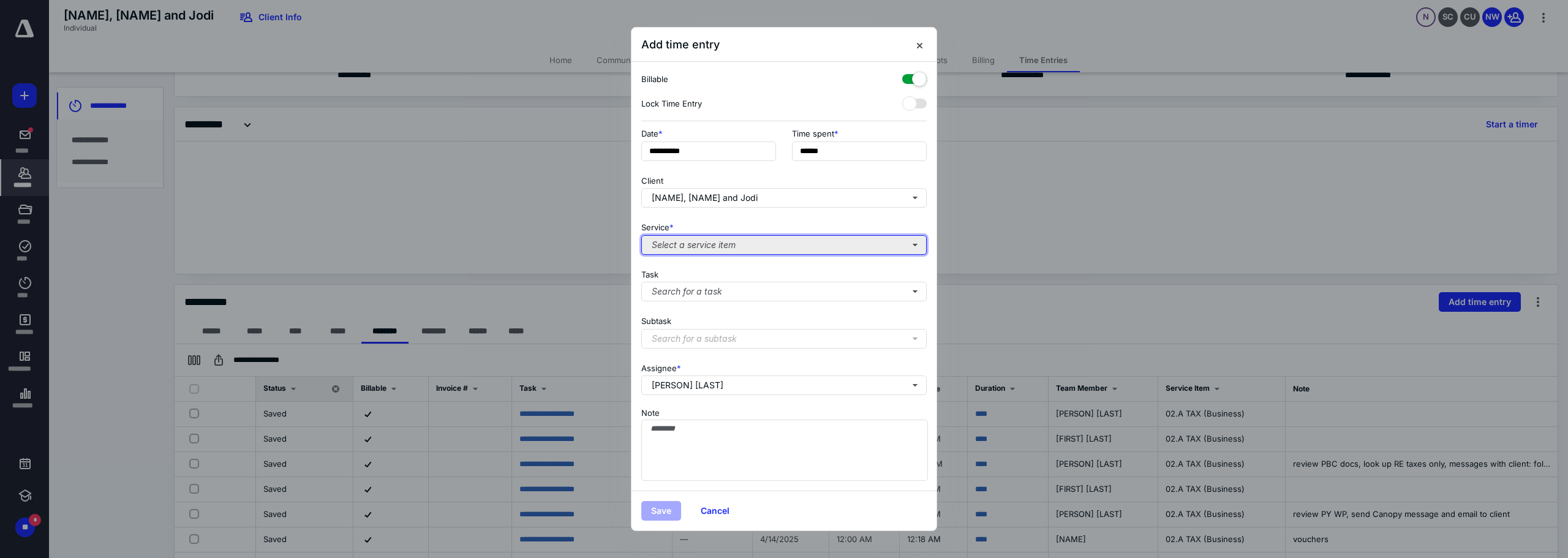 click on "Select a service item" at bounding box center [784, 245] 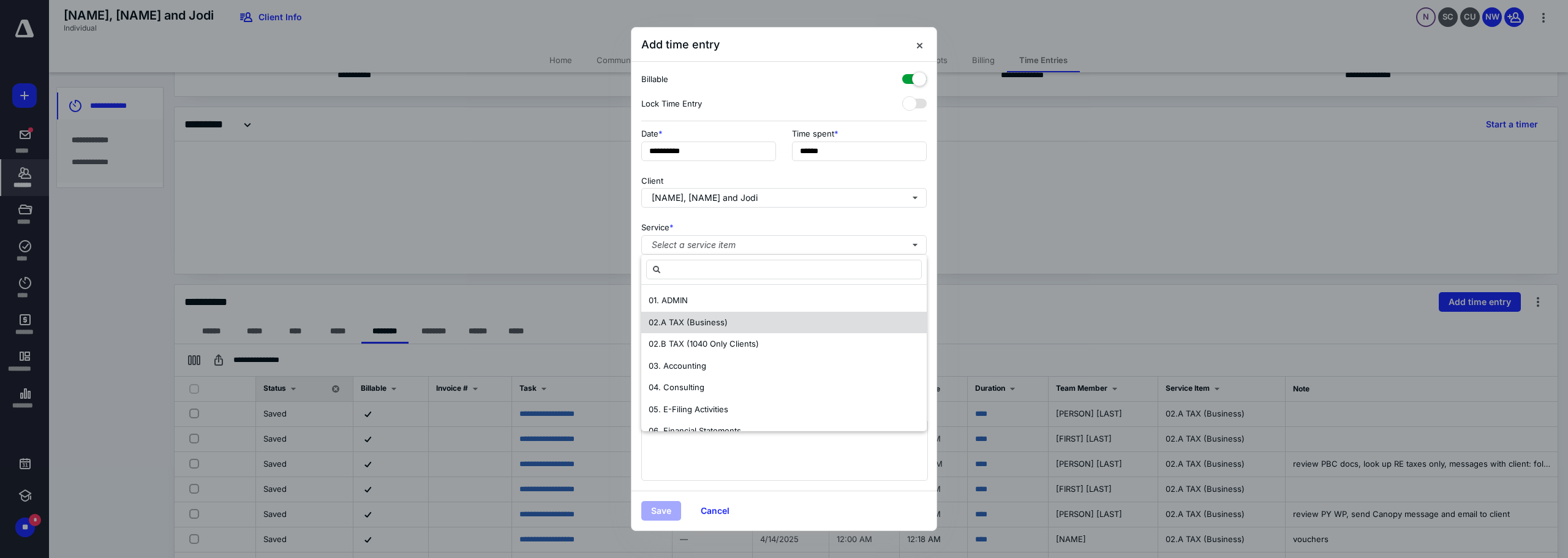 click on "02.A TAX (Business)" at bounding box center [784, 323] 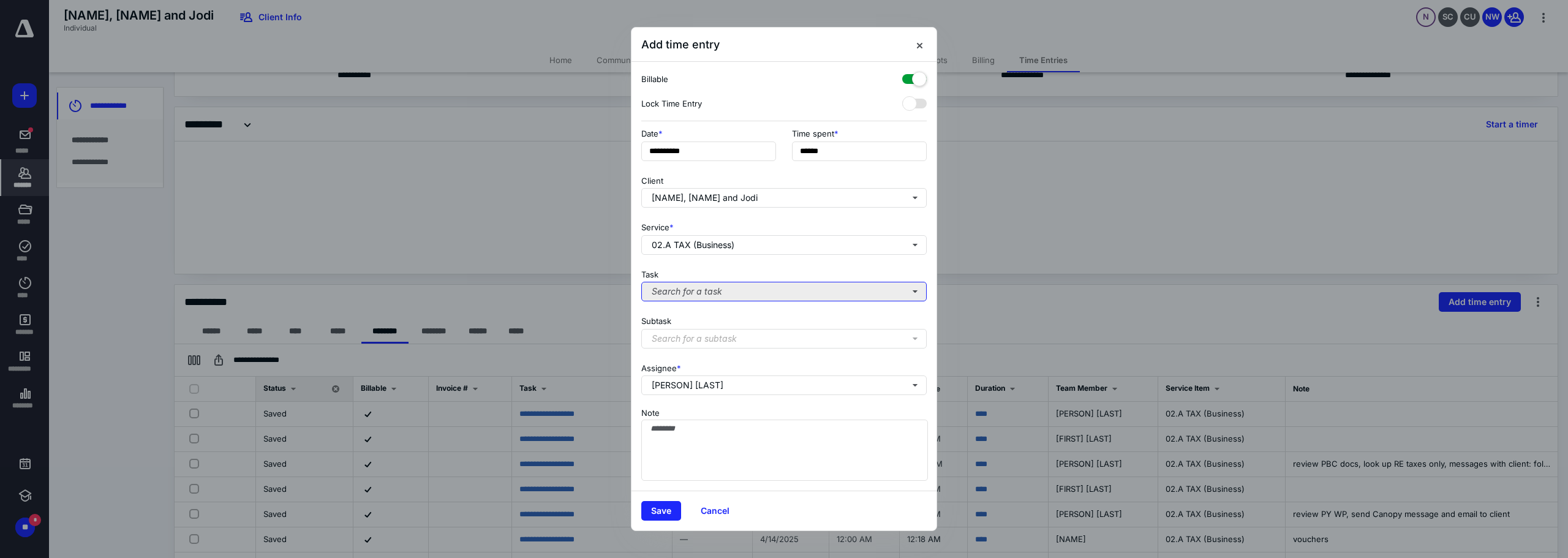 click on "Search for a task" at bounding box center (784, 292) 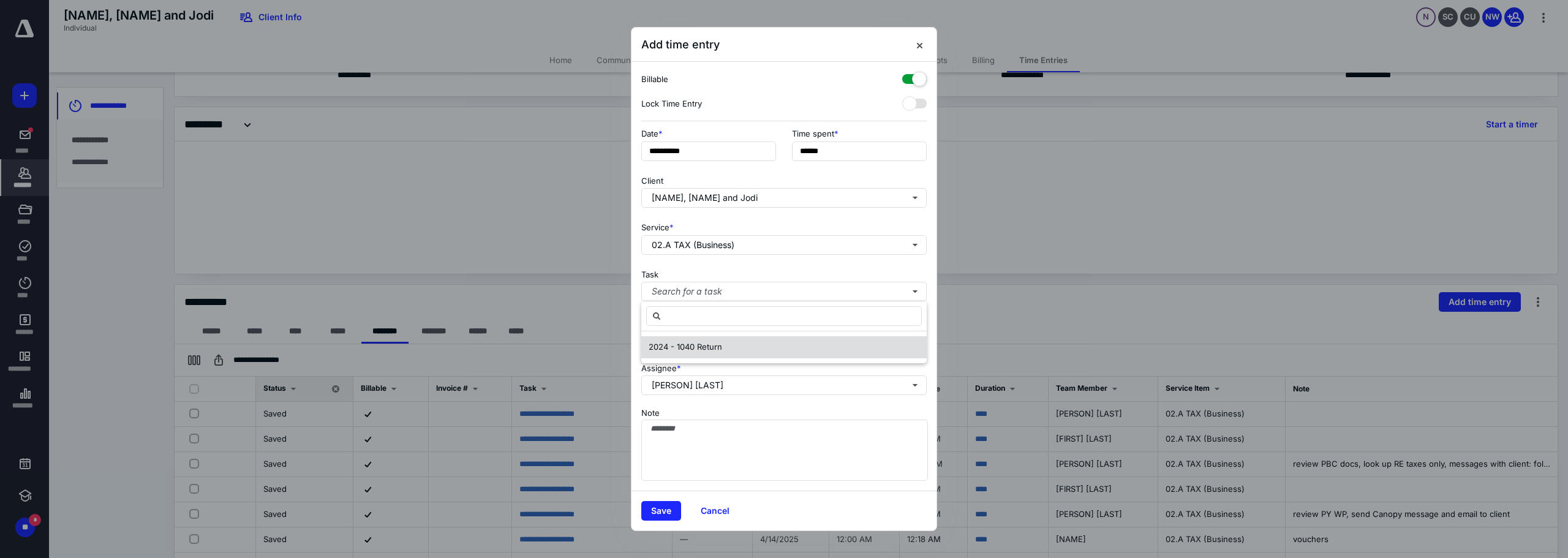 click on "2024 - 1040 Return" at bounding box center (685, 347) 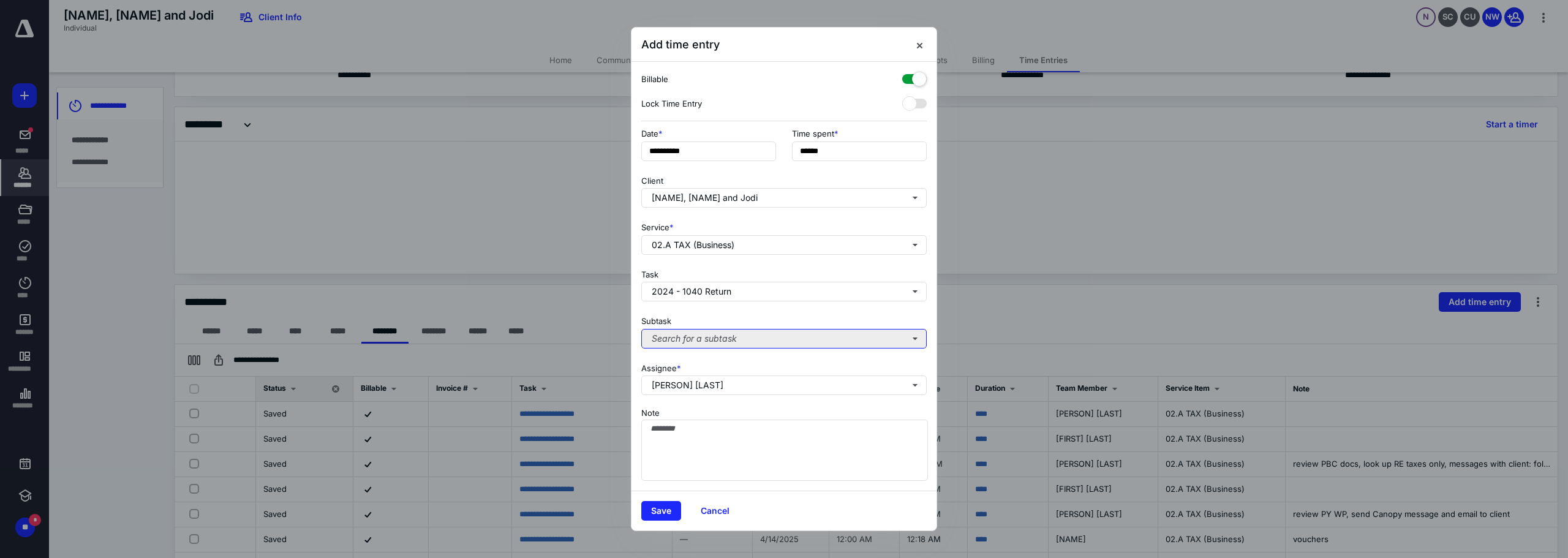 click on "Search for a subtask" at bounding box center (784, 339) 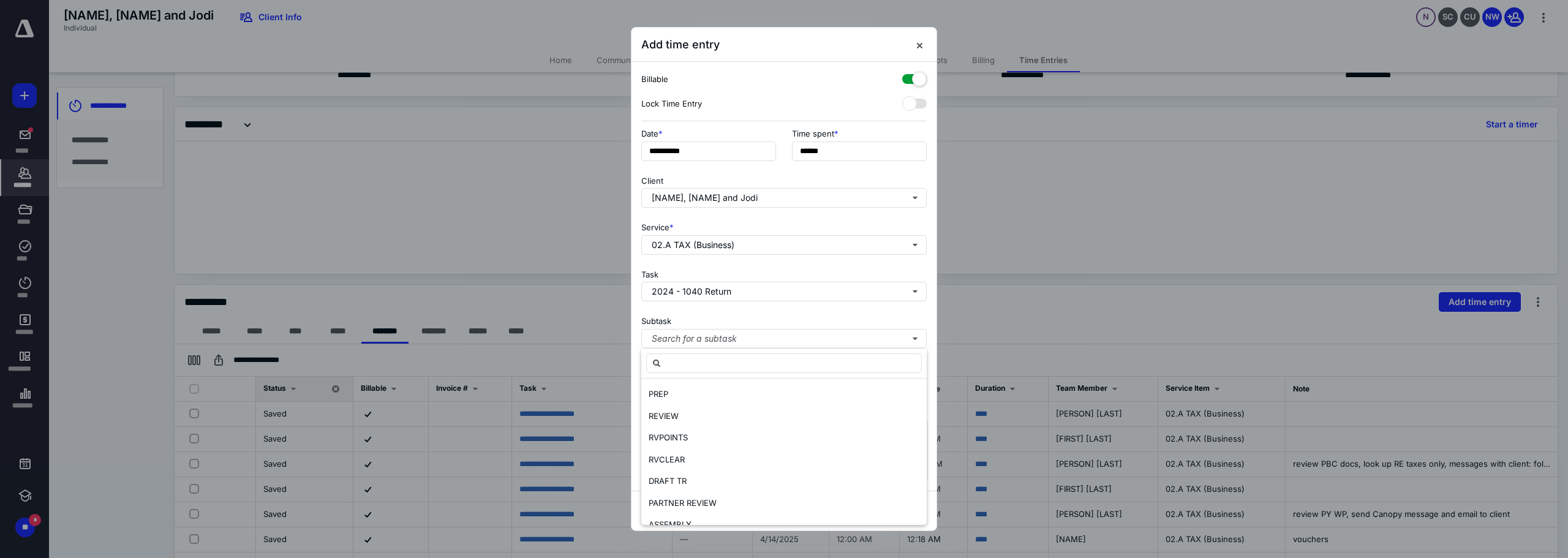 click on "PREP" at bounding box center (784, 394) 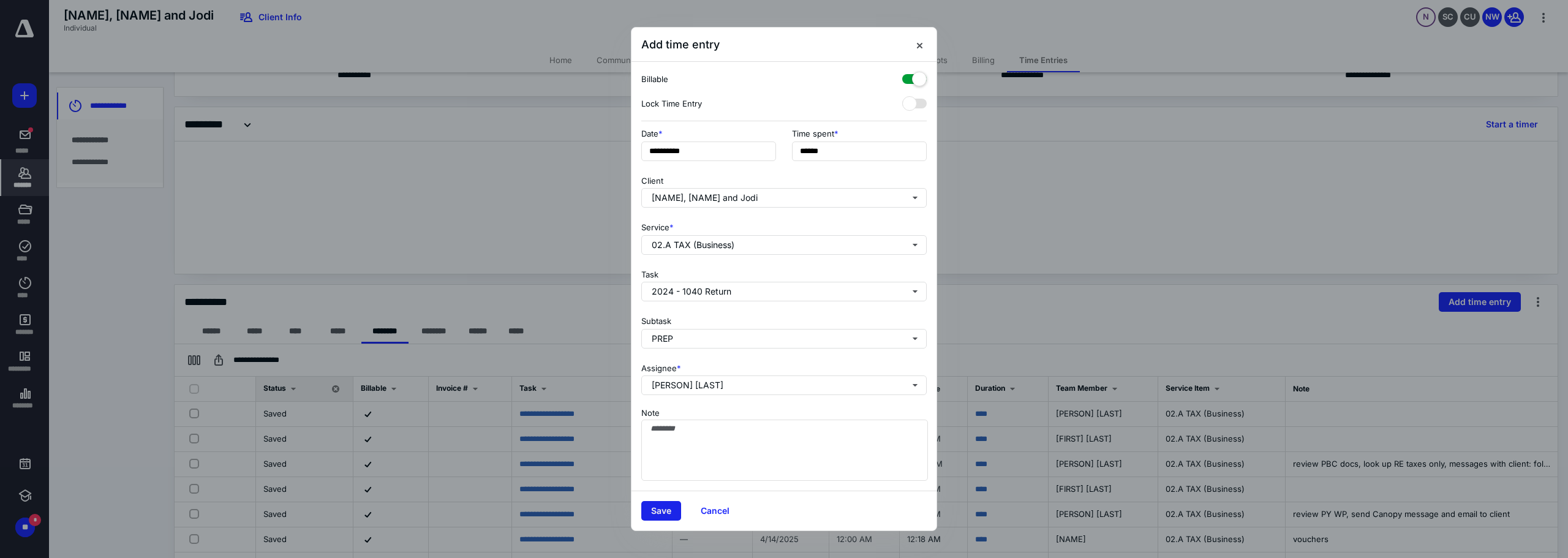 click on "Save" at bounding box center (661, 511) 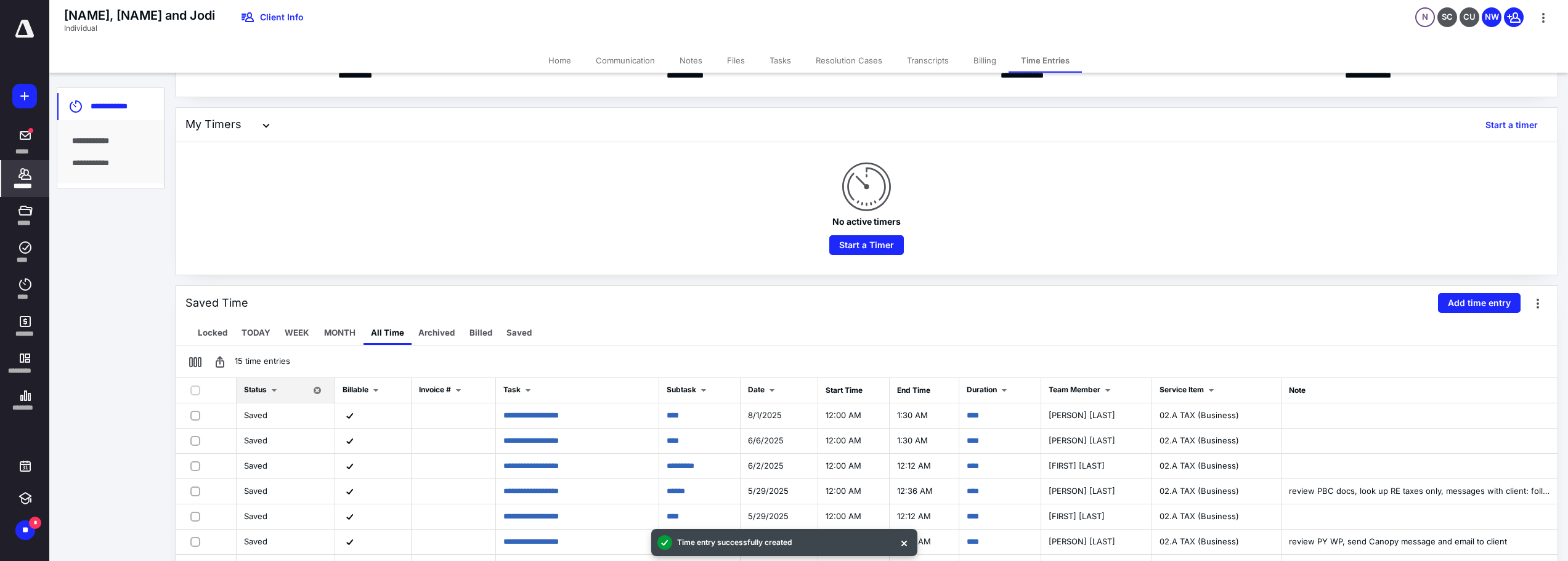 click on "Tasks" at bounding box center [780, 60] 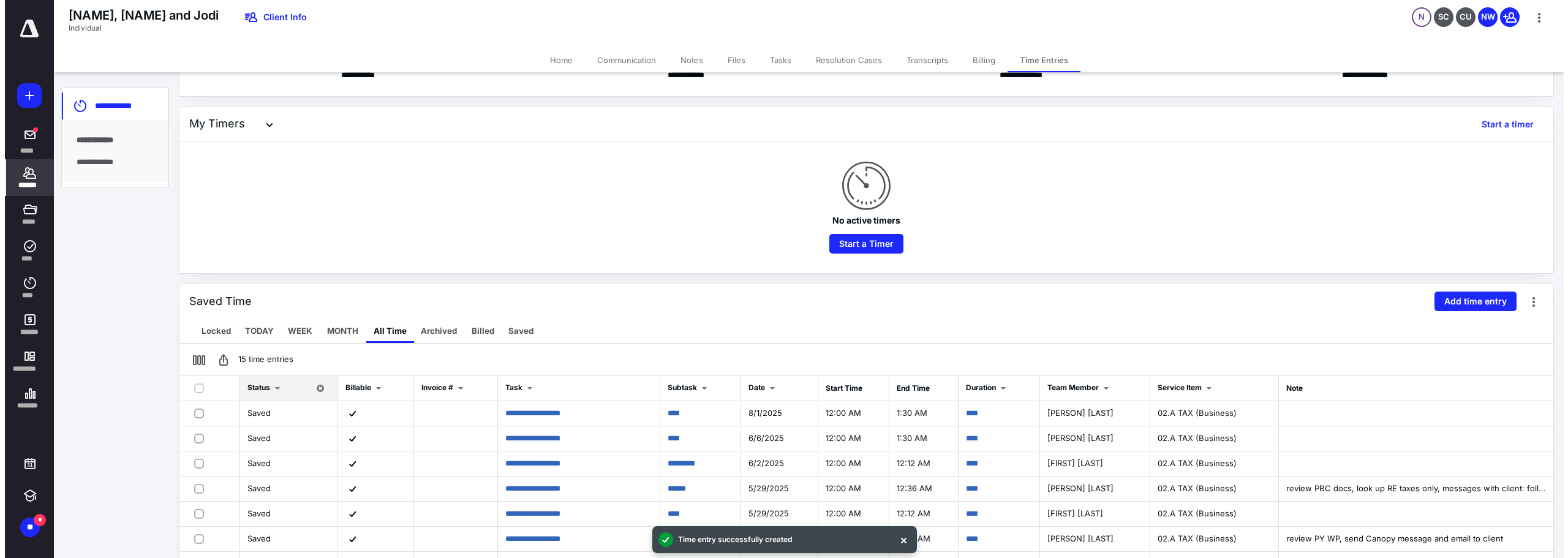 scroll, scrollTop: 0, scrollLeft: 0, axis: both 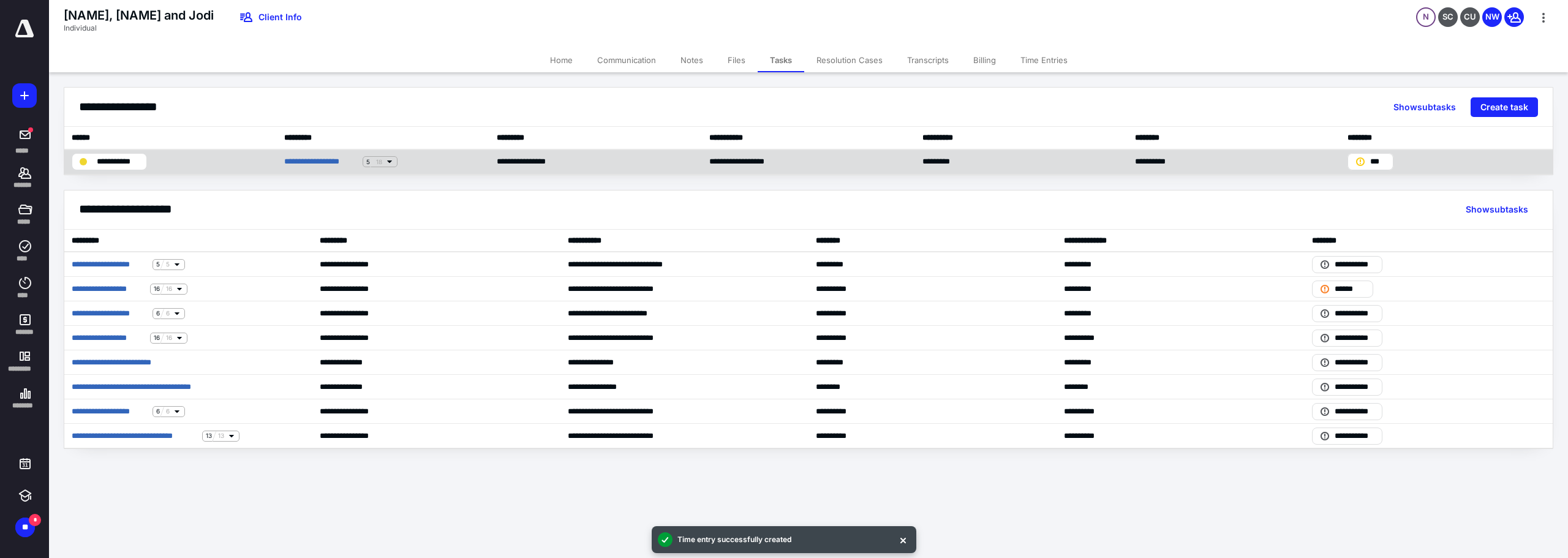 click 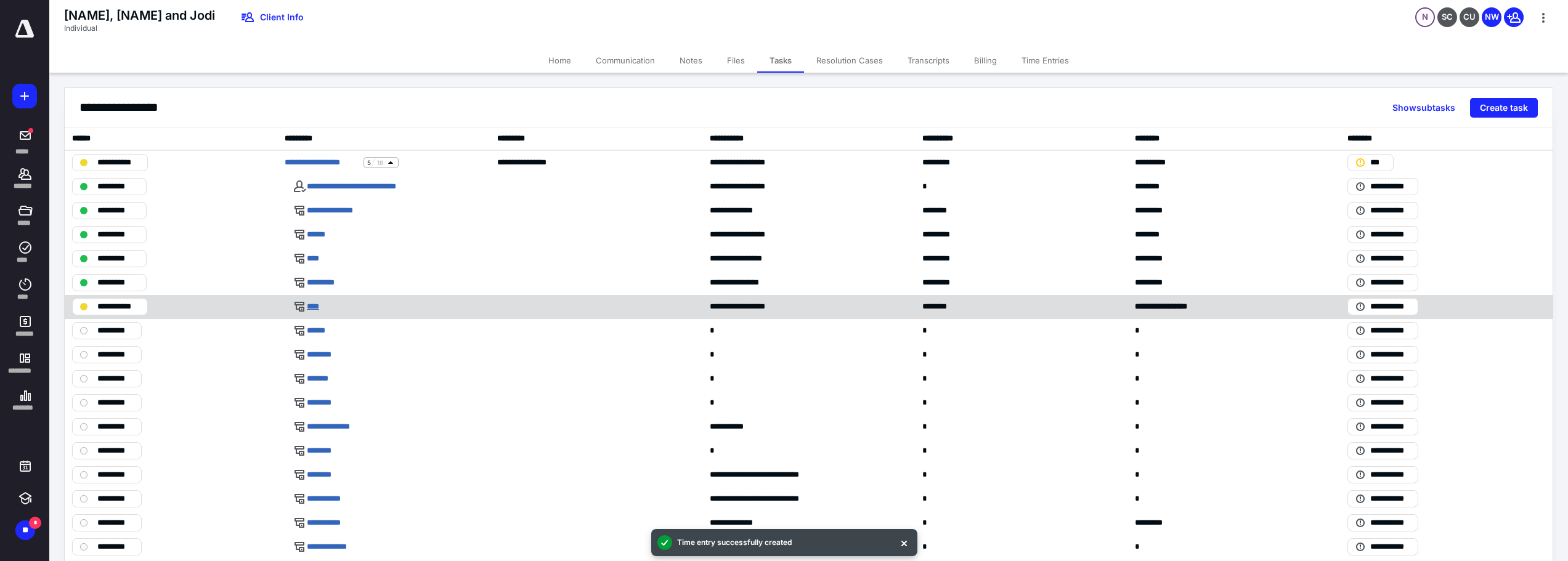 click on "****" at bounding box center (317, 307) 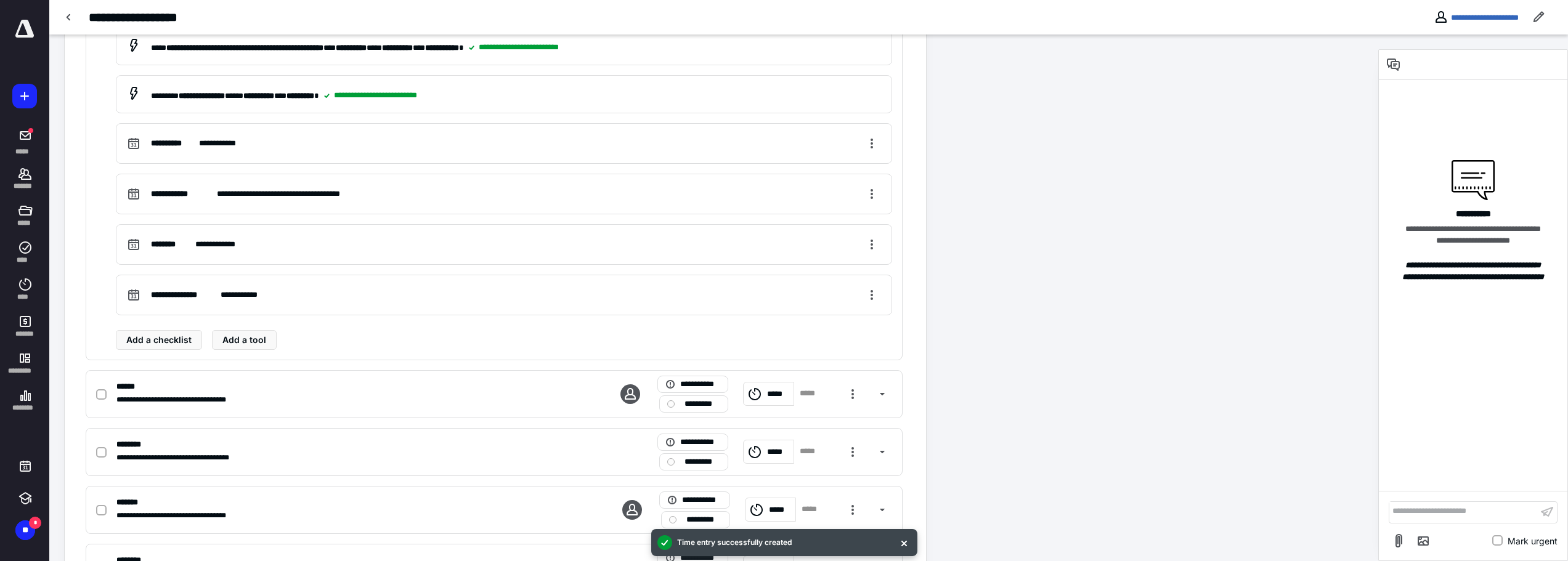scroll, scrollTop: 801, scrollLeft: 0, axis: vertical 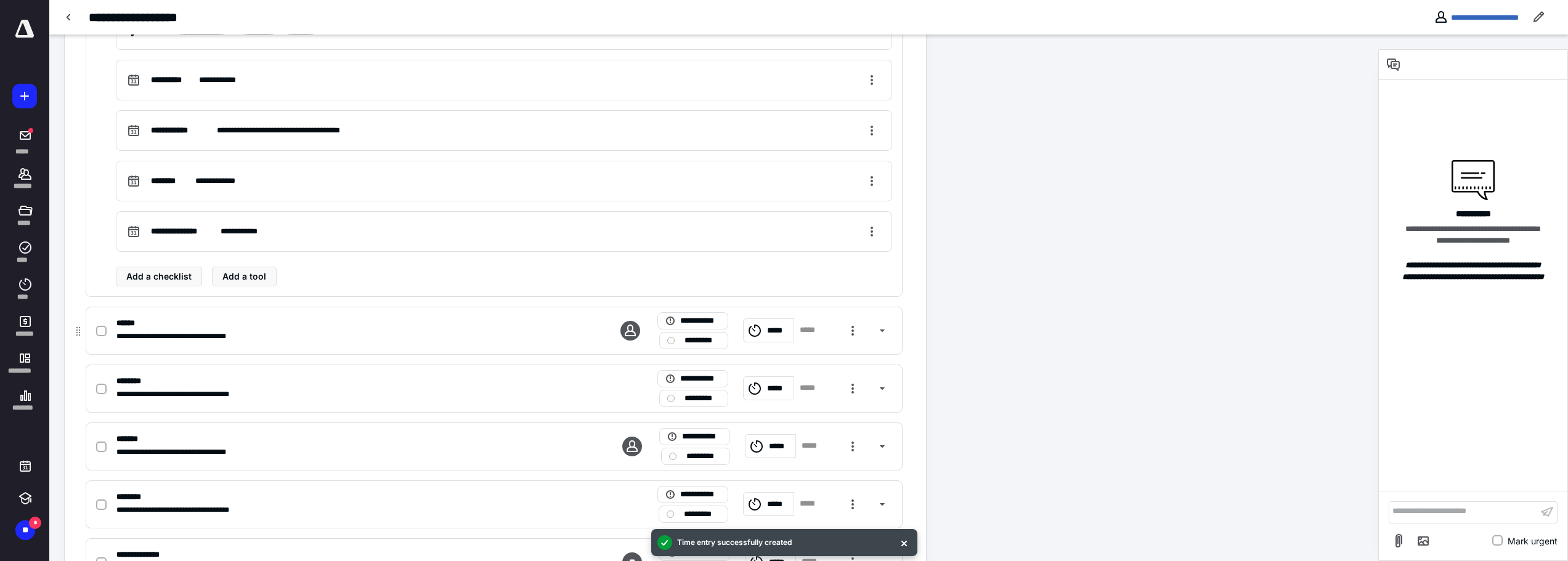 click on "**********" at bounding box center (494, 331) 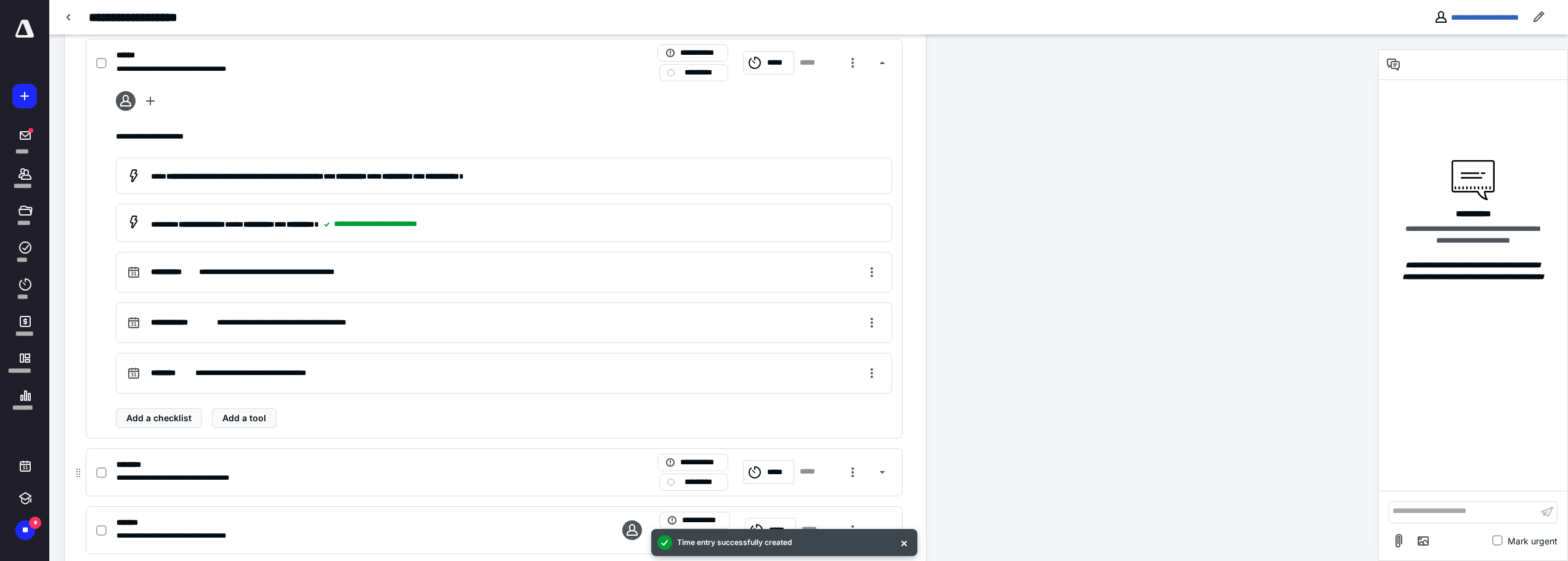 scroll, scrollTop: 493, scrollLeft: 0, axis: vertical 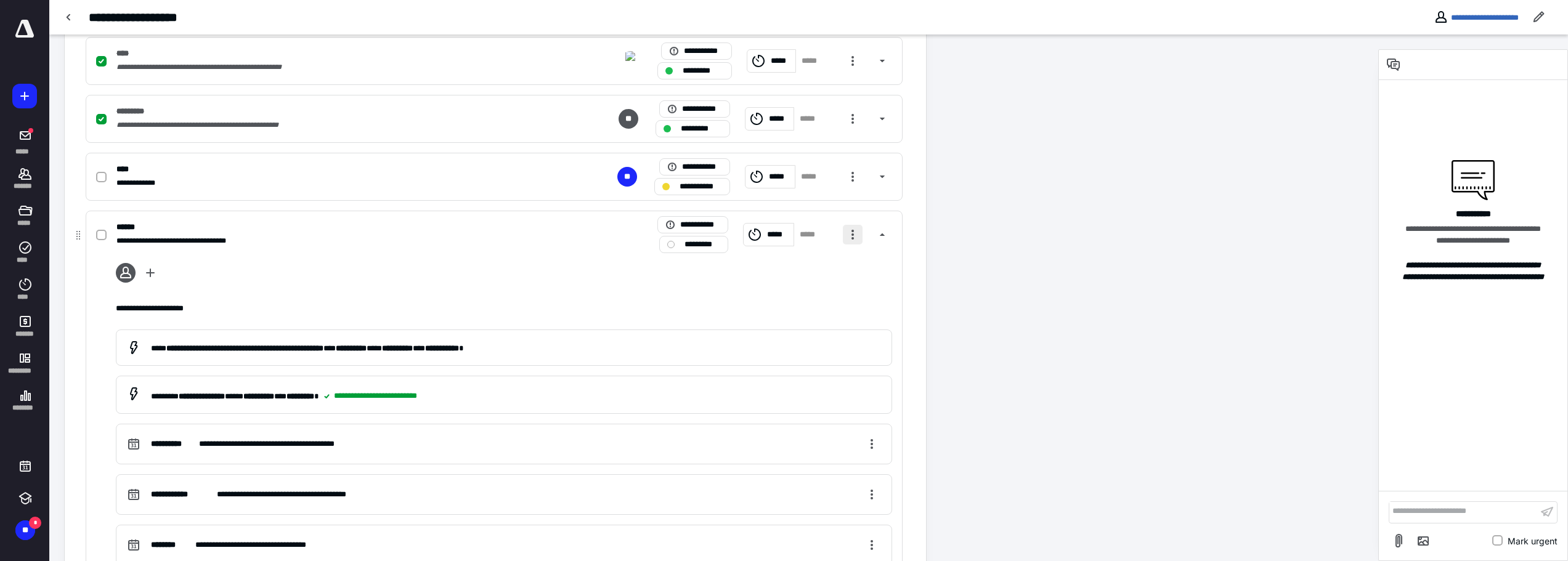 click at bounding box center [853, 235] 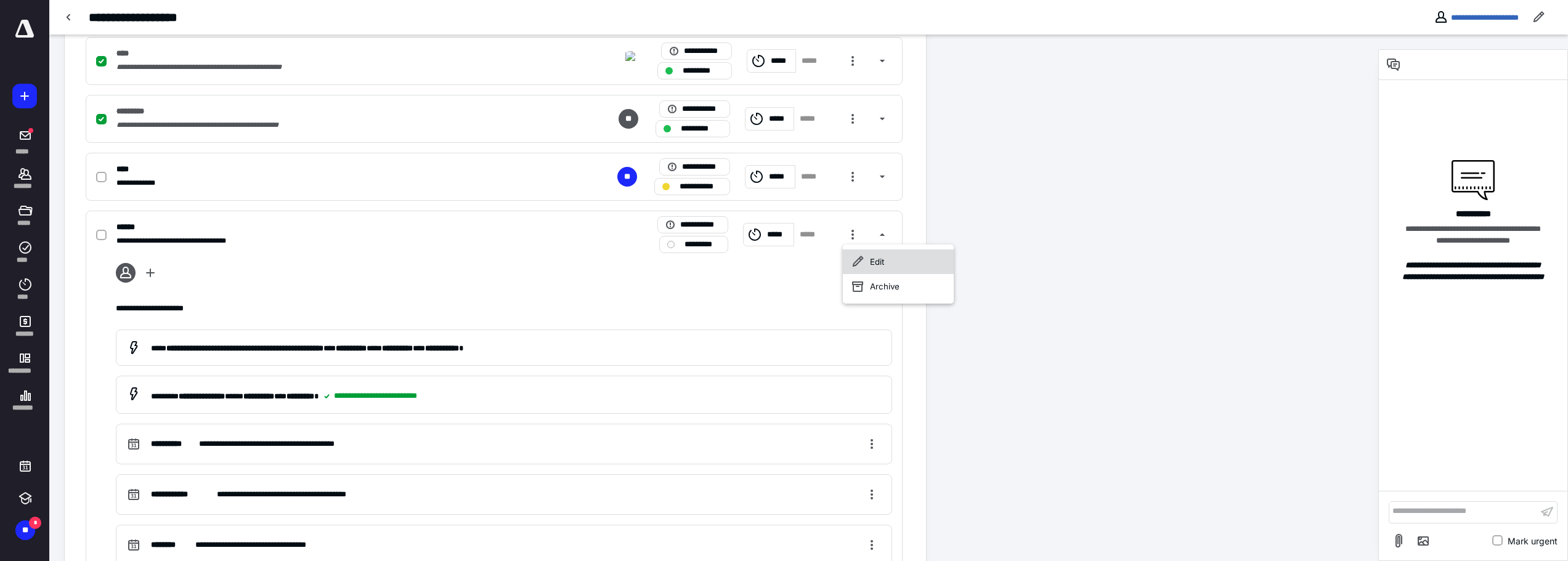click on "Edit" at bounding box center (898, 262) 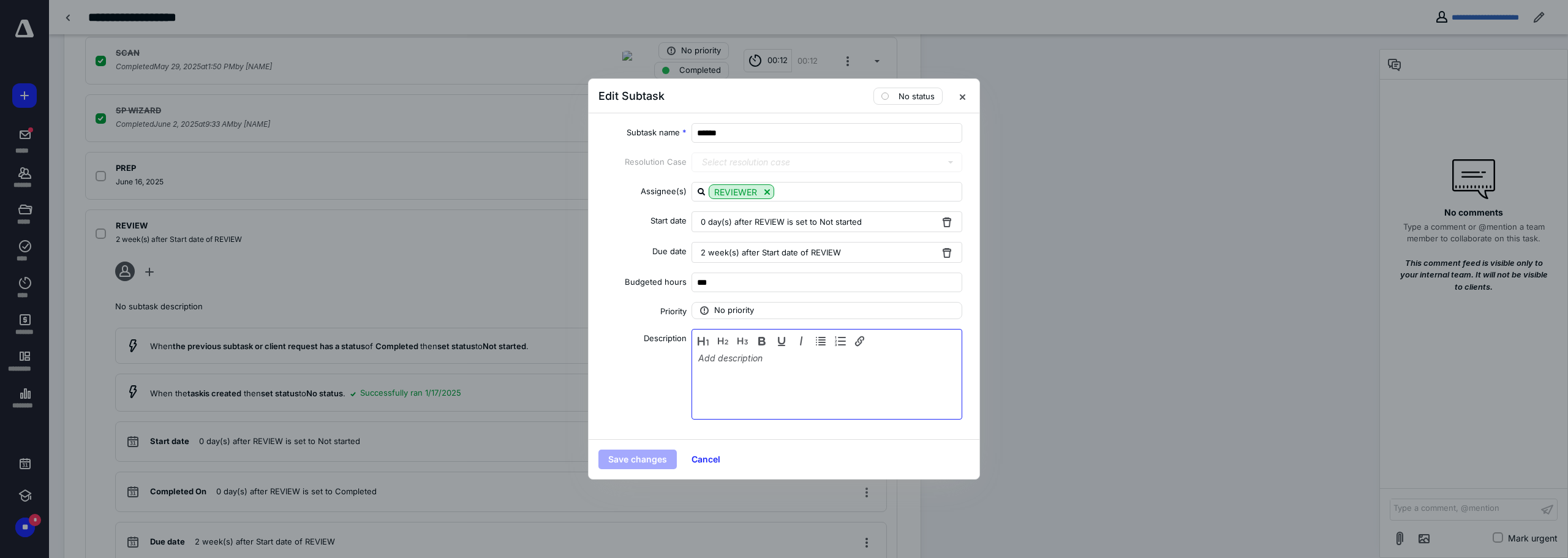 click at bounding box center [827, 383] 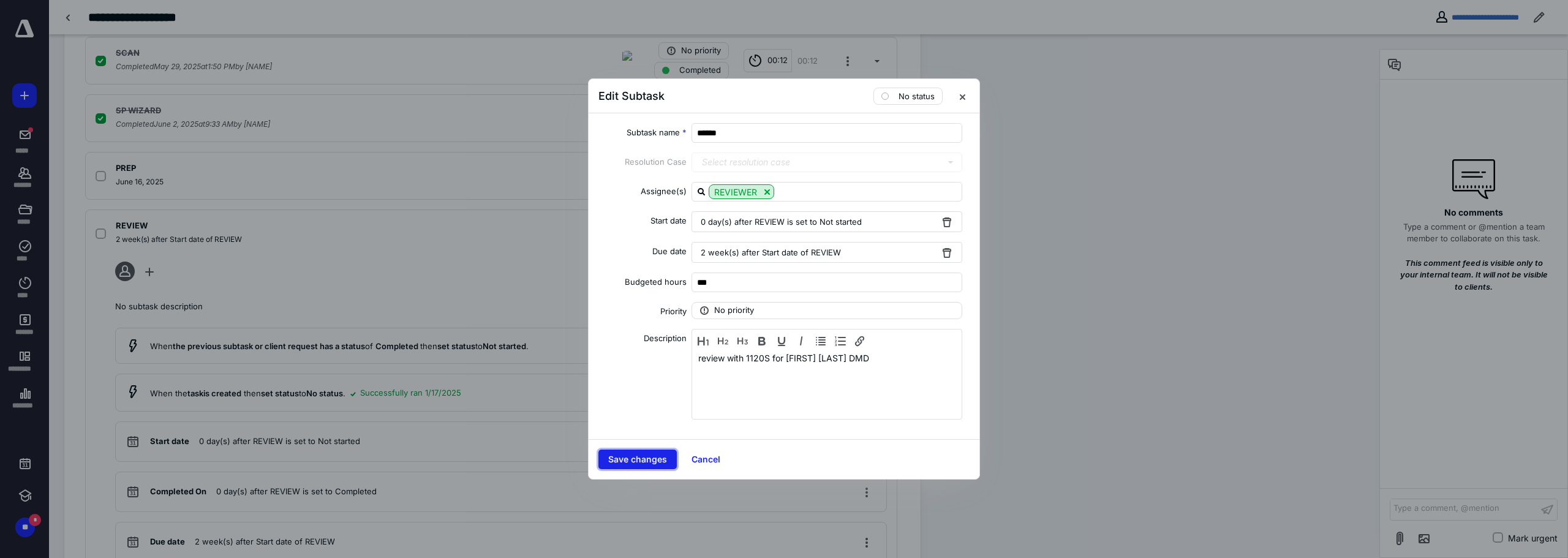 click on "Save changes" at bounding box center (638, 459) 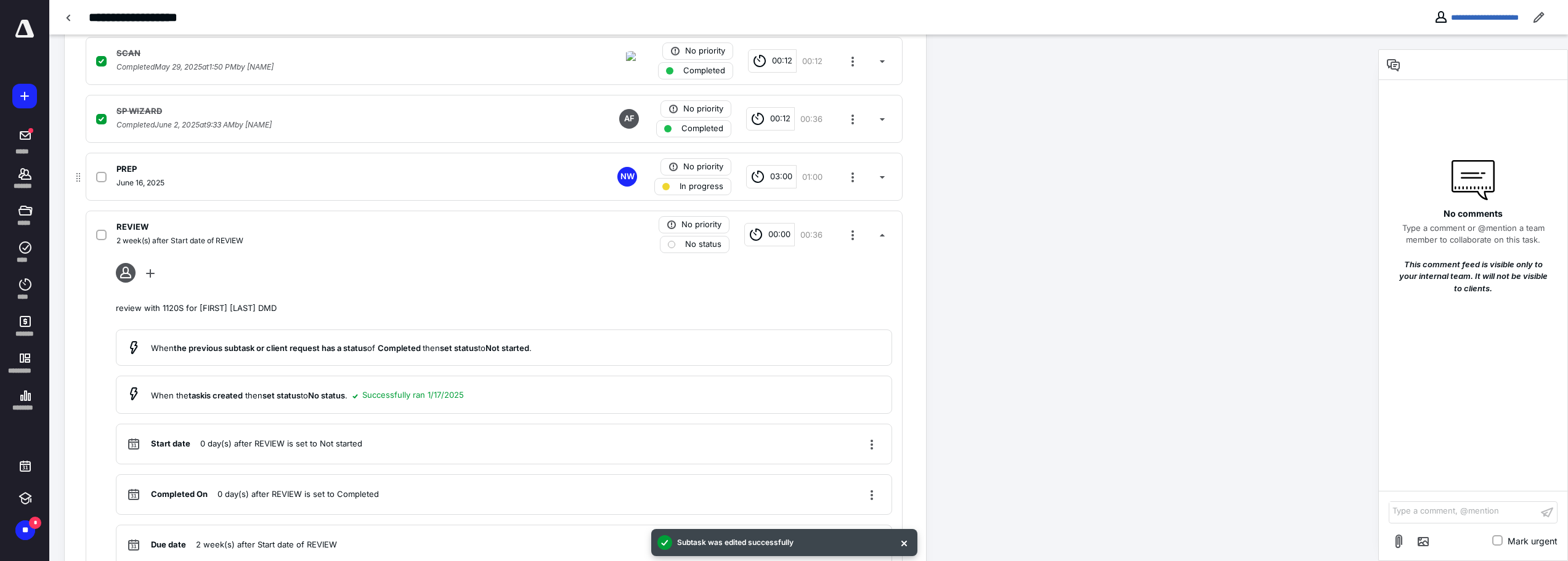 click on "In progress" at bounding box center (693, 187) 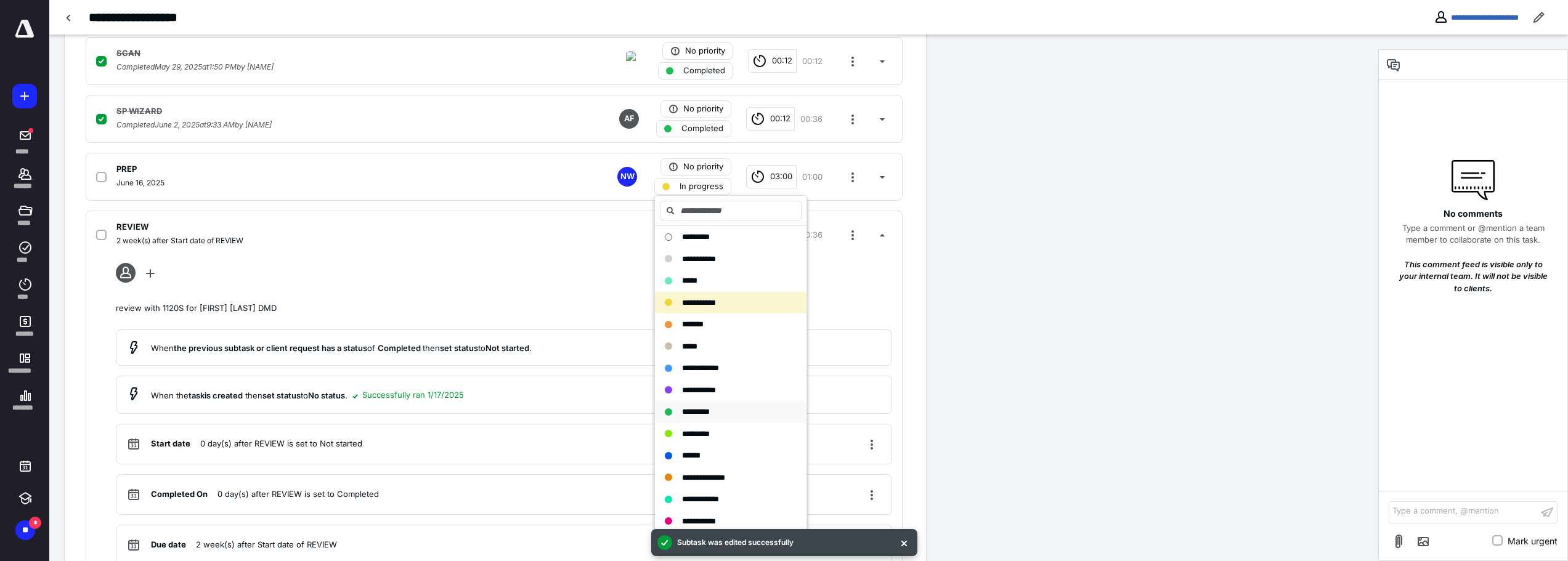 click on "*********" at bounding box center (696, 411) 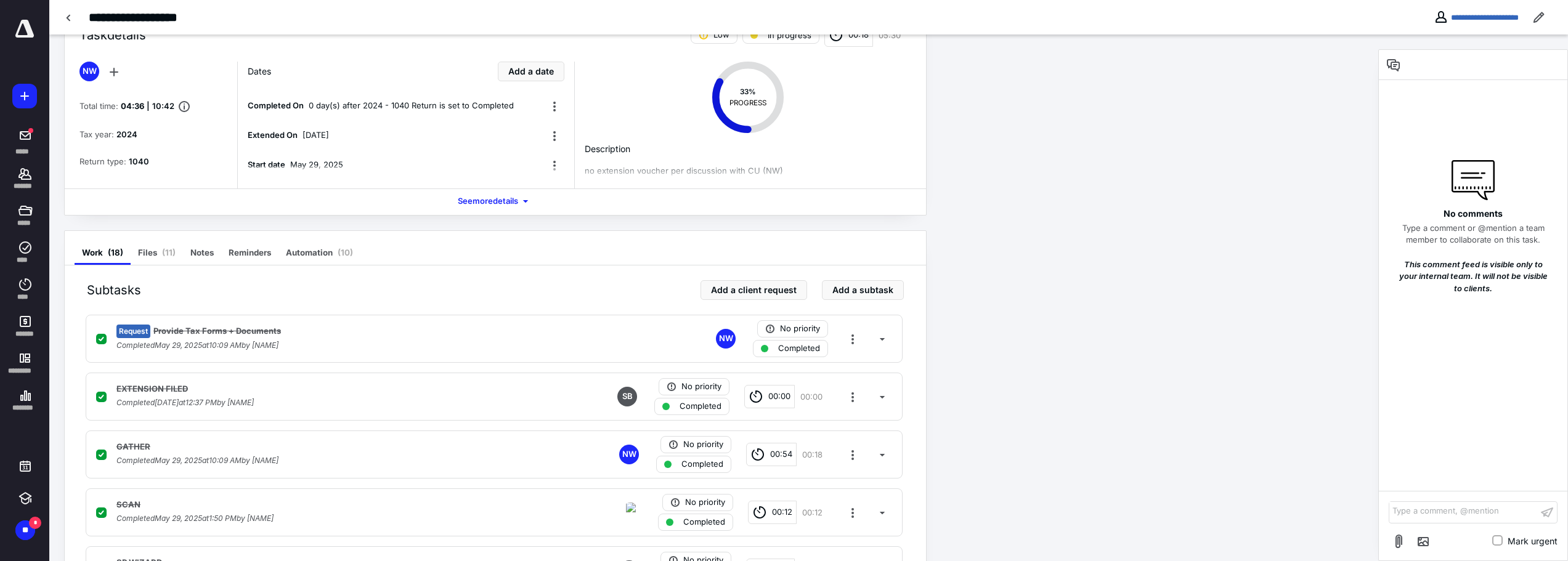 scroll, scrollTop: 0, scrollLeft: 0, axis: both 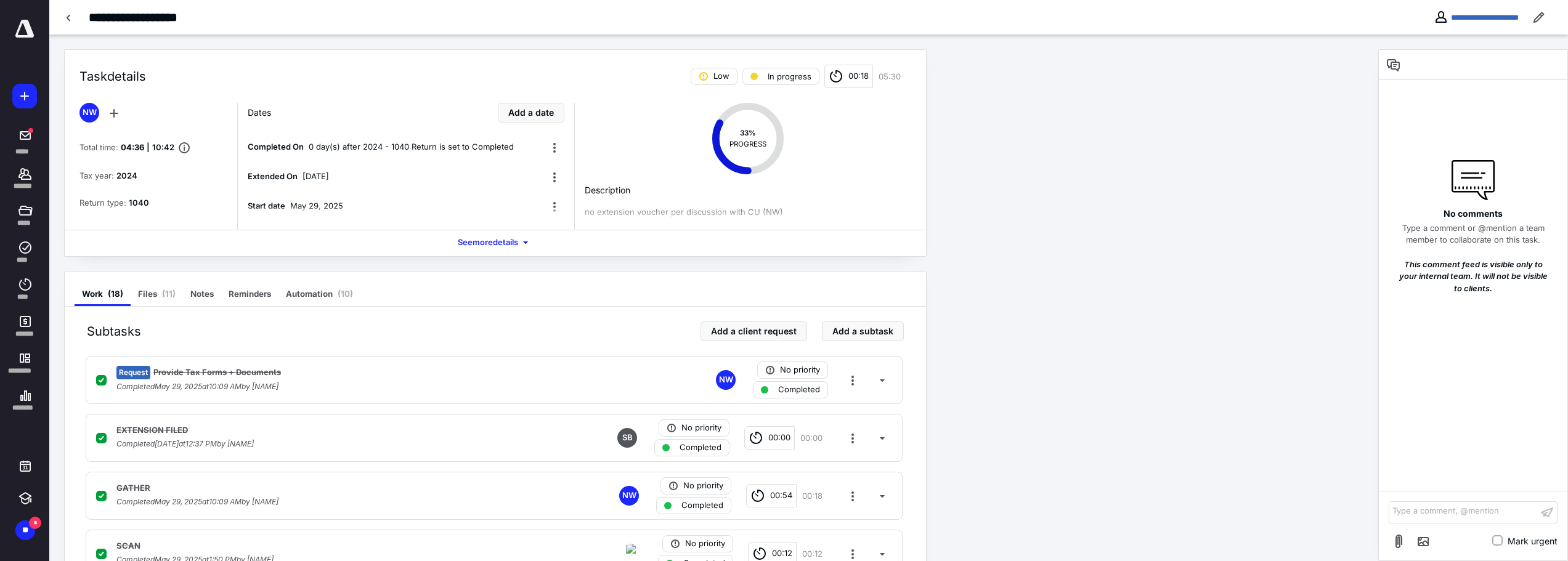 click at bounding box center (753, 219) 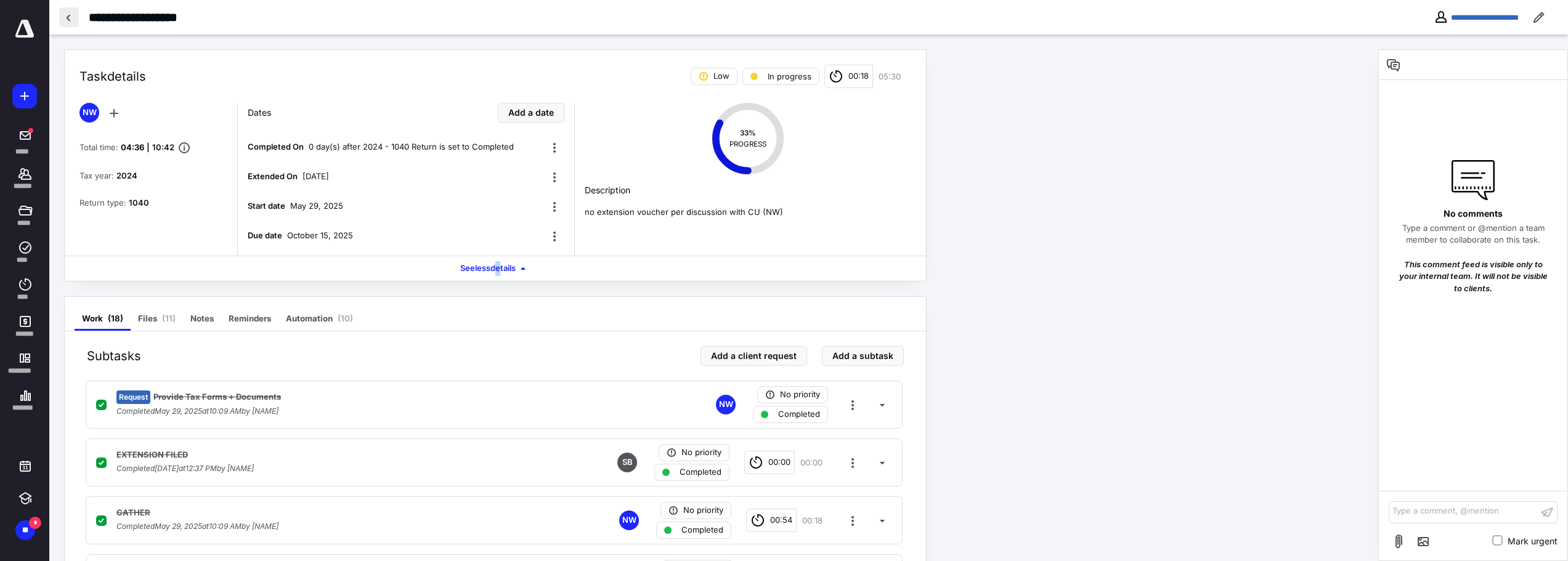 click at bounding box center (69, 17) 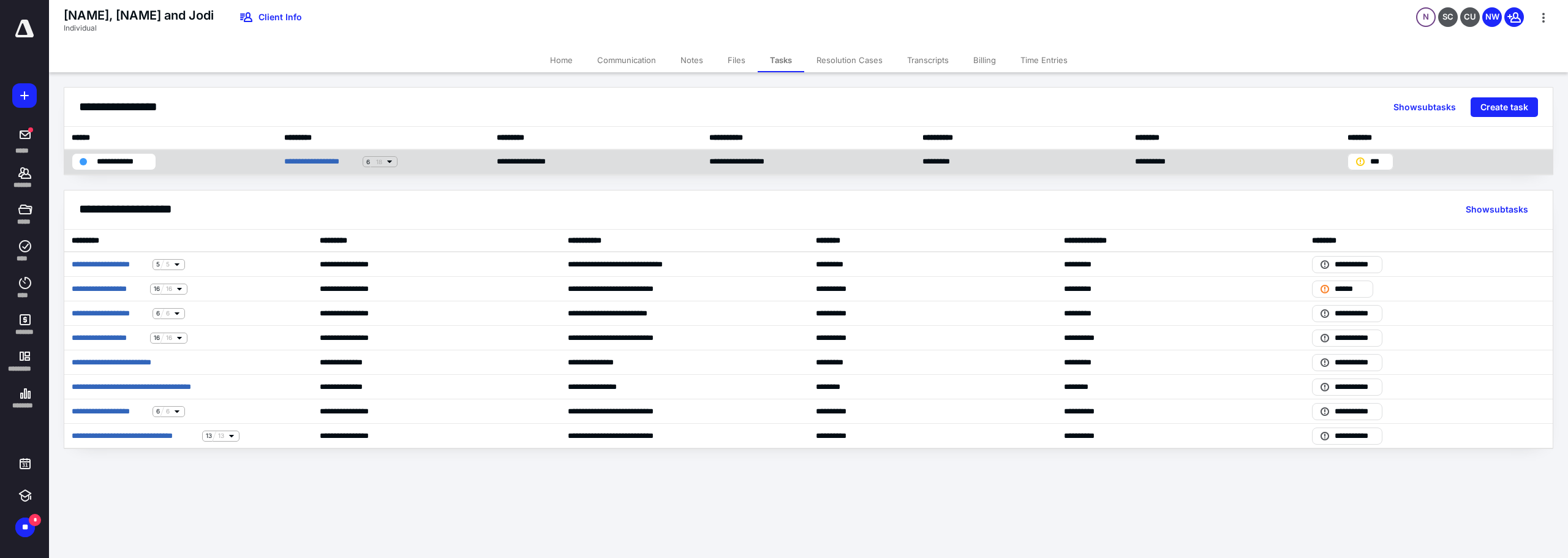 click 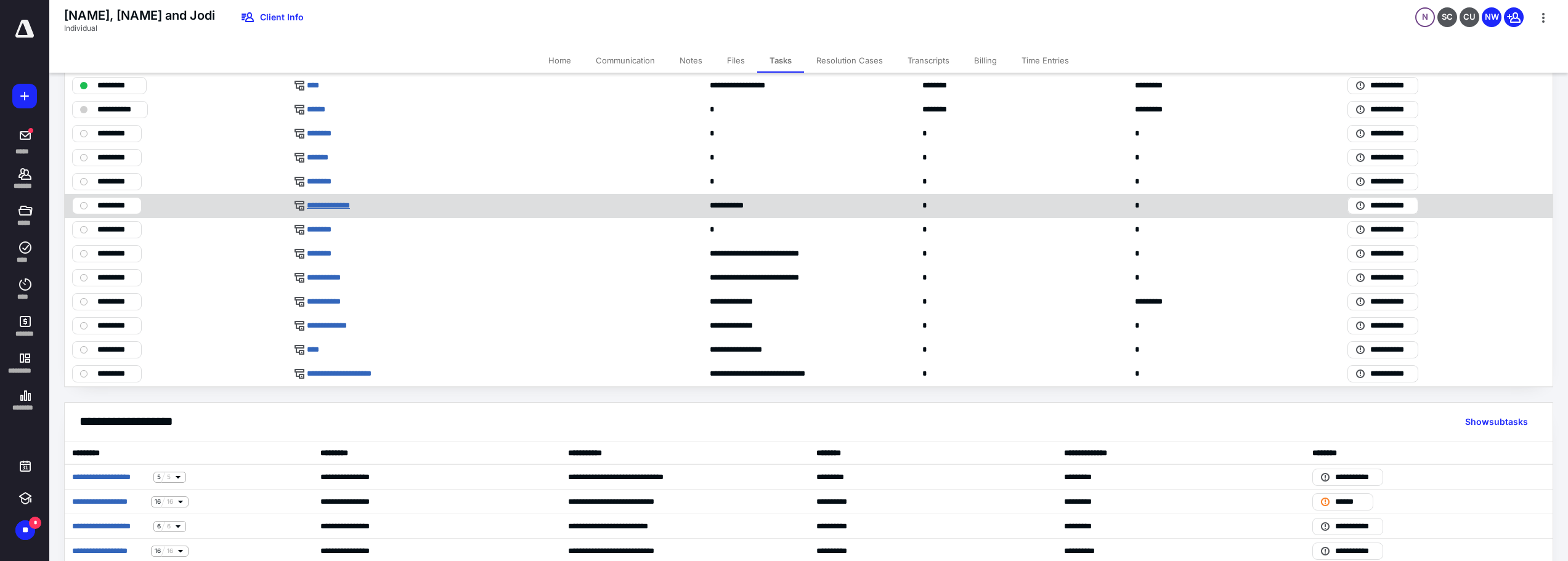 scroll, scrollTop: 214, scrollLeft: 0, axis: vertical 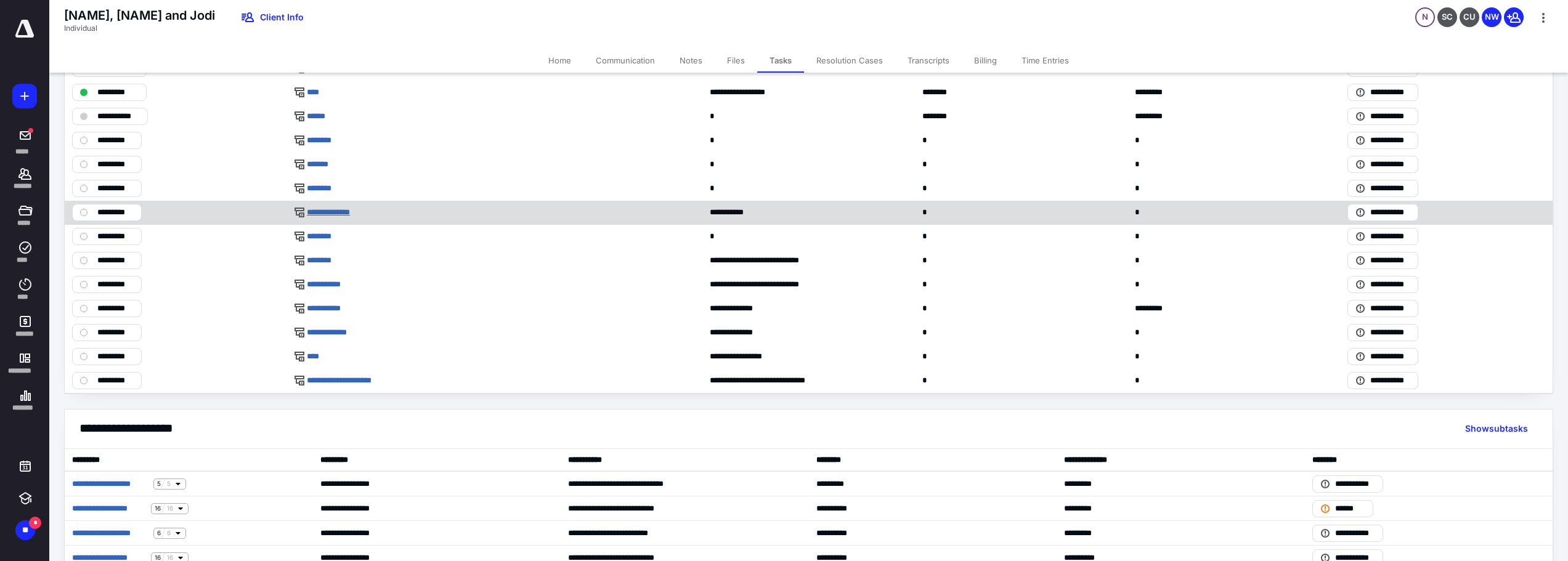 click on "**********" at bounding box center (341, 212) 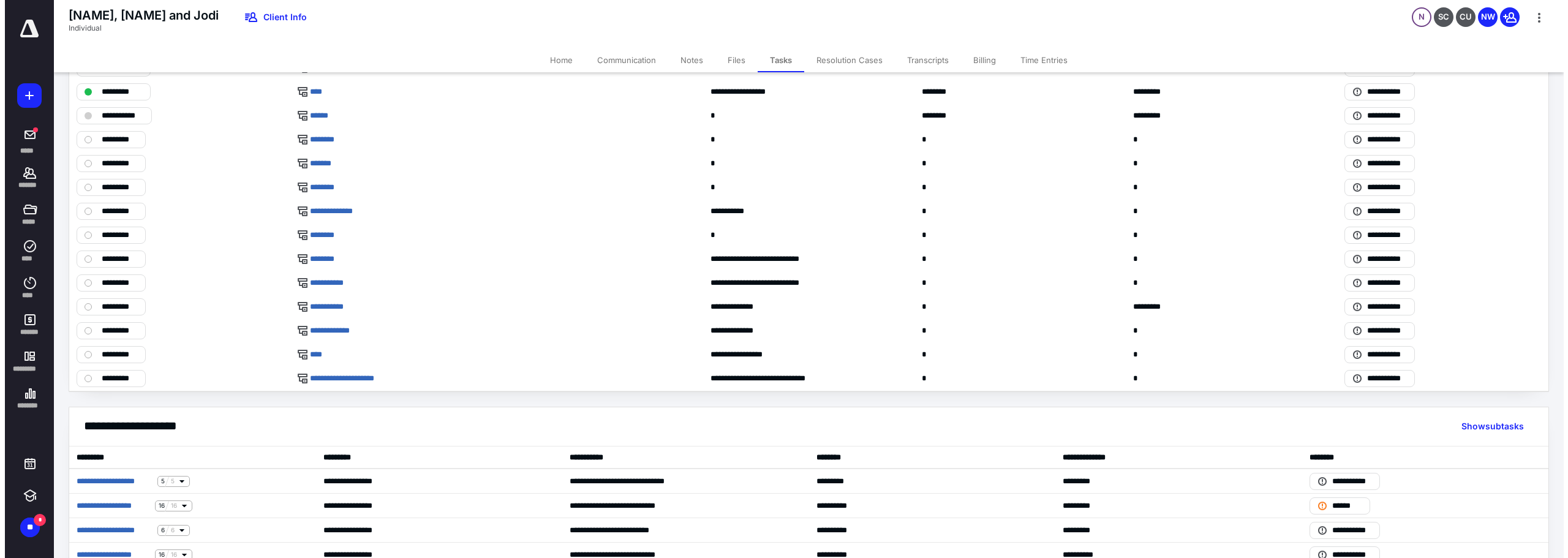 scroll, scrollTop: 0, scrollLeft: 0, axis: both 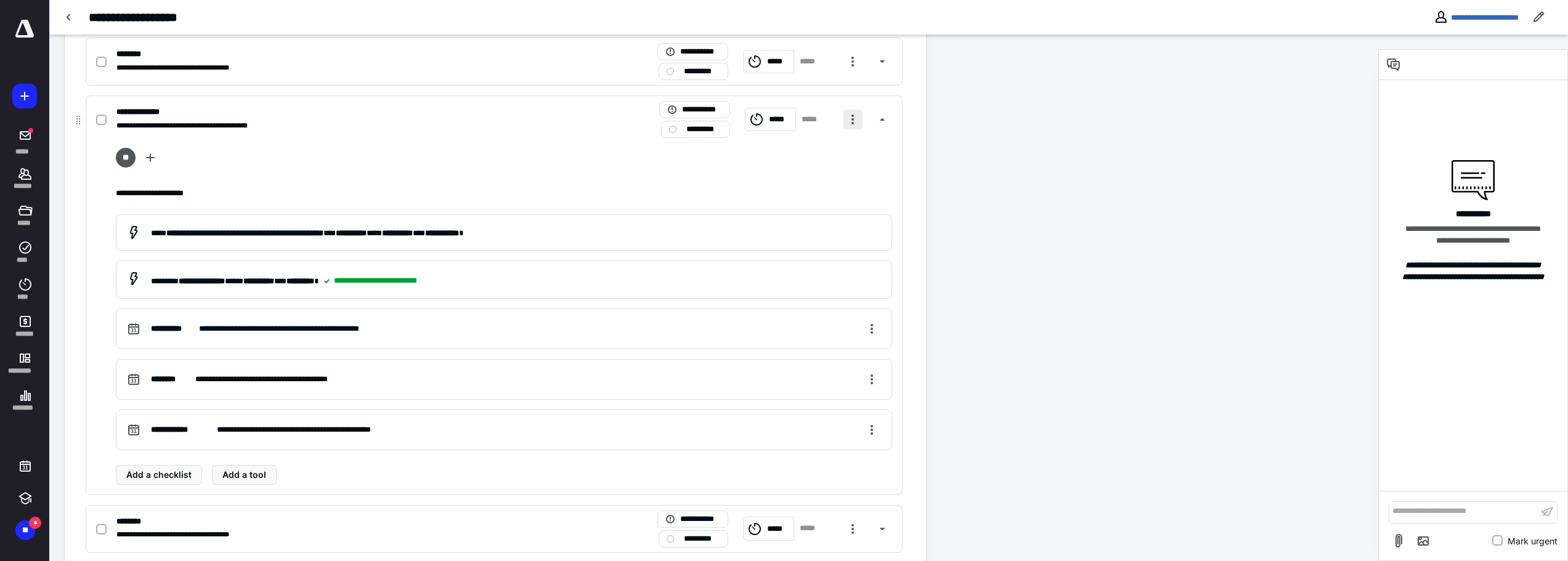 click at bounding box center (853, 119) 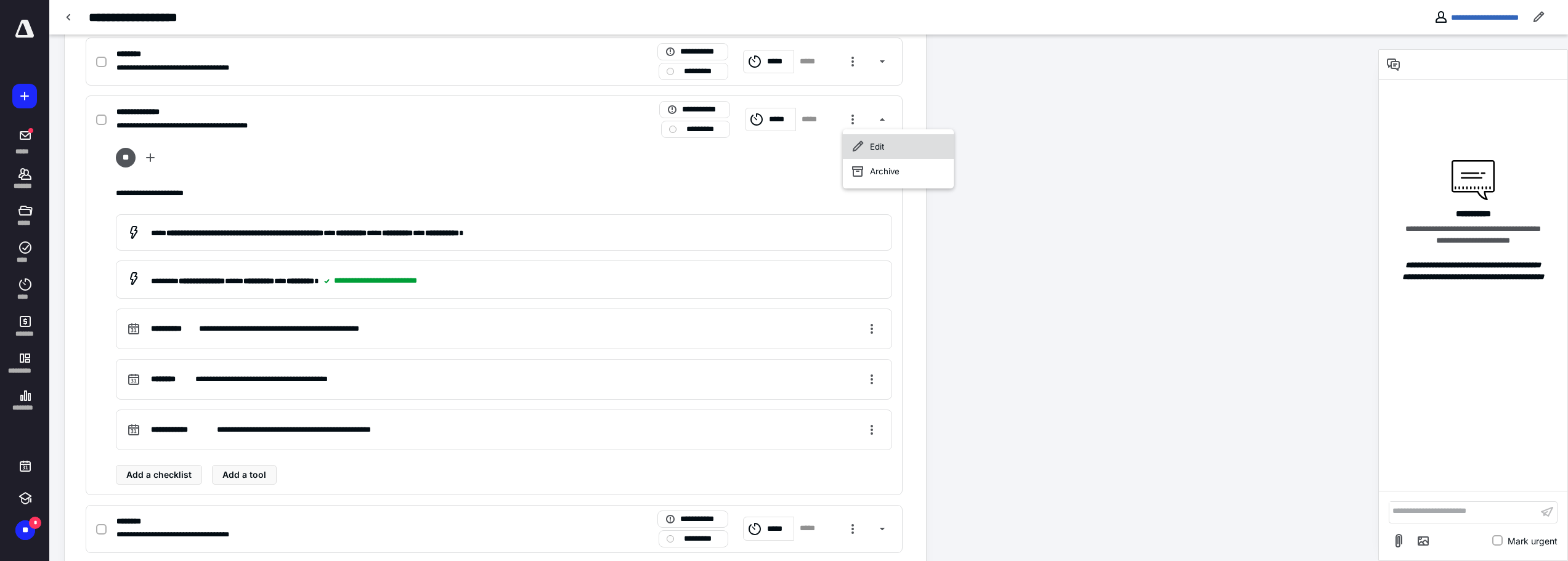 click on "Edit" at bounding box center [898, 147] 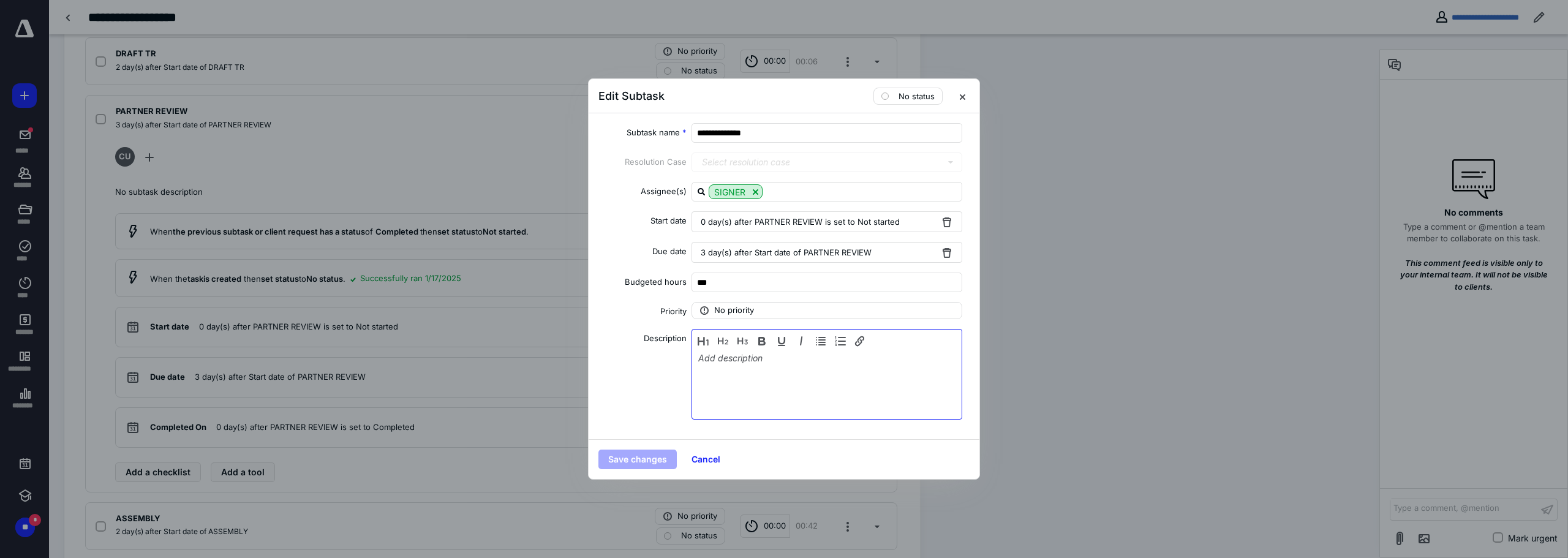click at bounding box center [827, 383] 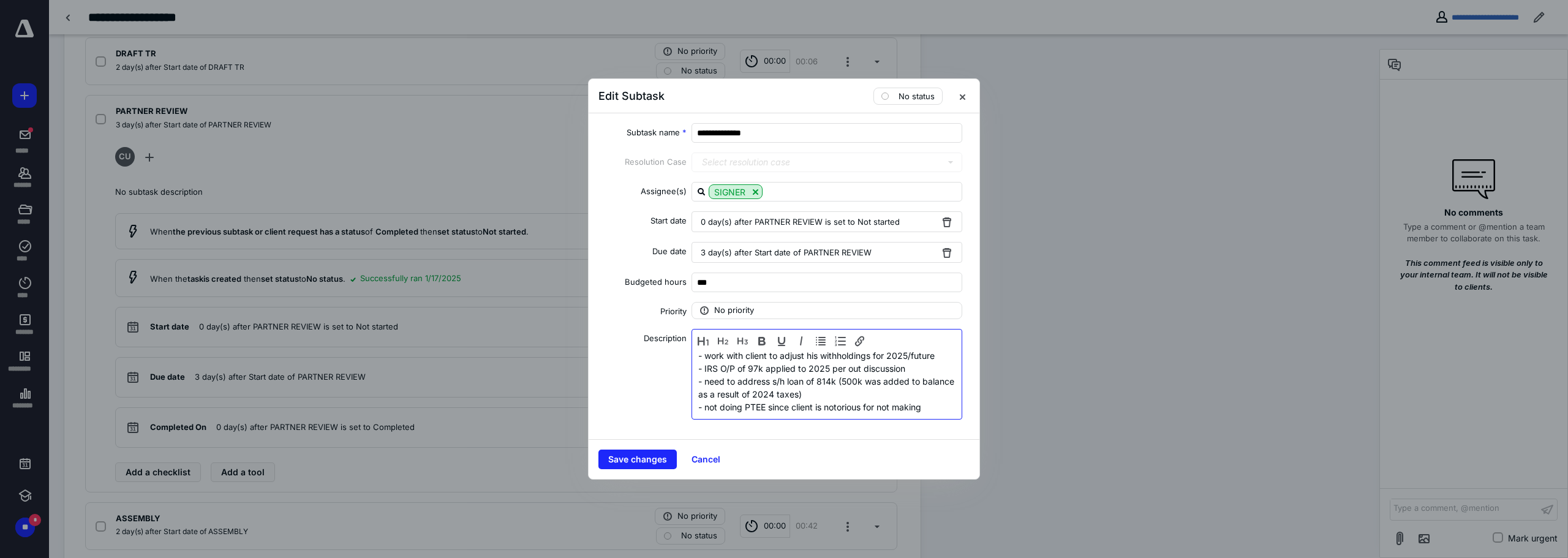 scroll, scrollTop: 0, scrollLeft: 0, axis: both 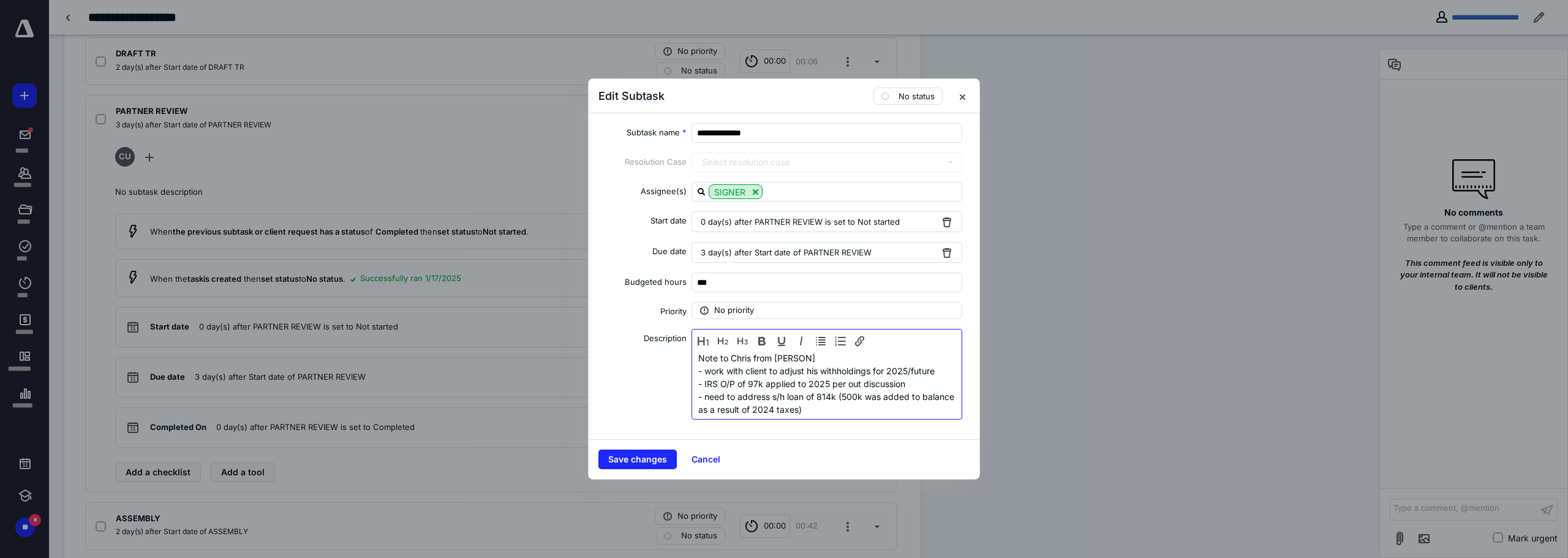 click on "- work with client to adjust his withholdings for 2025/future" at bounding box center (827, 371) 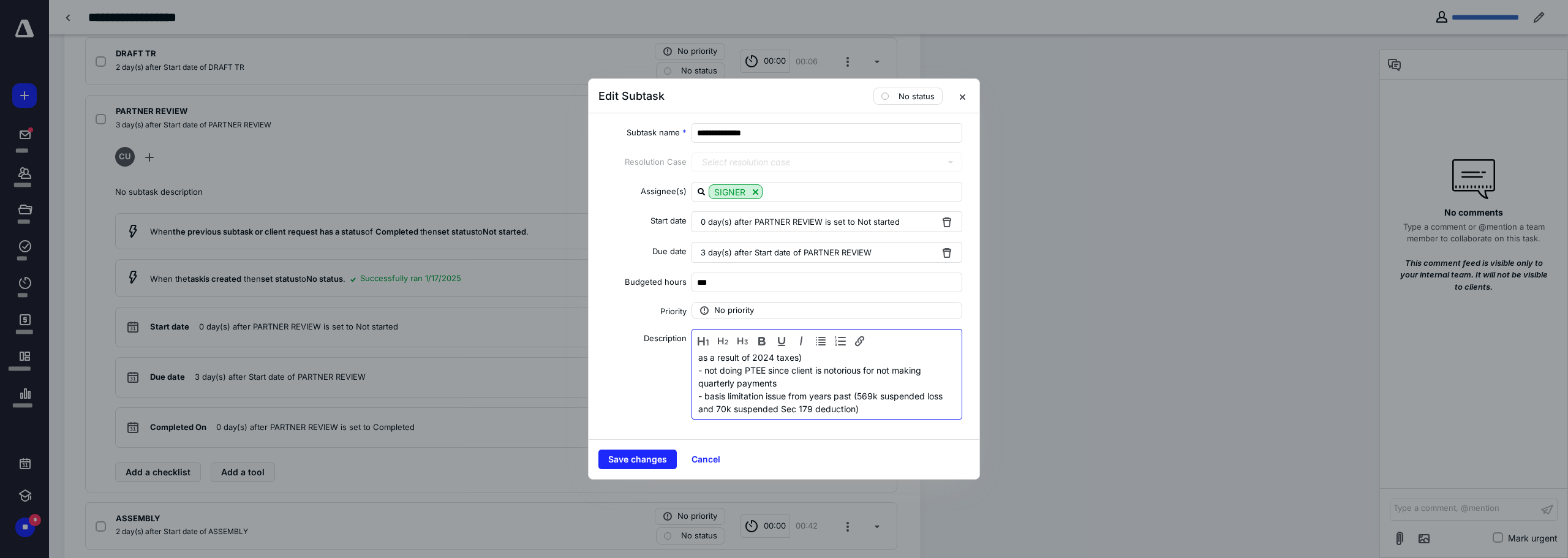 scroll, scrollTop: 0, scrollLeft: 0, axis: both 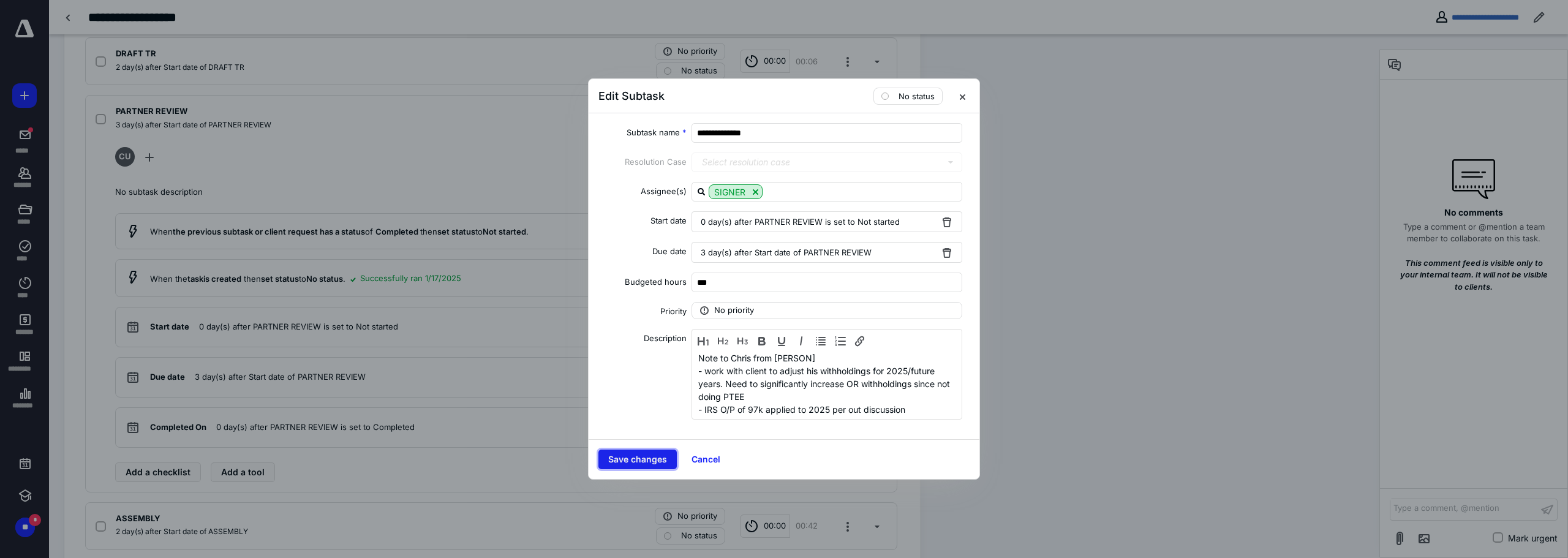 click on "Save changes" at bounding box center [638, 459] 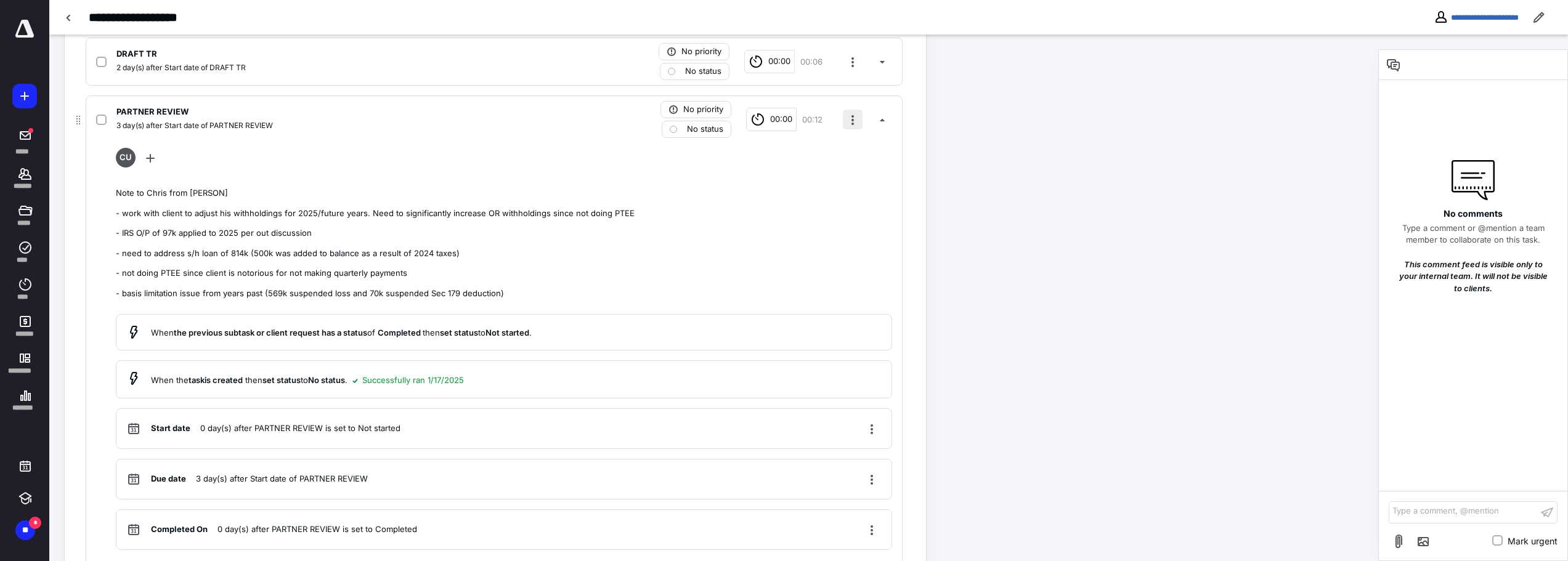 click at bounding box center [853, 119] 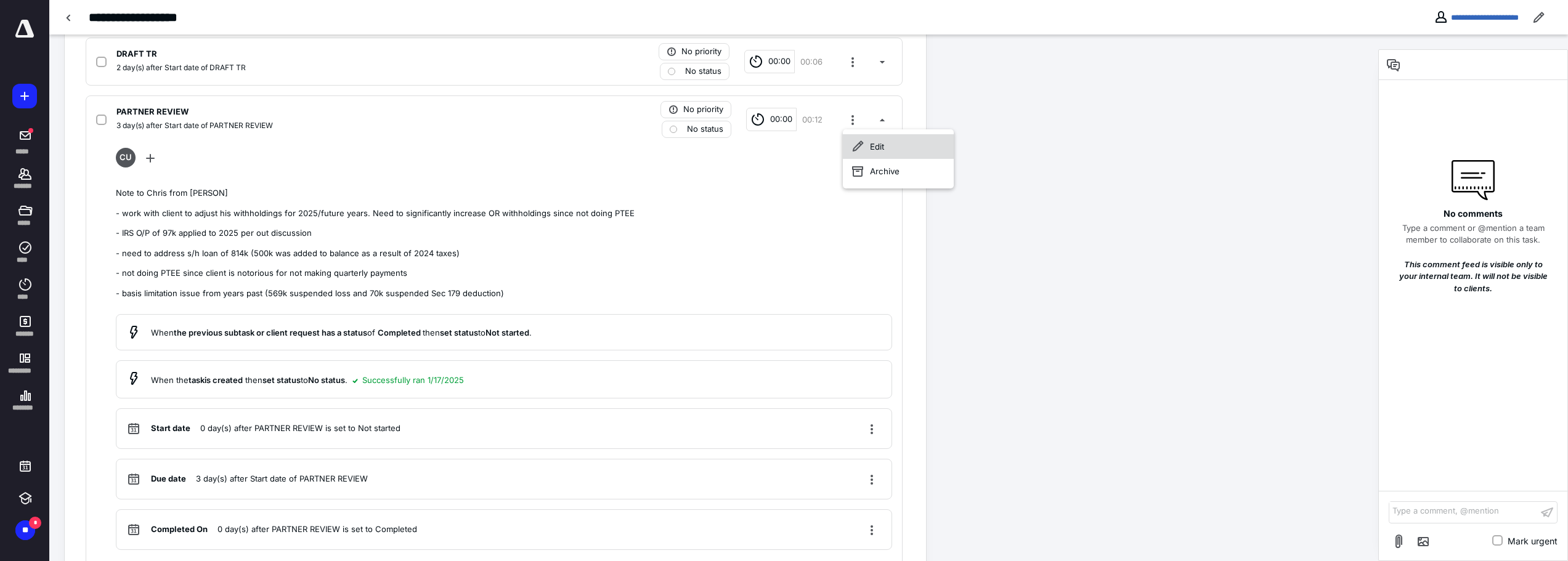 click on "Edit" at bounding box center [898, 147] 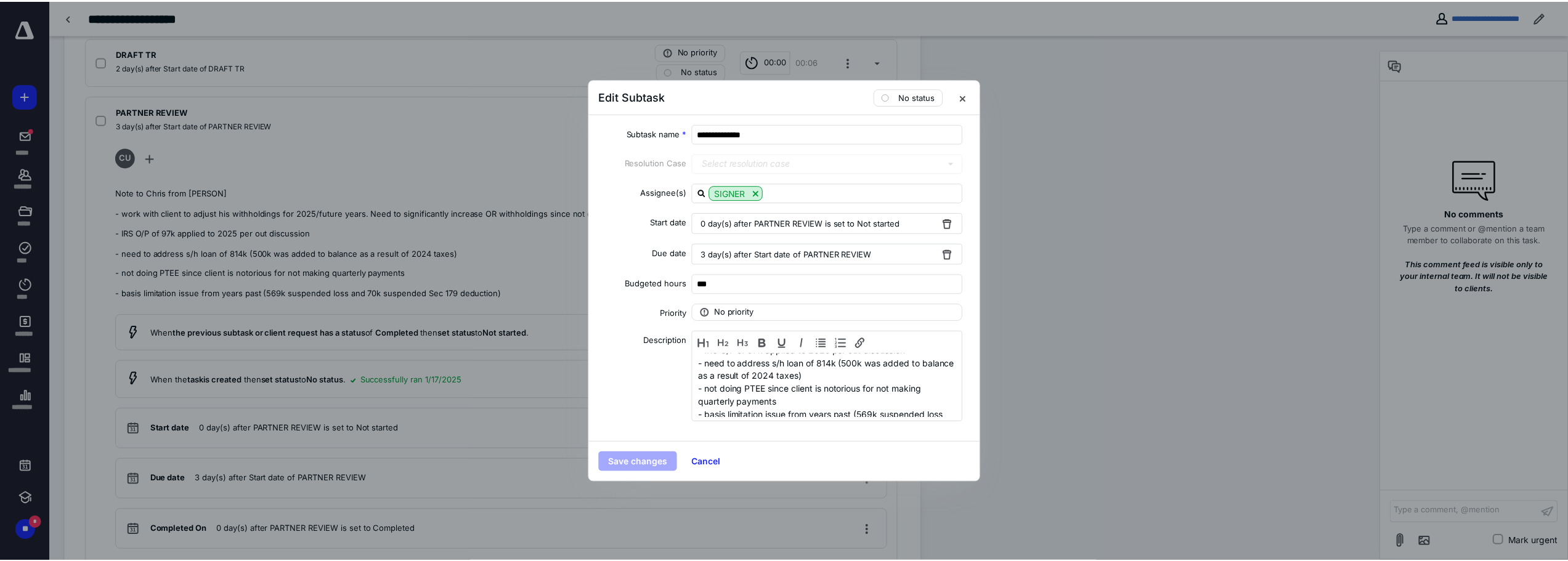 scroll, scrollTop: 0, scrollLeft: 0, axis: both 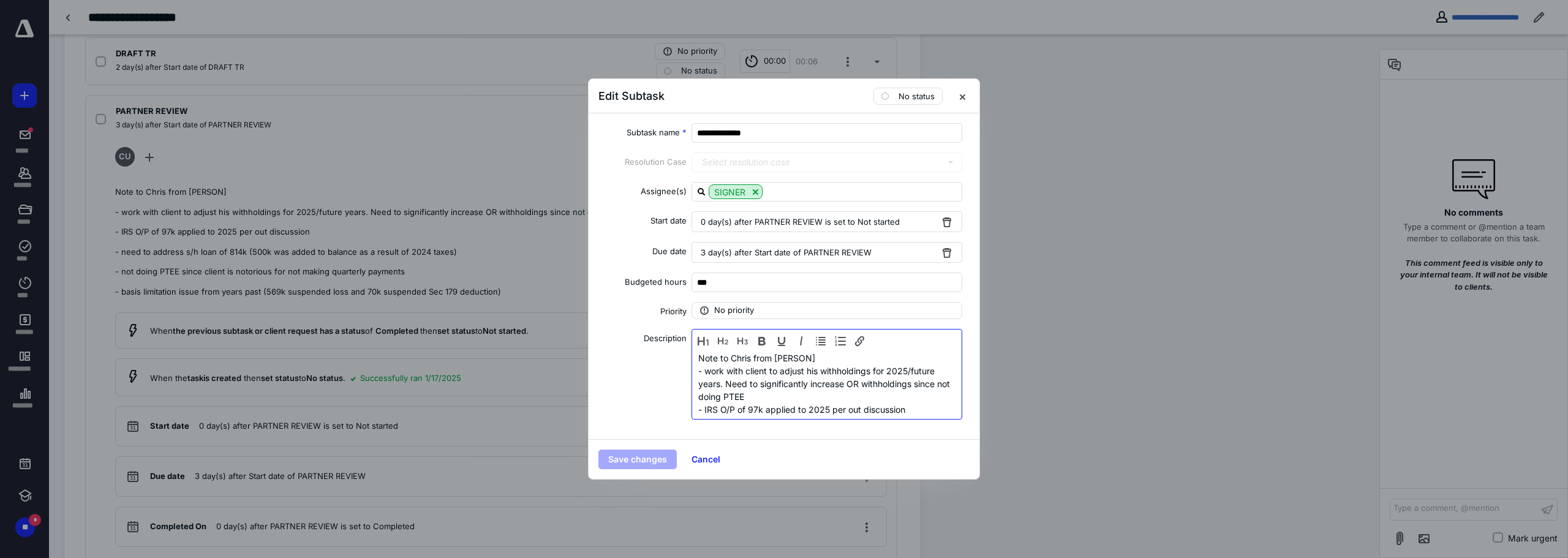 click on "- IRS O/P of 97k applied to 2025 per out discussion" at bounding box center (827, 409) 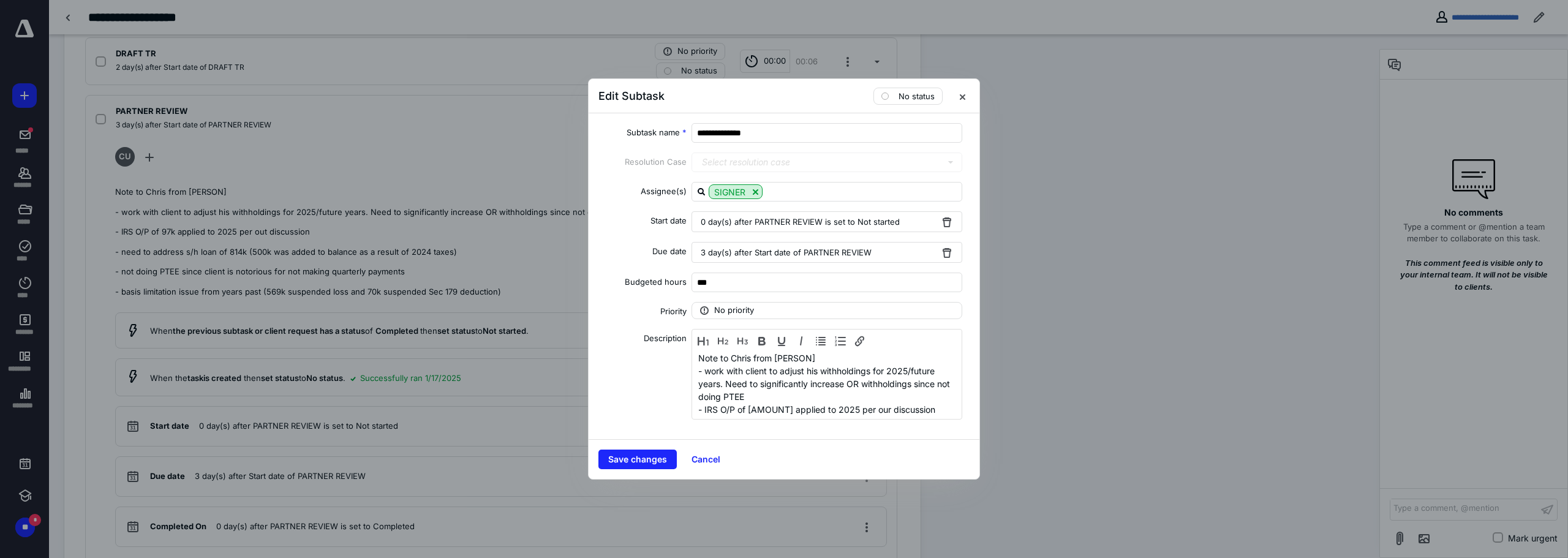 click on "Save changes Cancel" at bounding box center (784, 459) 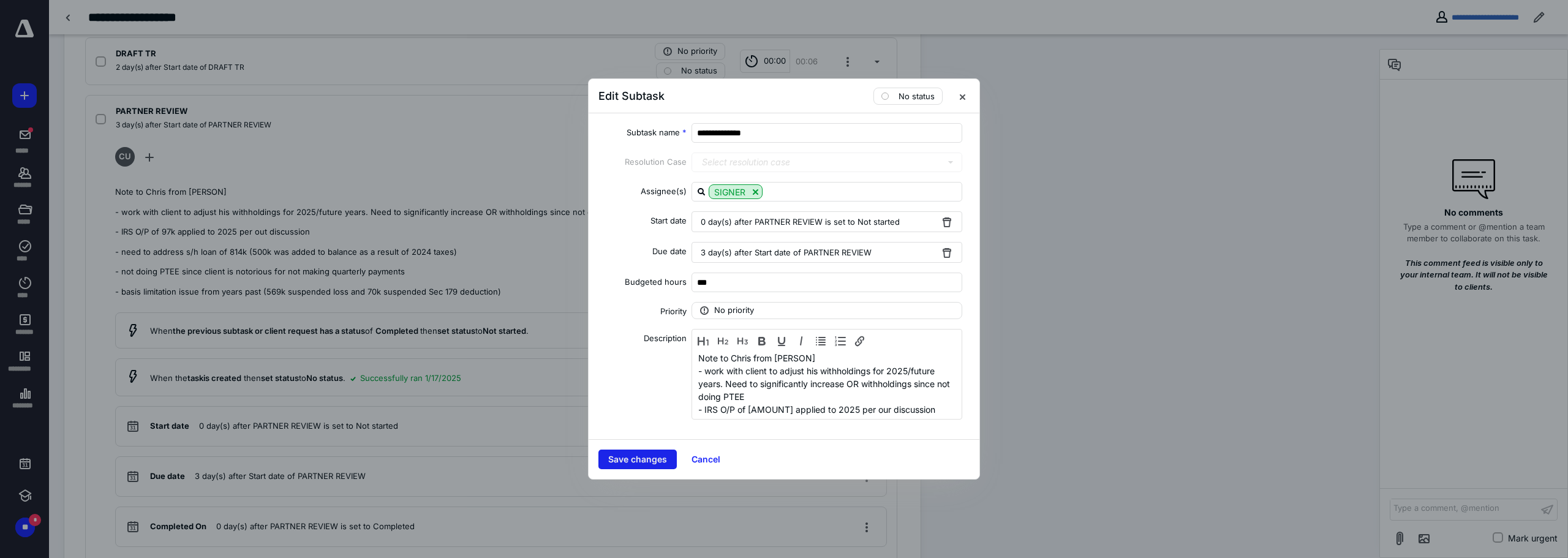click on "Save changes" at bounding box center (638, 459) 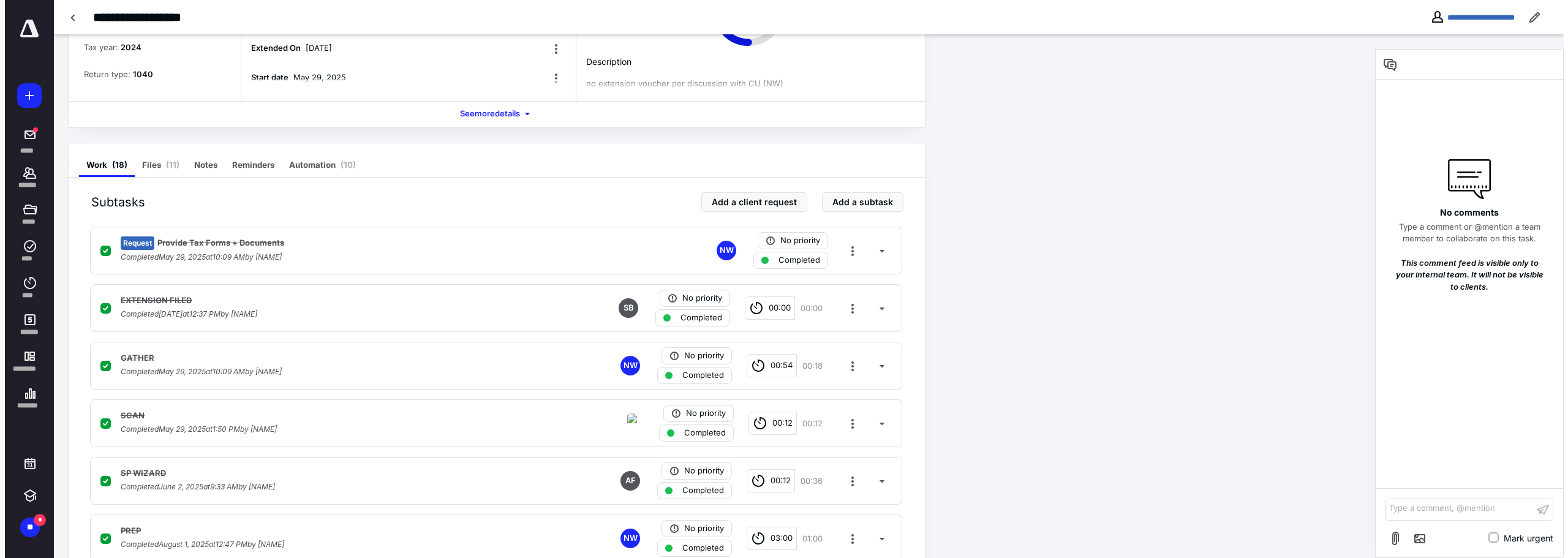 scroll, scrollTop: 0, scrollLeft: 0, axis: both 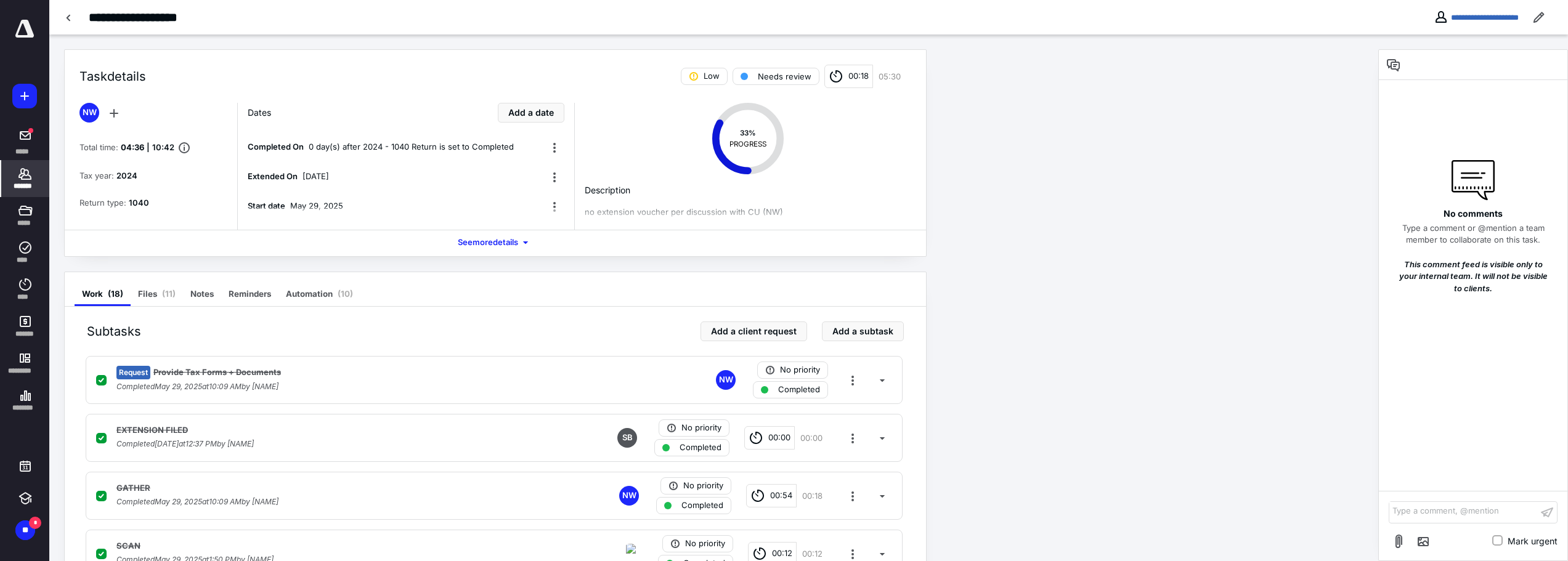 click on "*******" at bounding box center [25, 179] 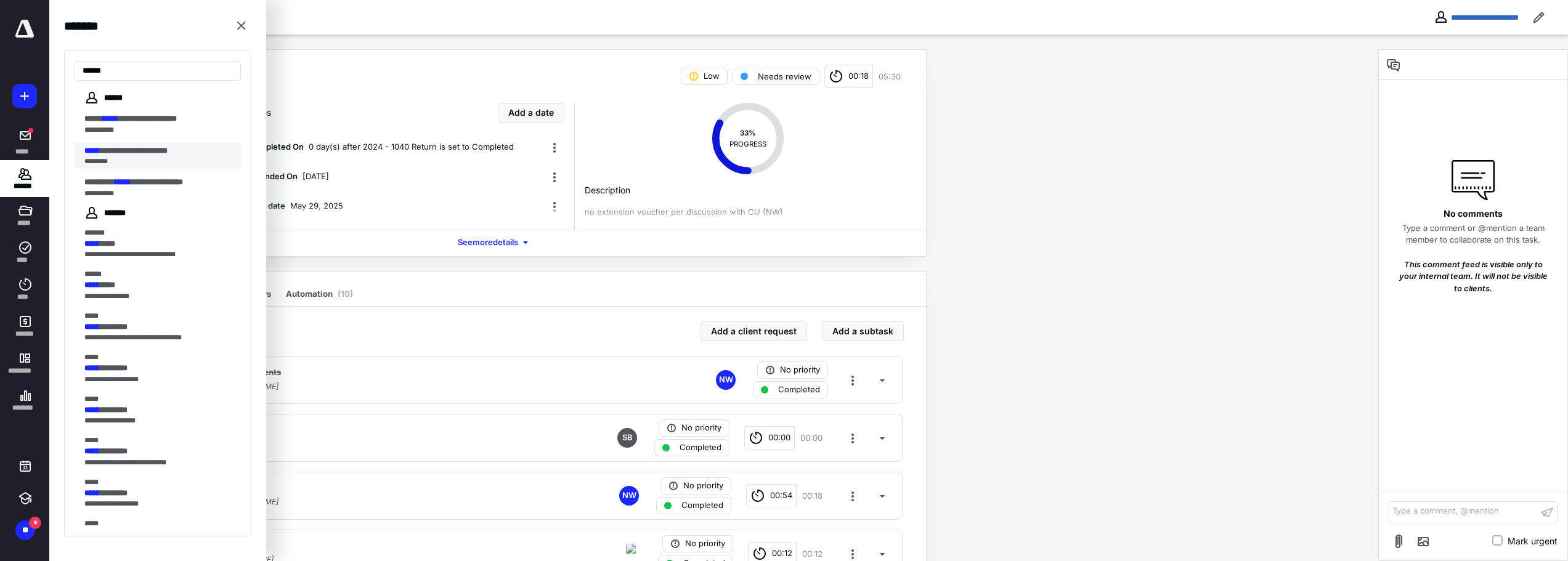 type on "*****" 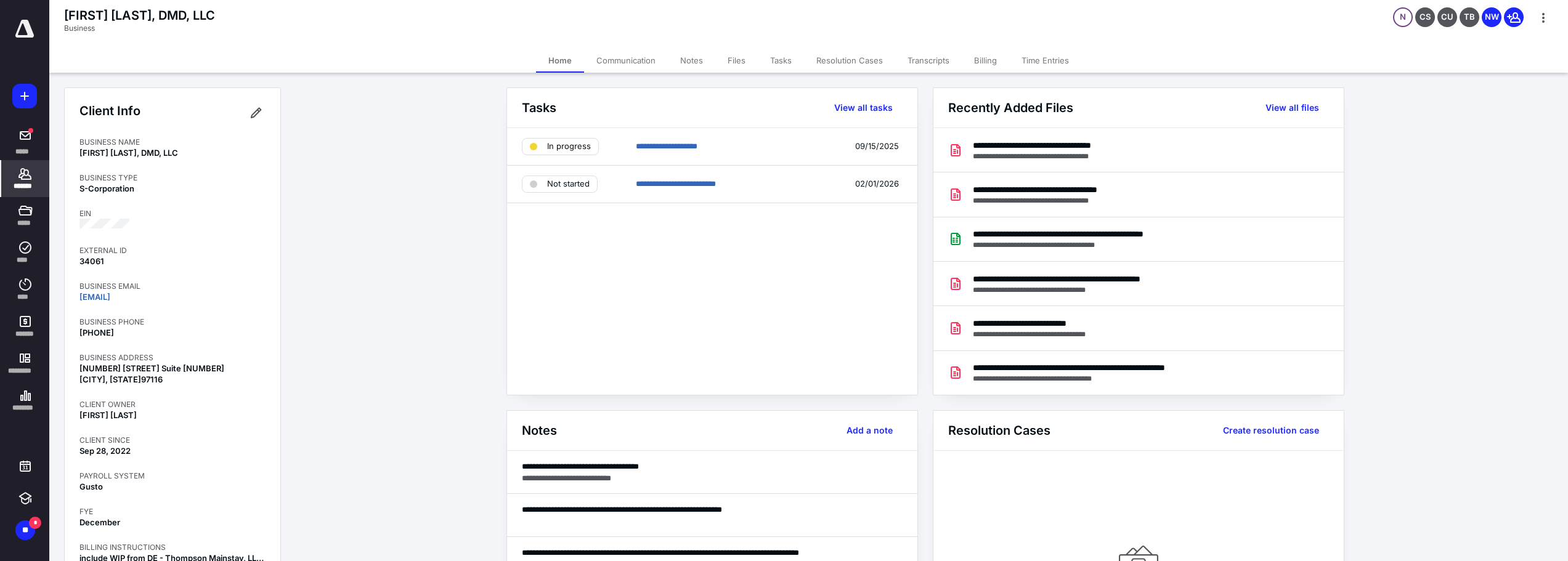 click on "Files" at bounding box center [736, 60] 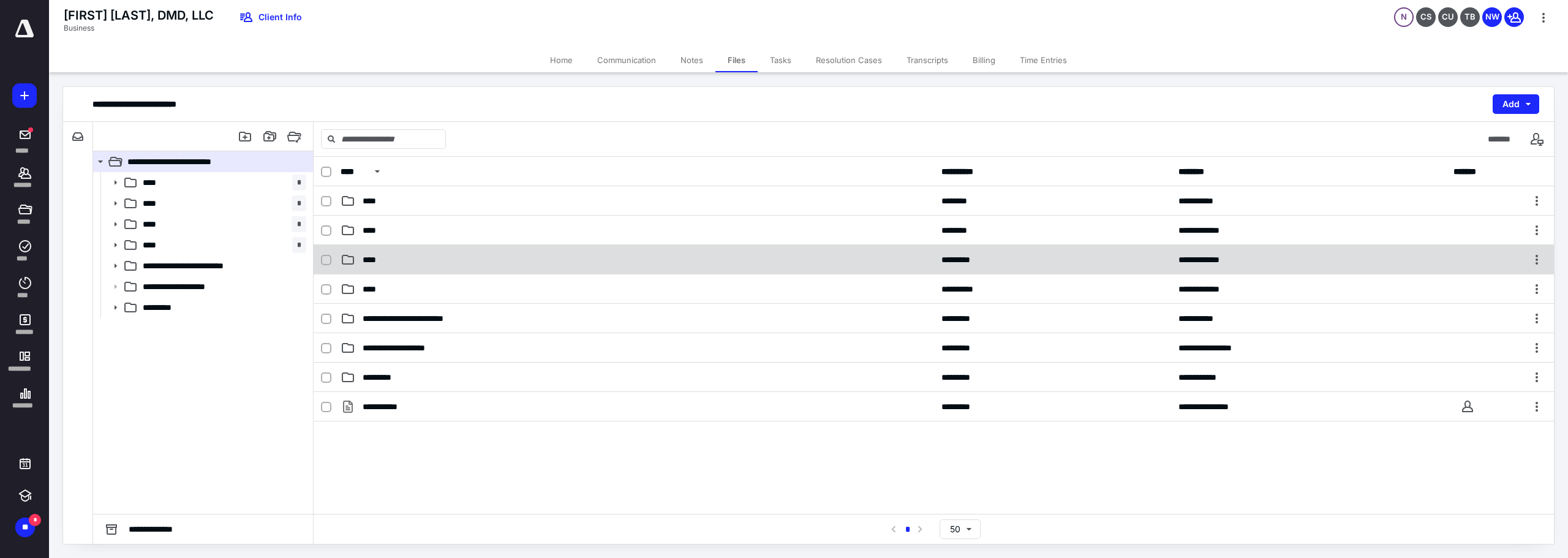 click on "****" at bounding box center [637, 260] 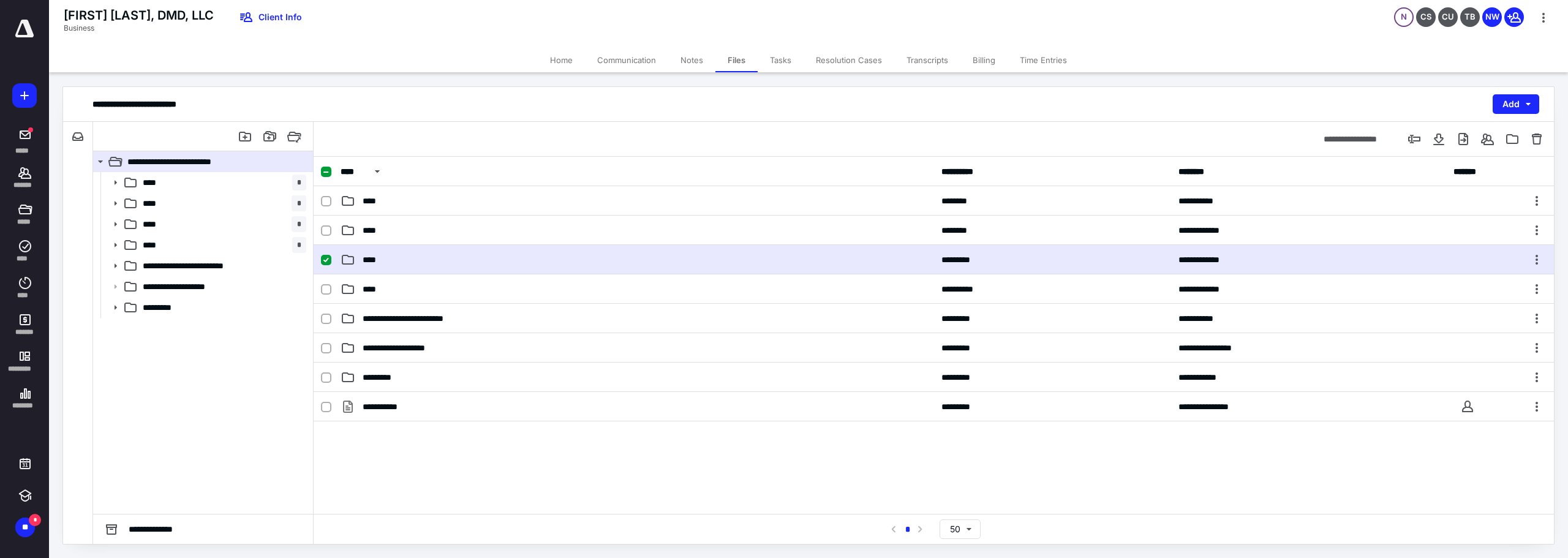 click on "****" at bounding box center (637, 260) 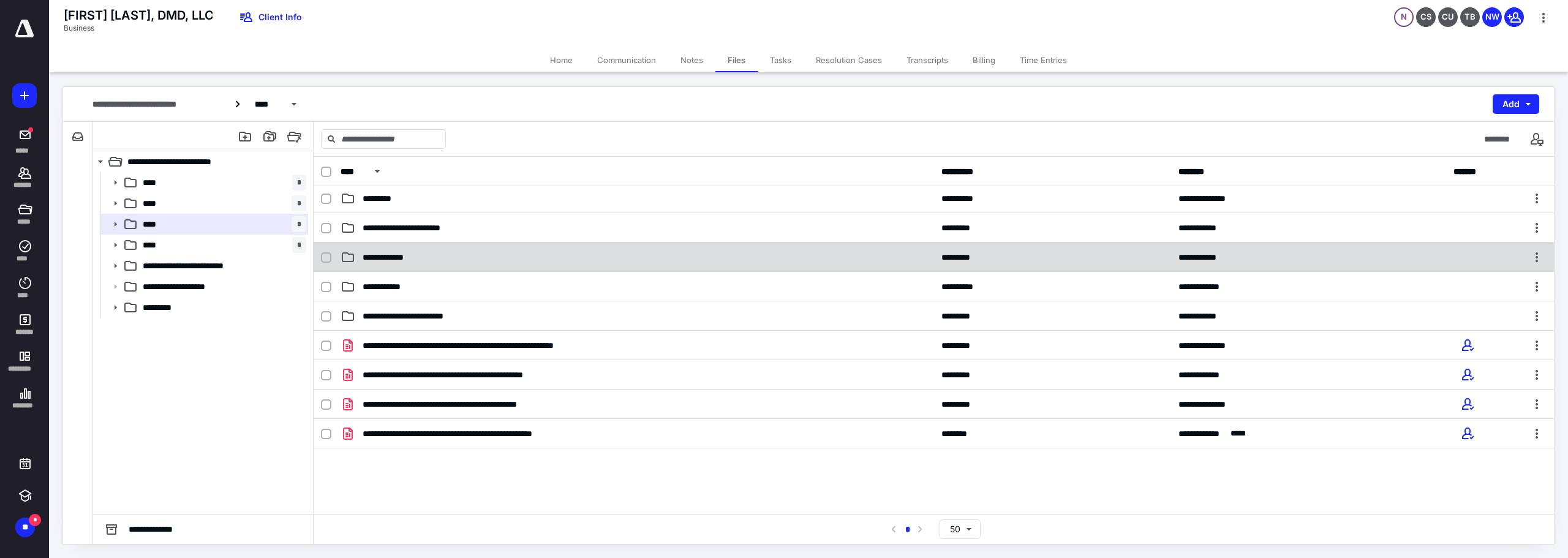 scroll, scrollTop: 32, scrollLeft: 0, axis: vertical 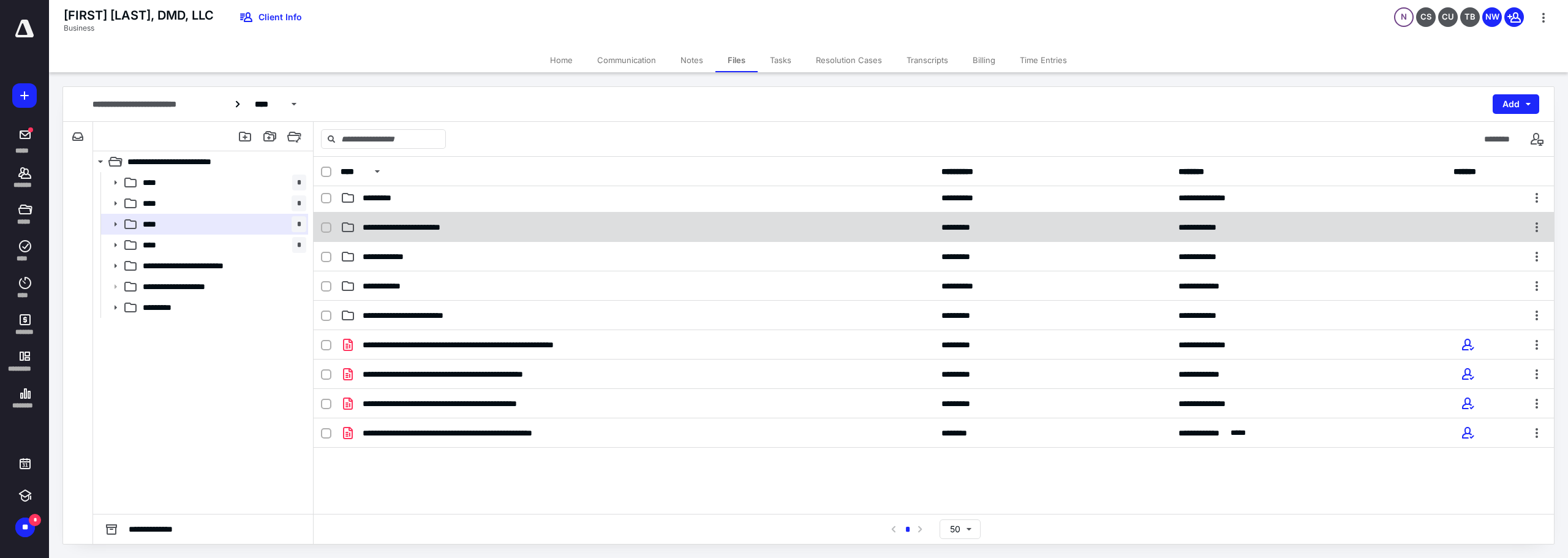 click on "**********" at bounding box center (418, 227) 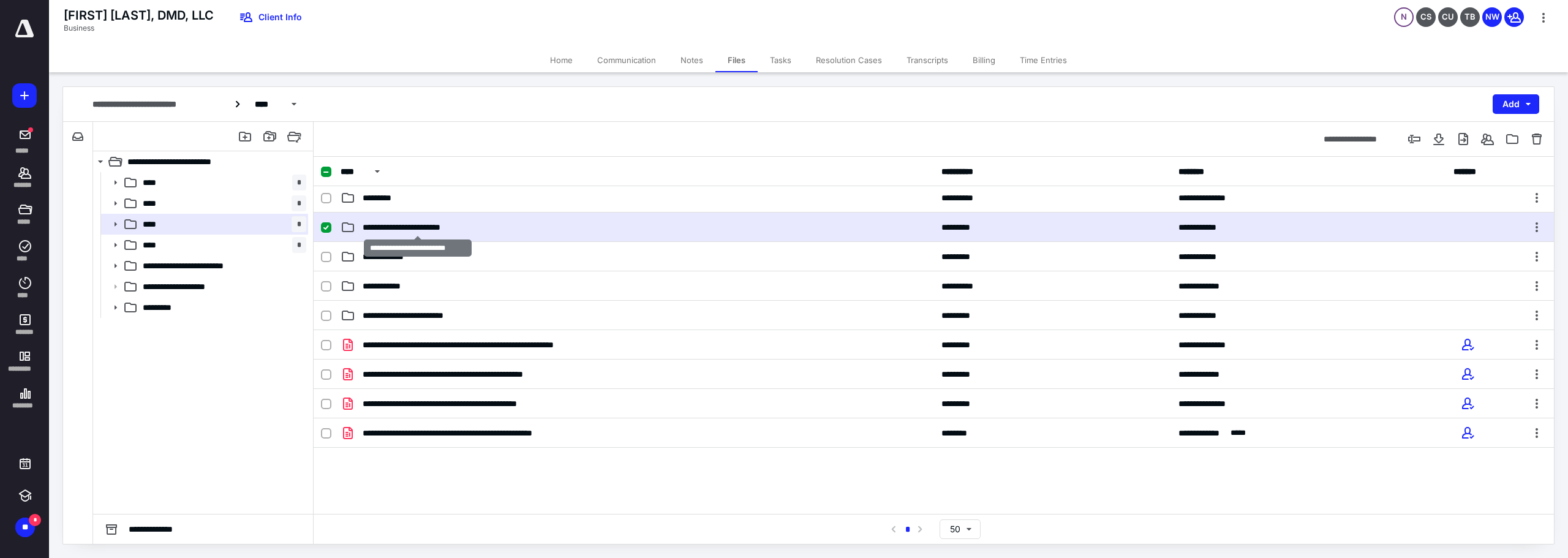 click on "**********" at bounding box center [418, 227] 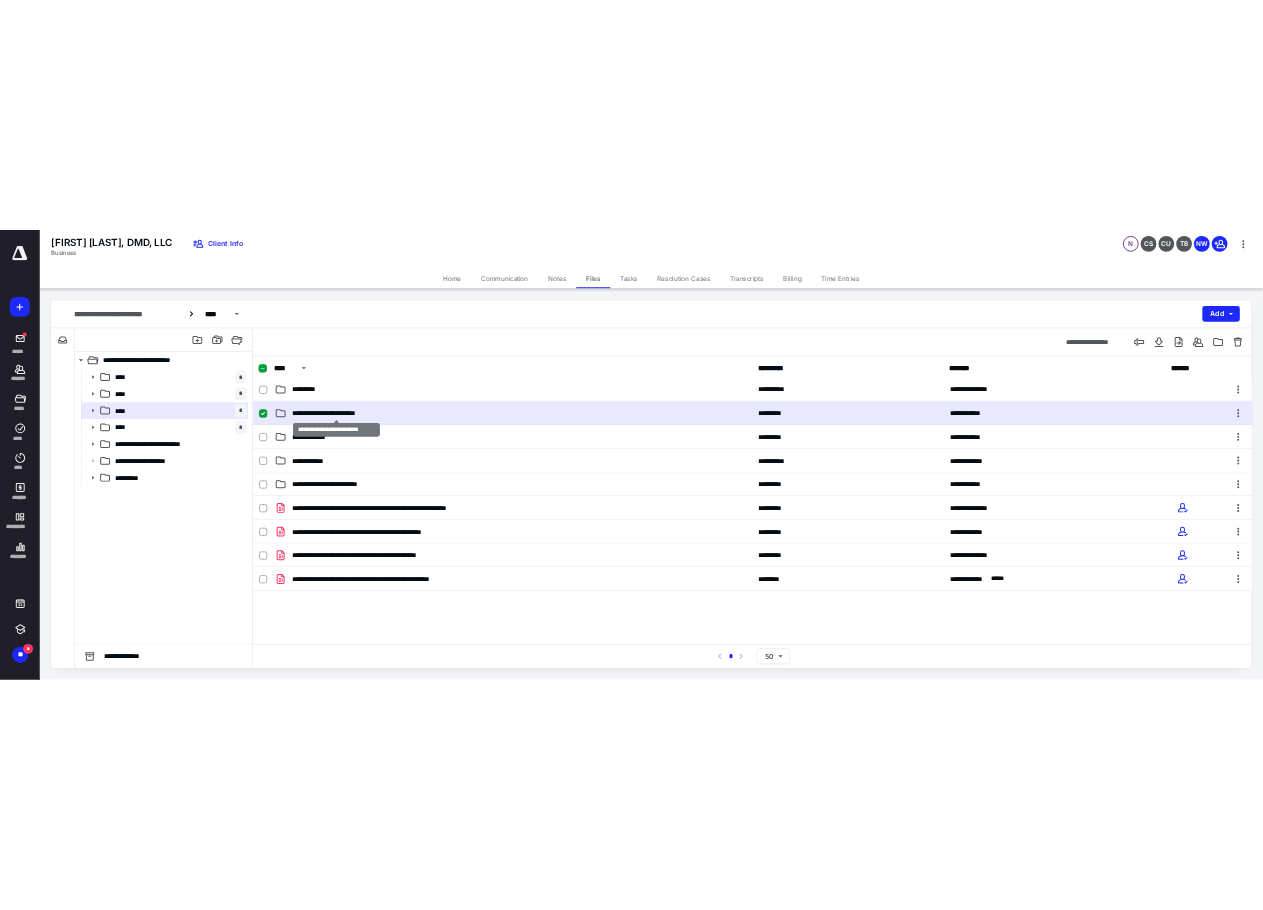 scroll, scrollTop: 0, scrollLeft: 0, axis: both 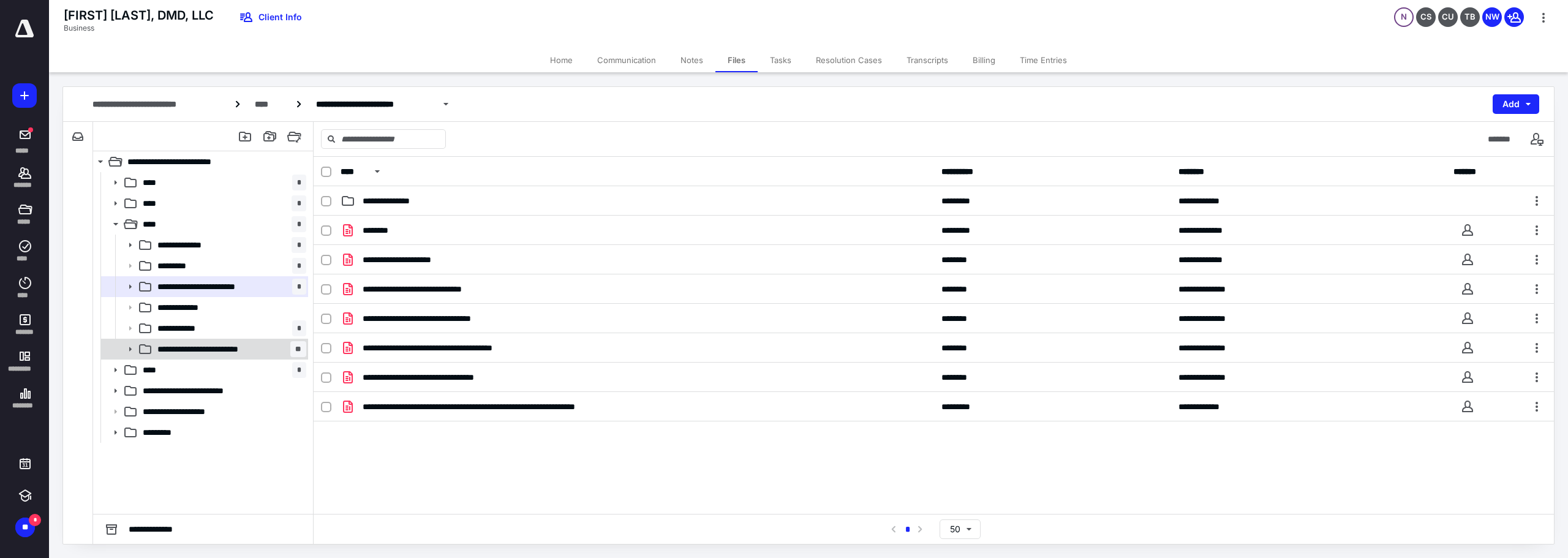 click on "**********" at bounding box center (212, 349) 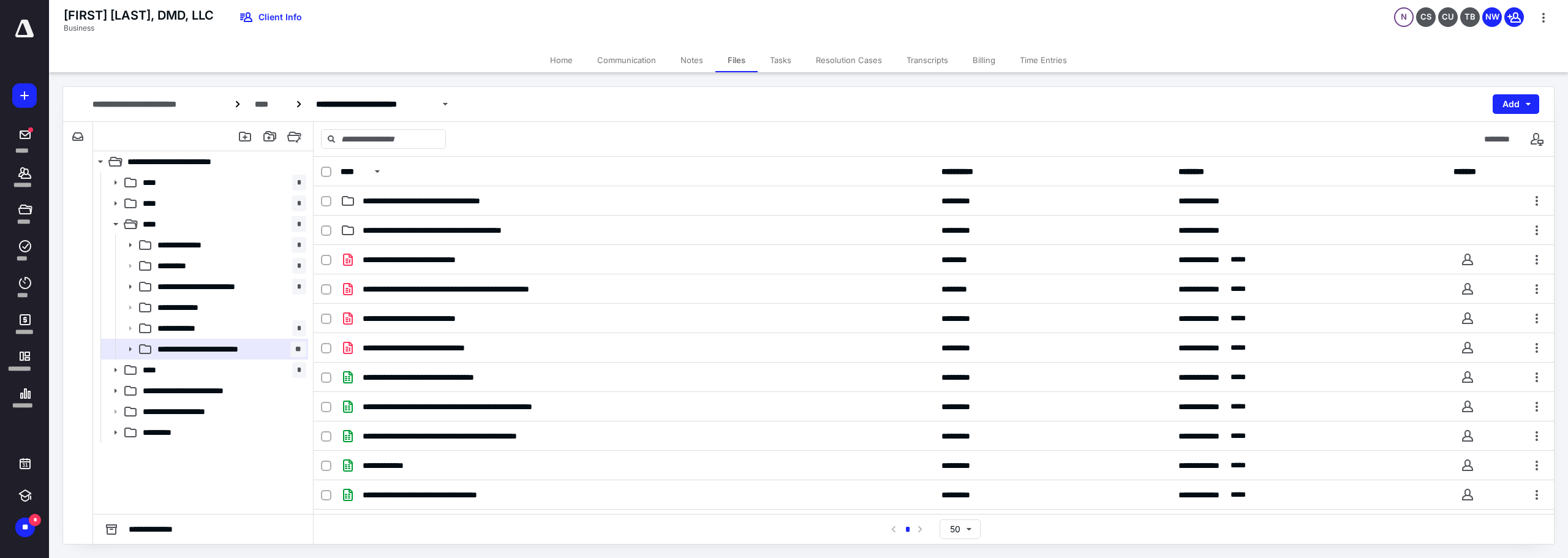 click on "**********" at bounding box center [809, 104] 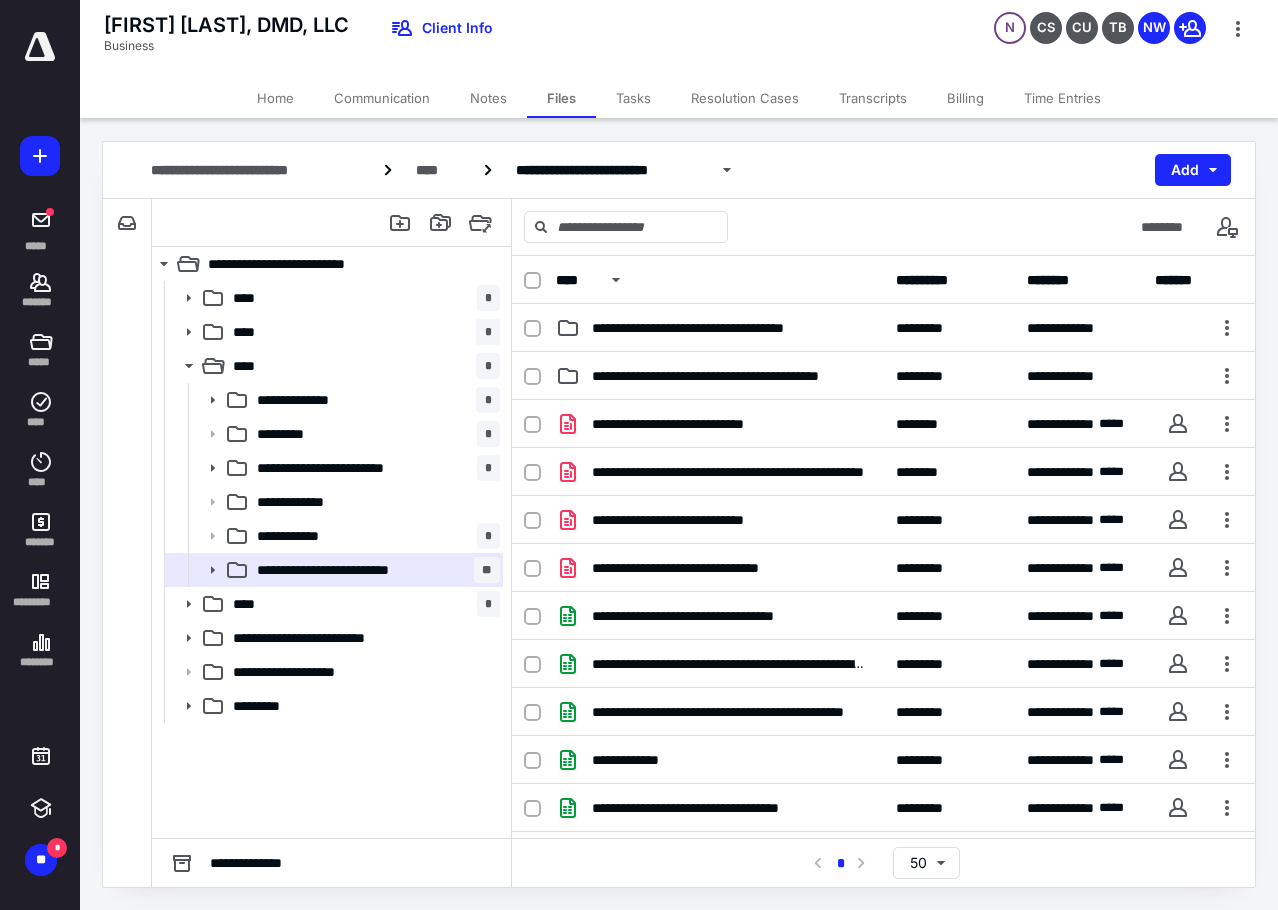 click on "Time Entries" at bounding box center (1062, 98) 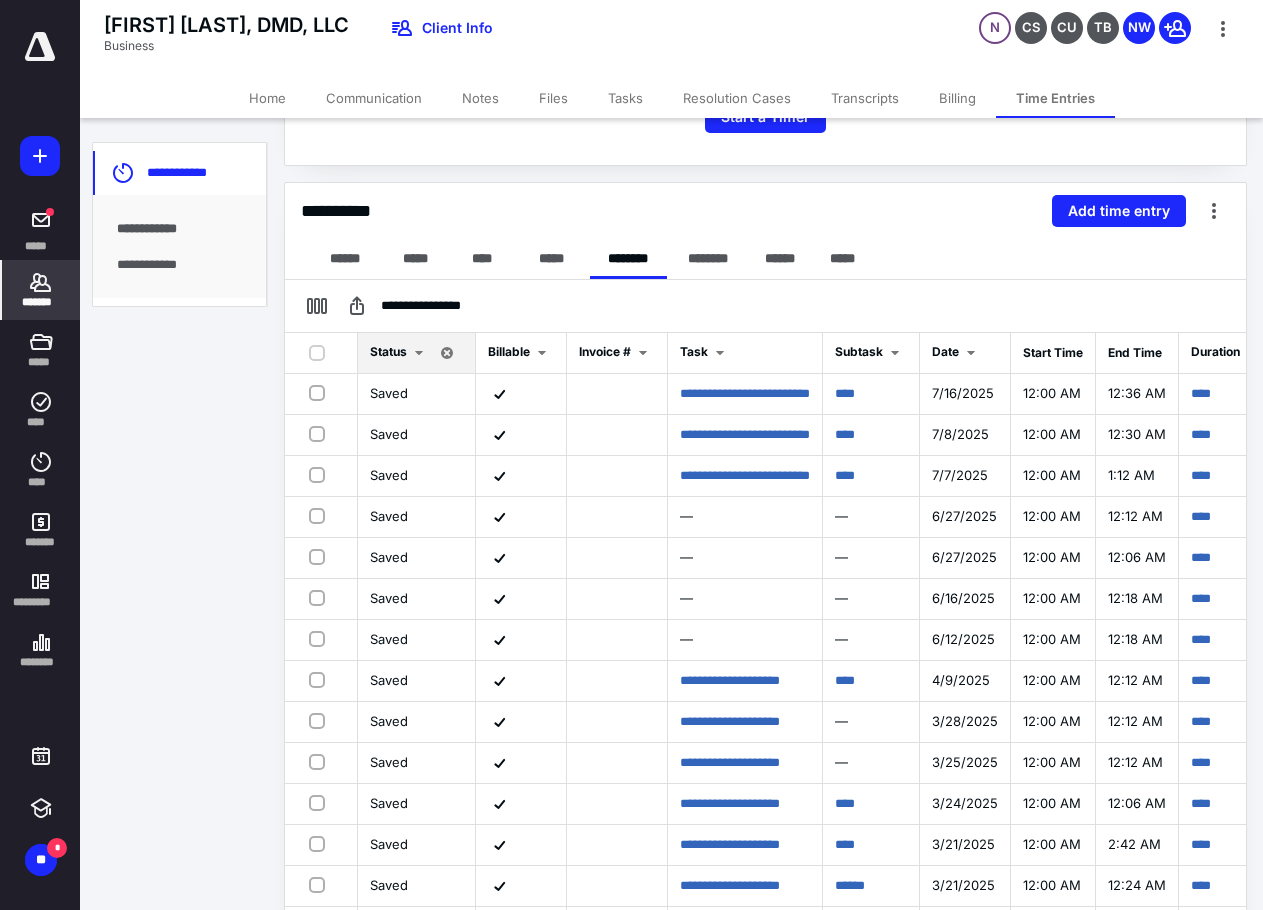 scroll, scrollTop: 447, scrollLeft: 0, axis: vertical 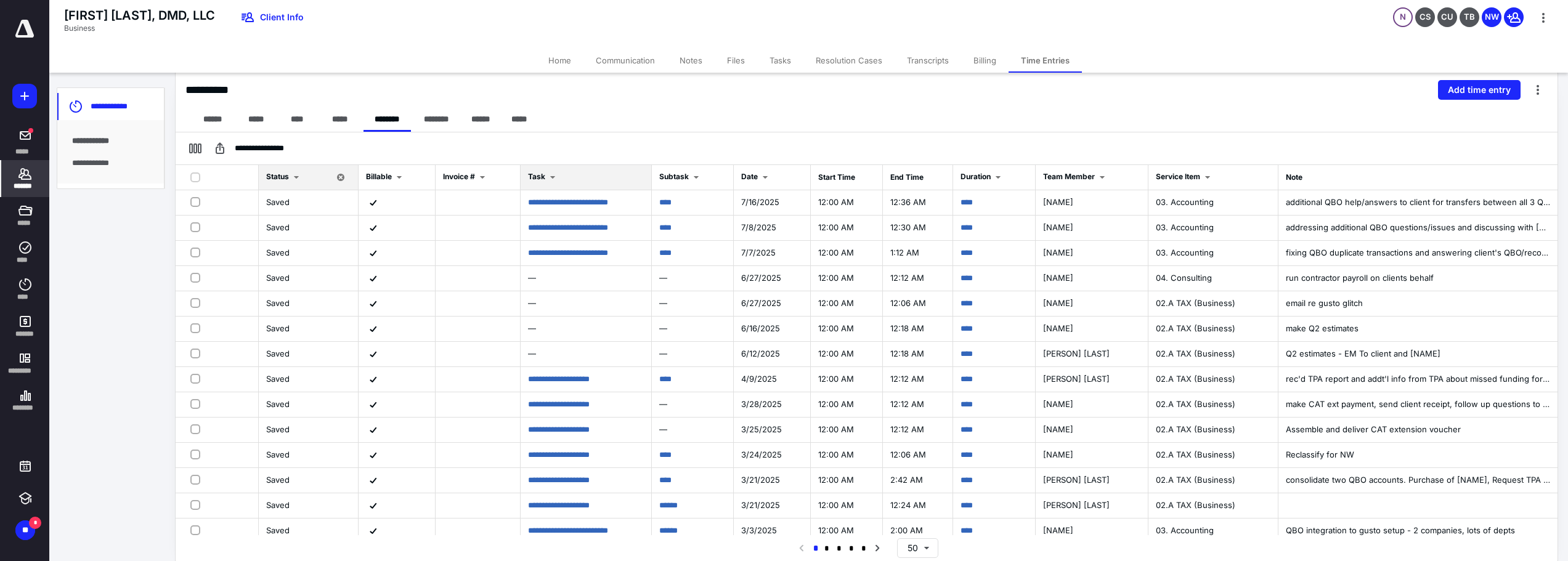 click on "Task" at bounding box center (586, 177) 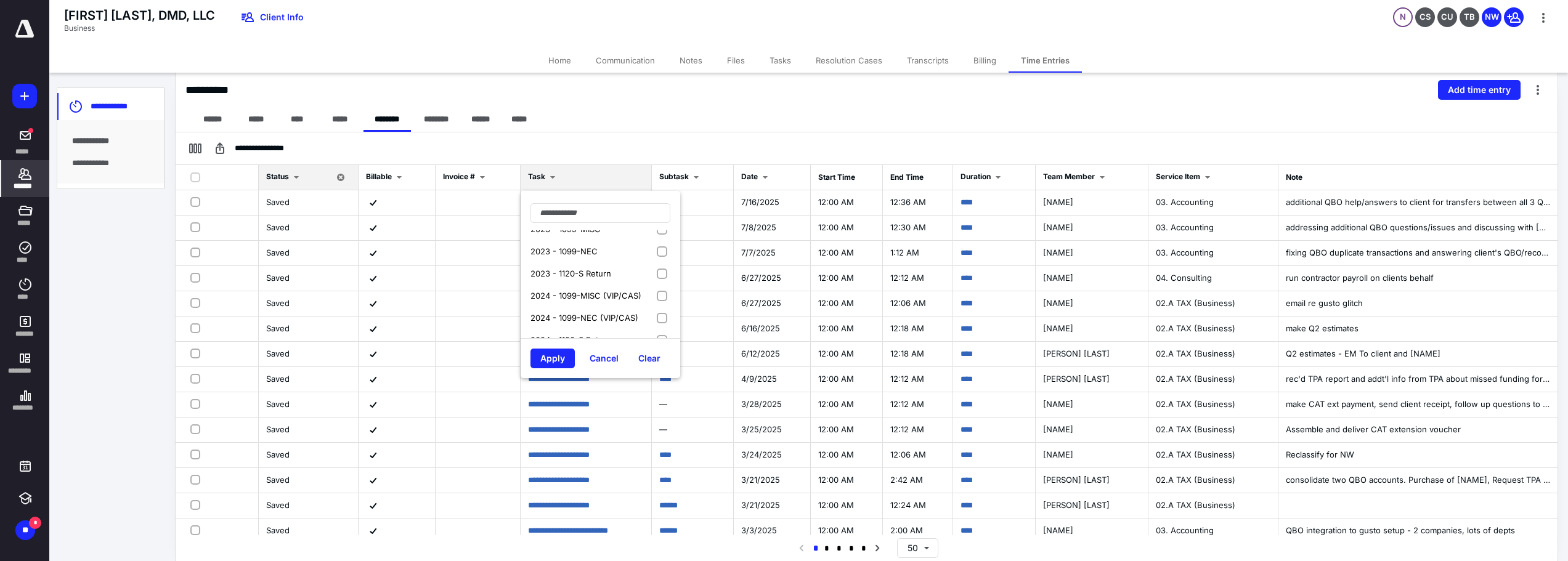 scroll, scrollTop: 180, scrollLeft: 0, axis: vertical 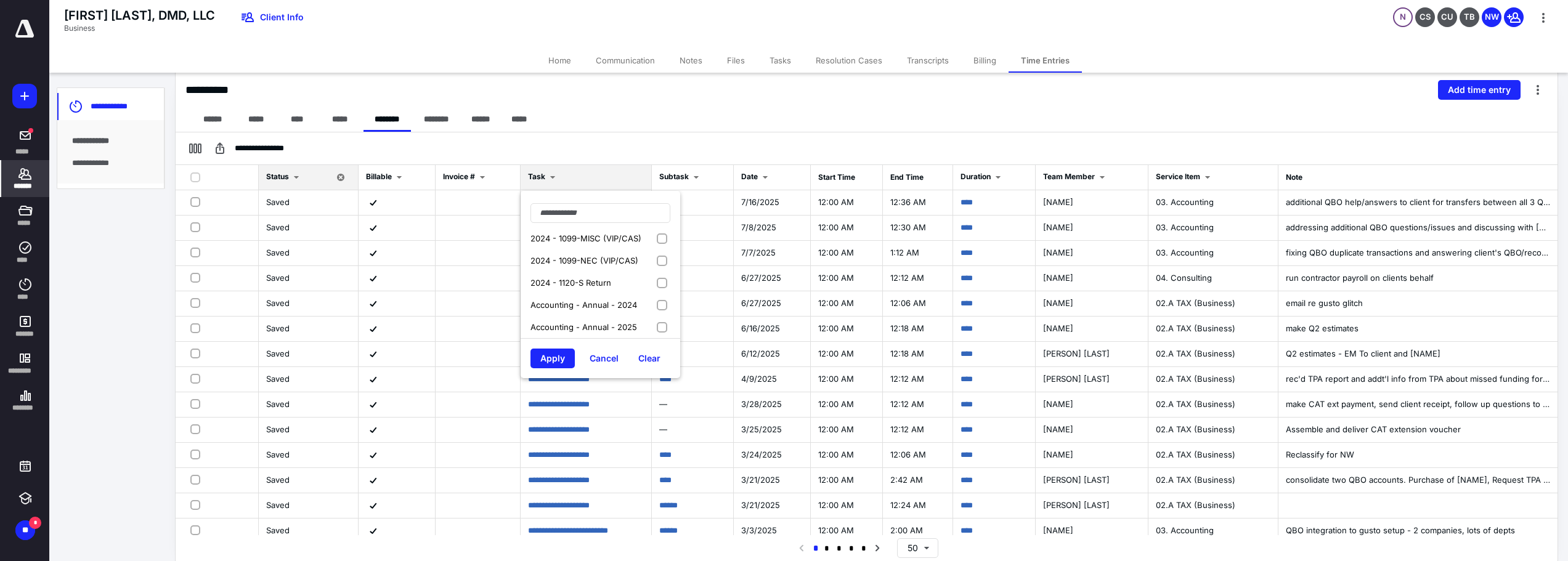 click on "2024 - 1120-S Return" at bounding box center [600, 283] 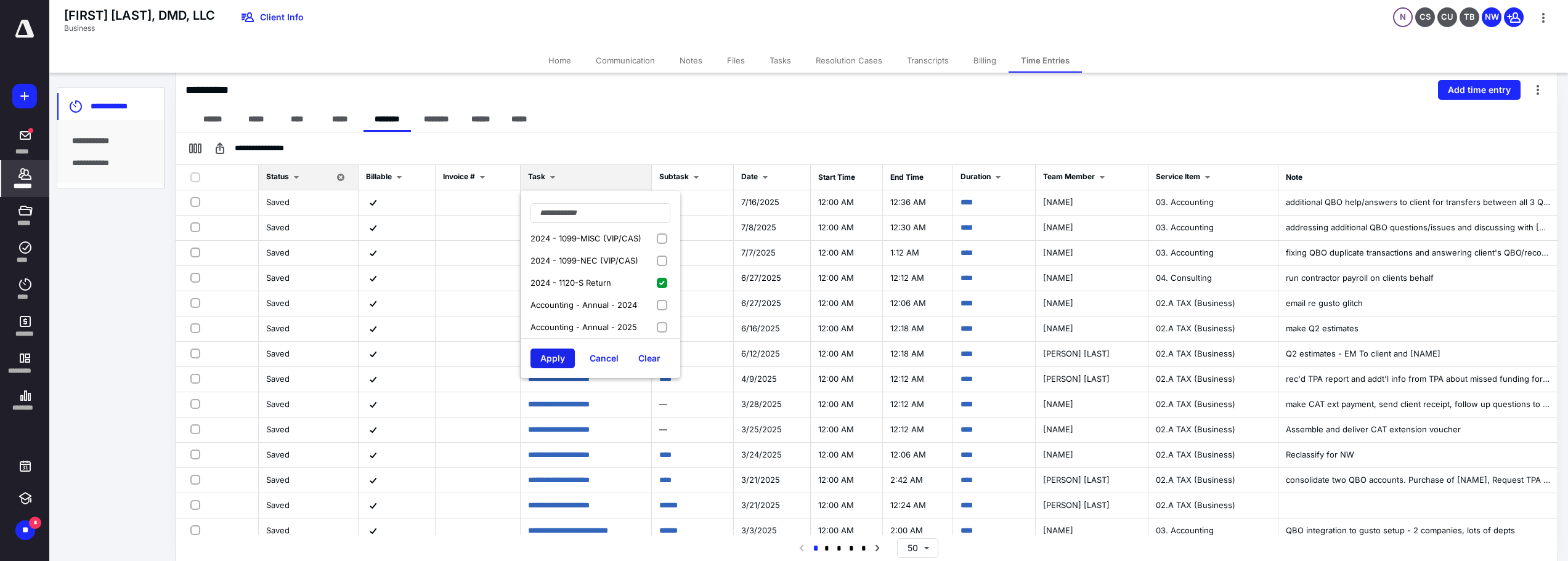 click on "Apply" at bounding box center (553, 358) 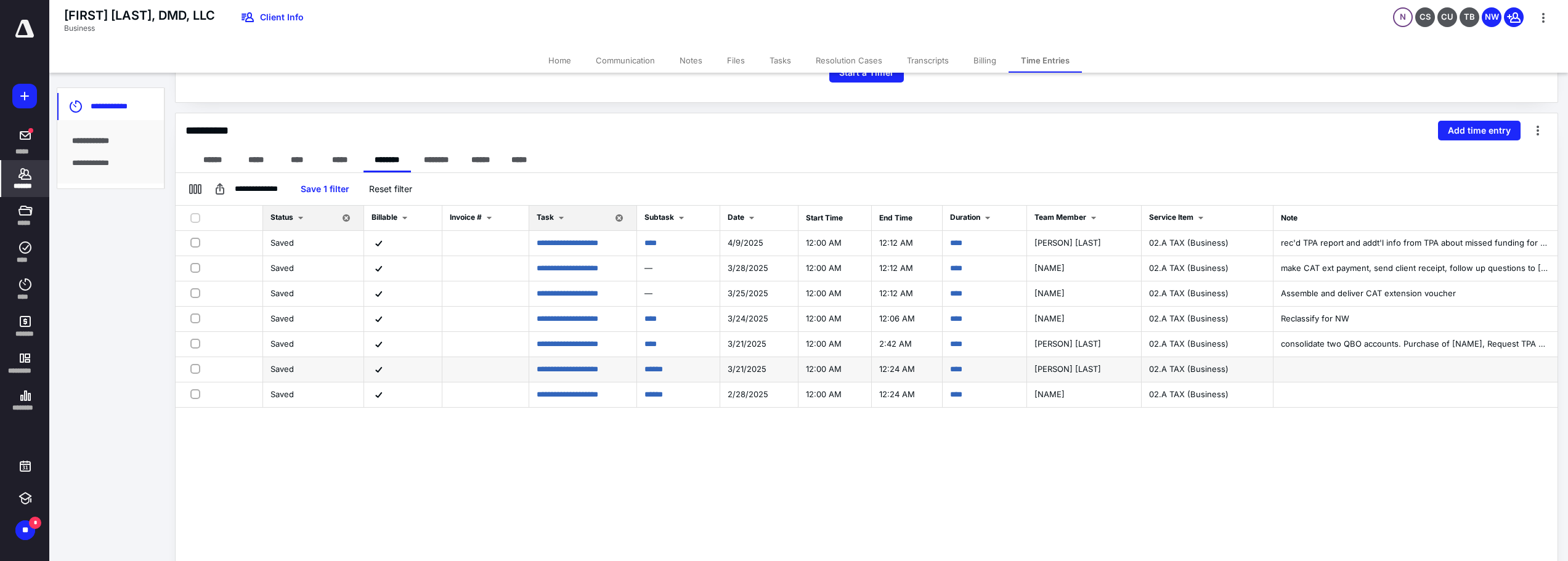 scroll, scrollTop: 214, scrollLeft: 0, axis: vertical 